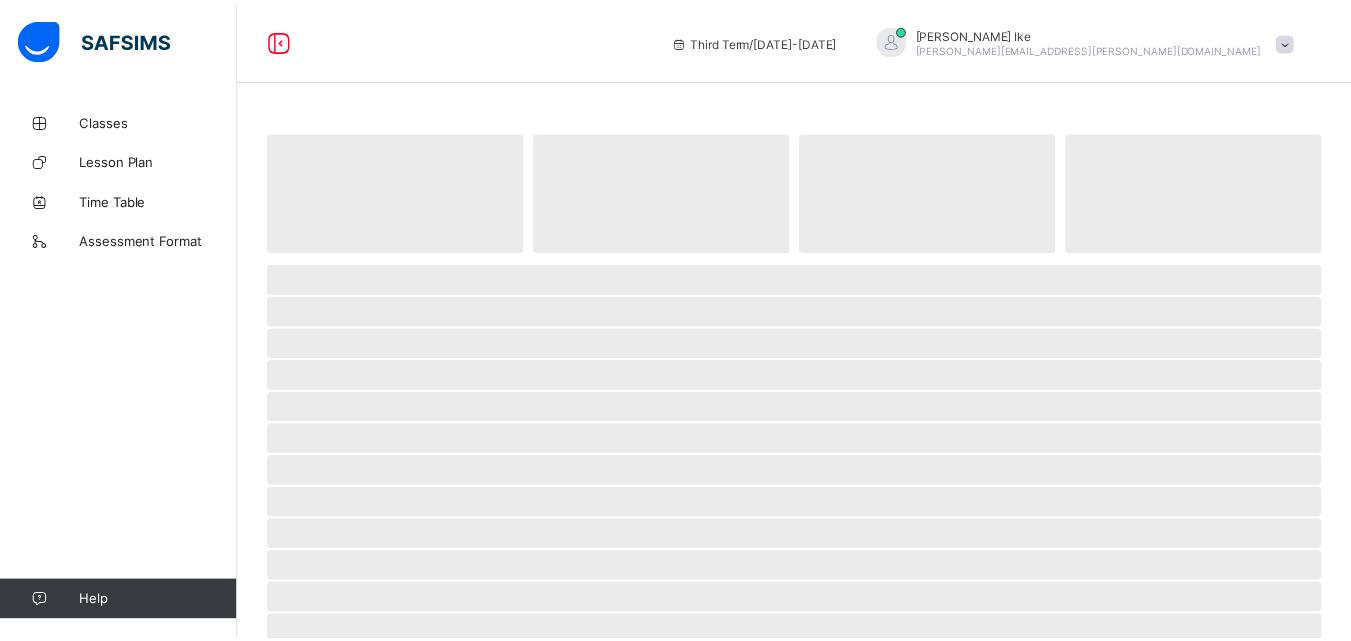 scroll, scrollTop: 0, scrollLeft: 0, axis: both 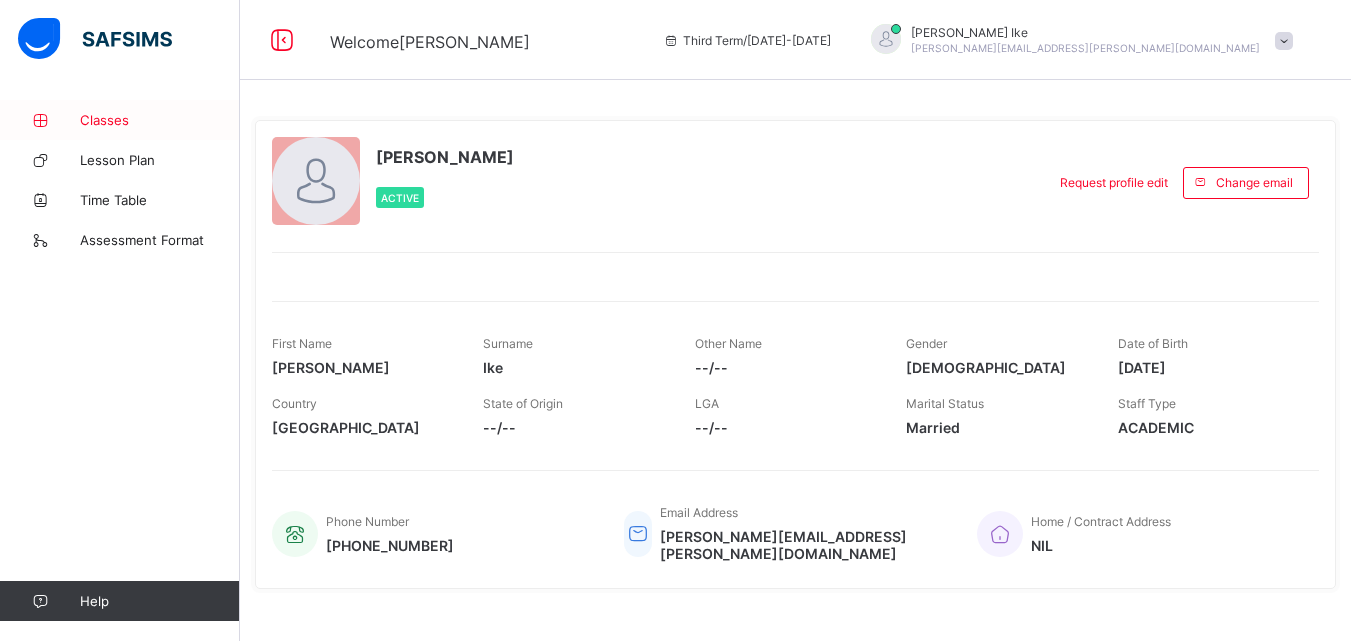 click on "Classes" at bounding box center (160, 120) 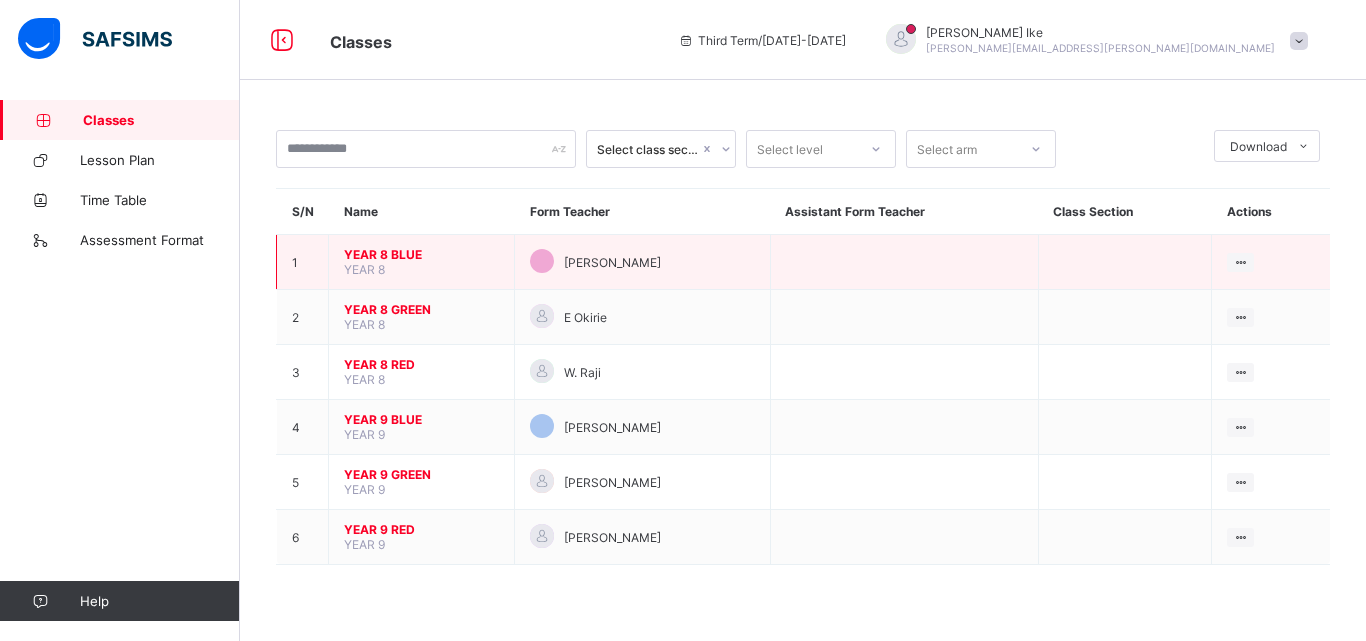 click on "YEAR 8   BLUE" at bounding box center (421, 254) 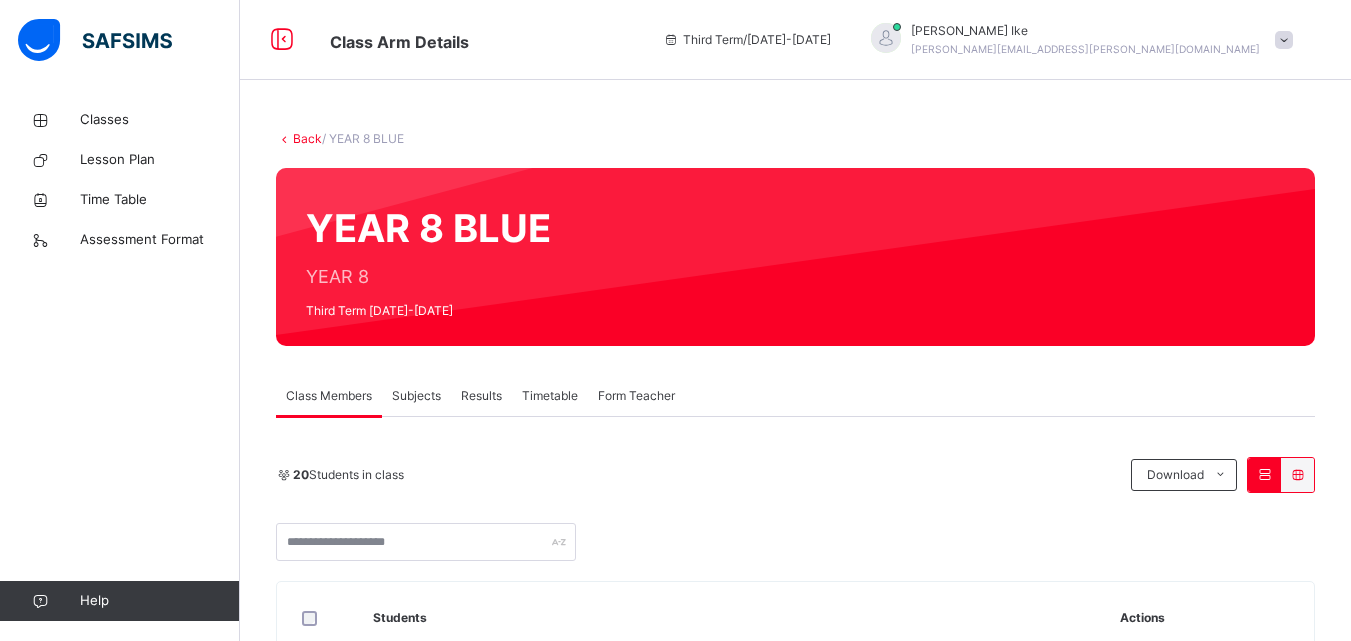 click on "Subjects" at bounding box center [416, 396] 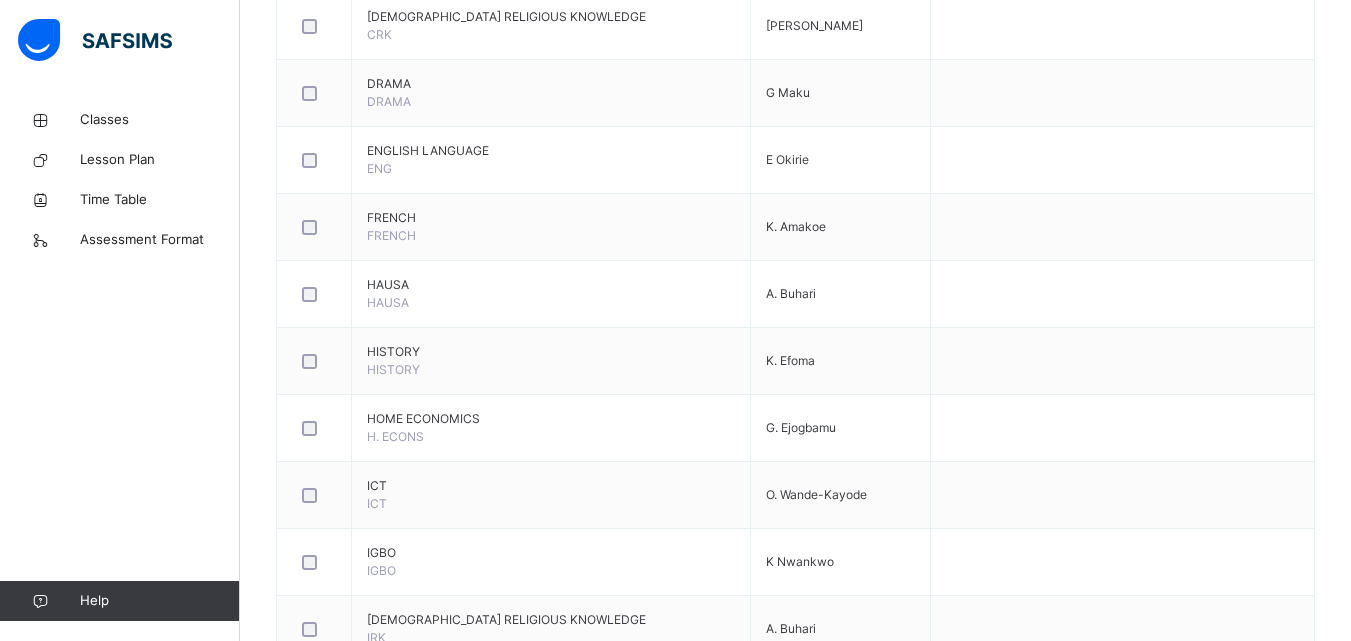 scroll, scrollTop: 1033, scrollLeft: 0, axis: vertical 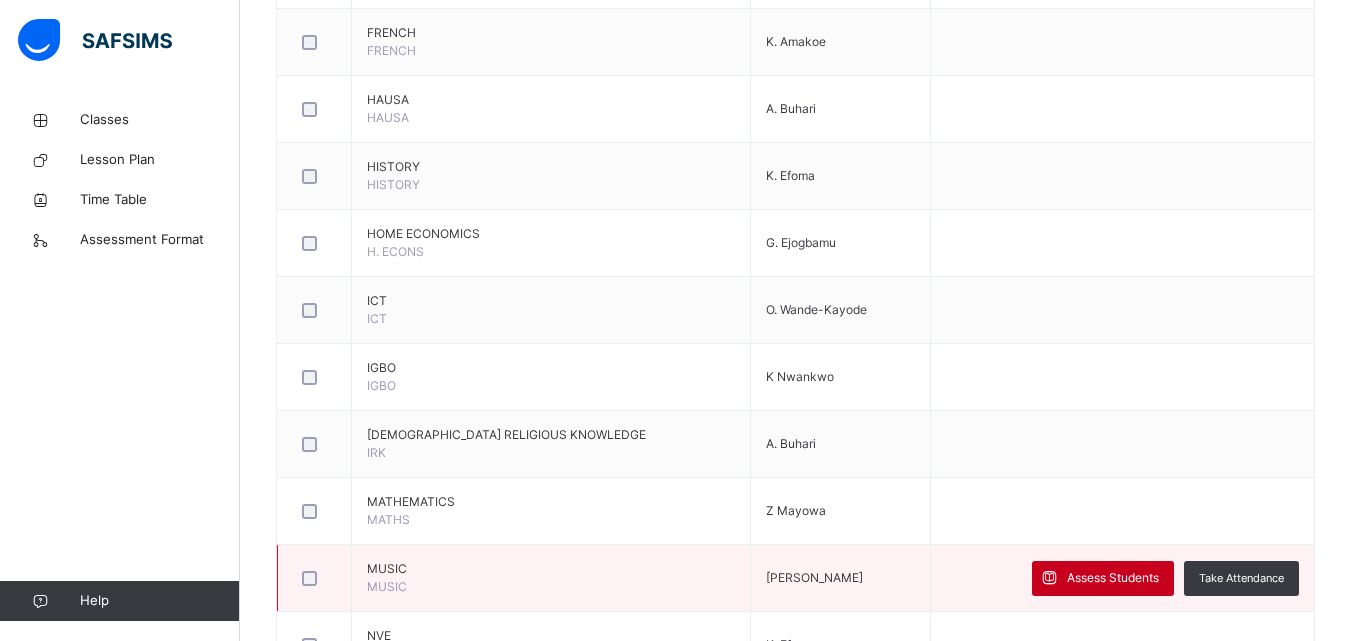 click on "Assess Students" at bounding box center [1103, 578] 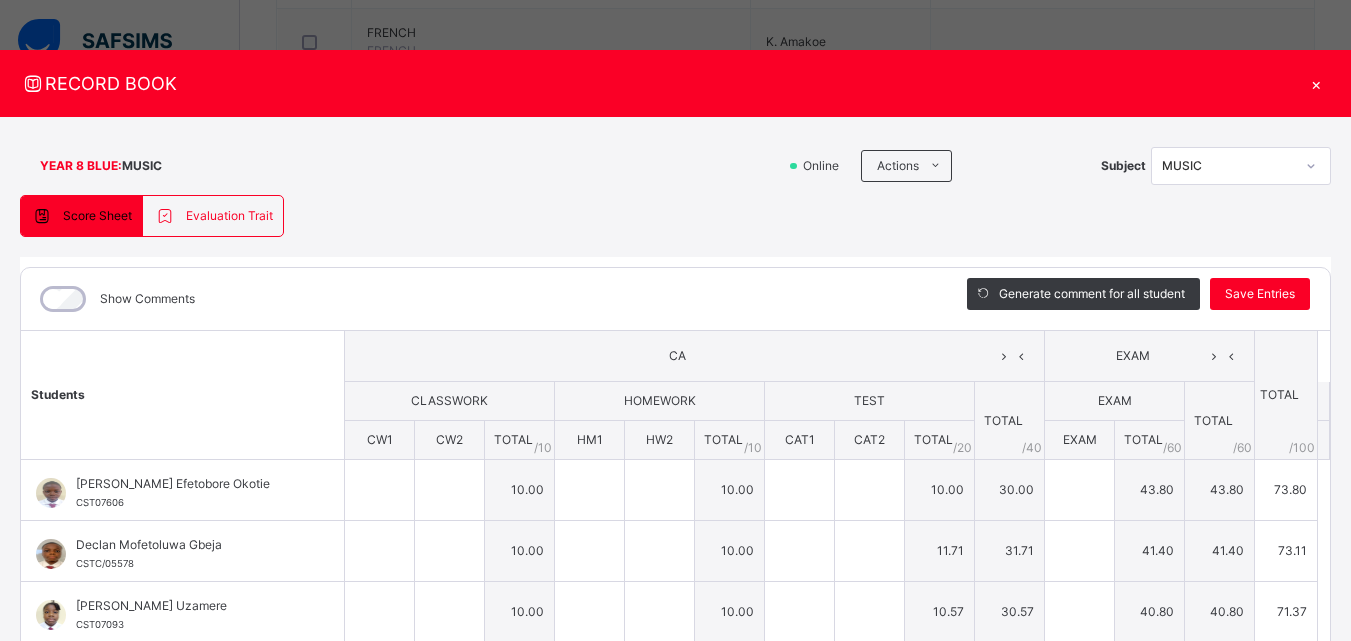 type on "**" 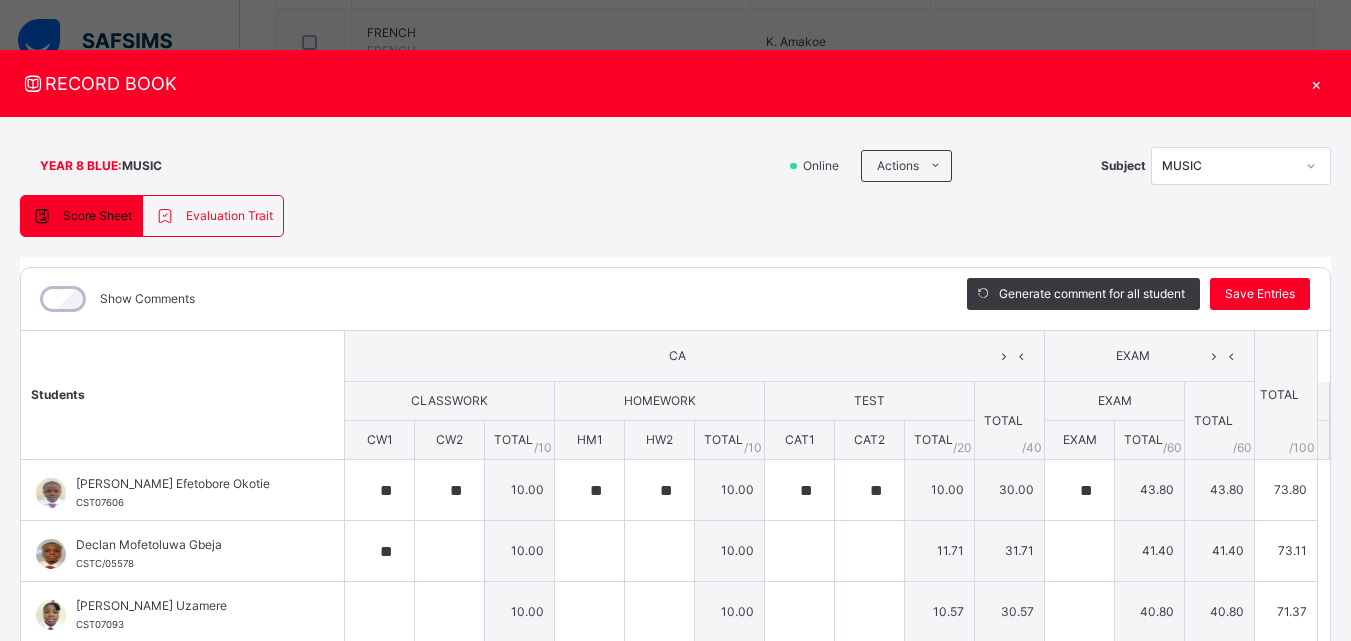 type on "**" 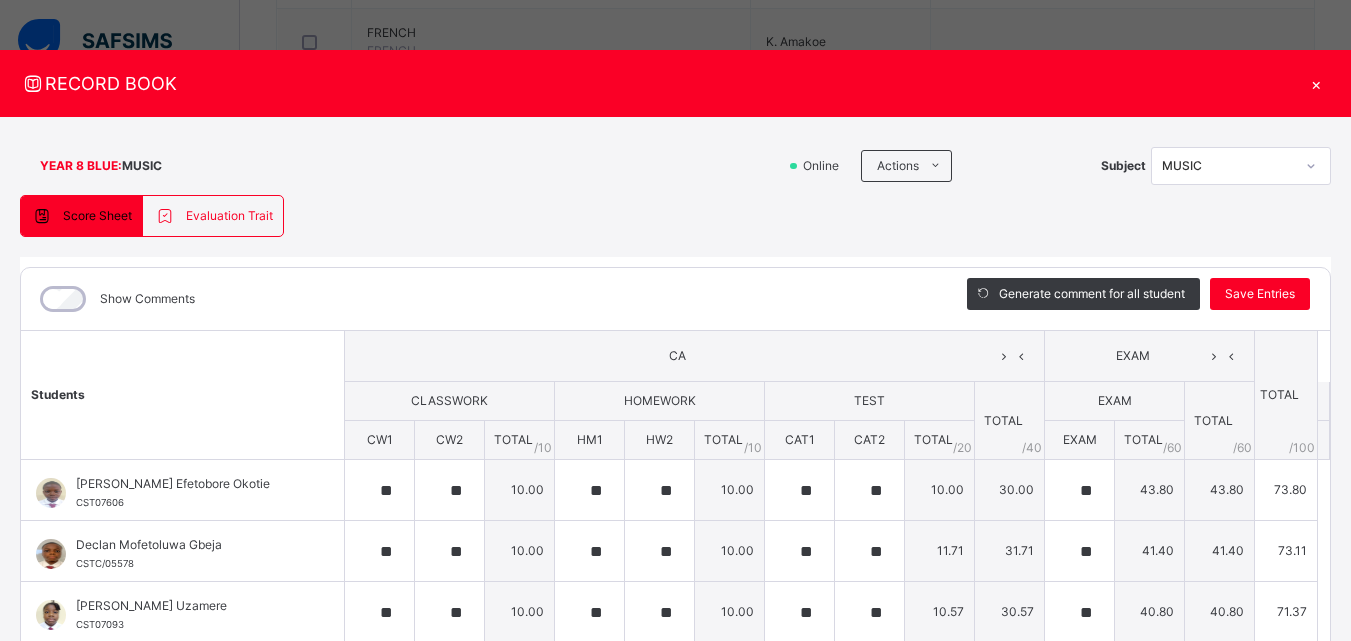 type on "**" 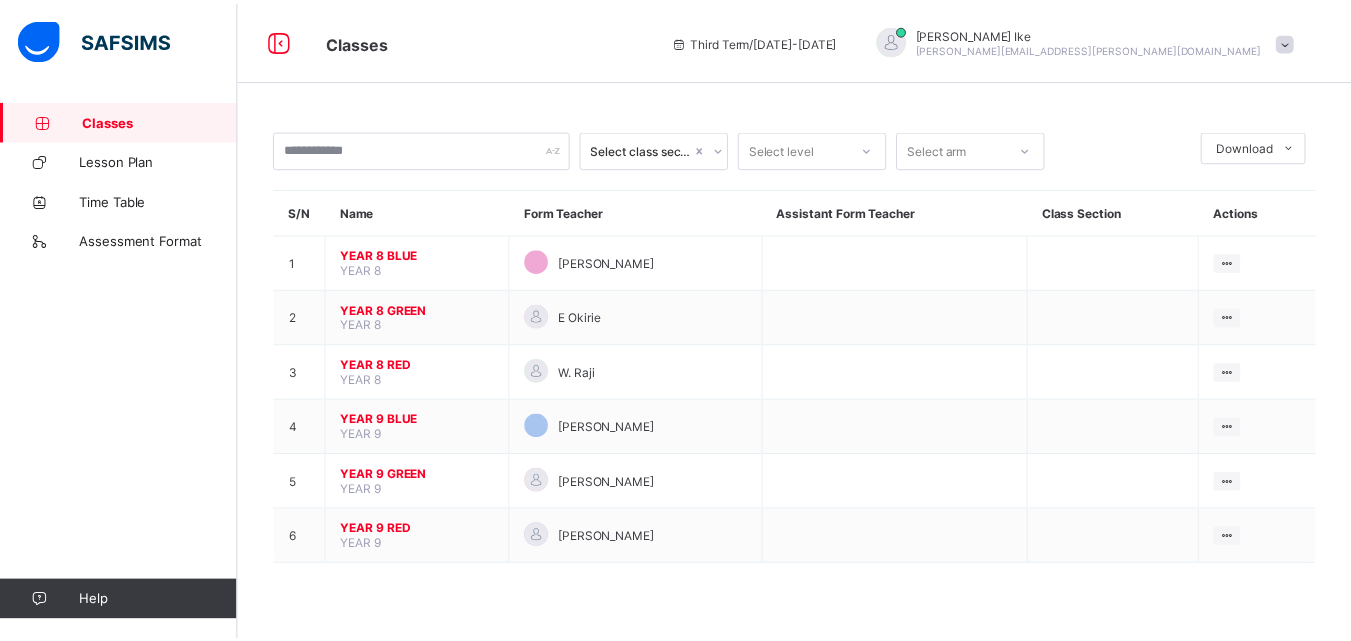 scroll, scrollTop: 0, scrollLeft: 0, axis: both 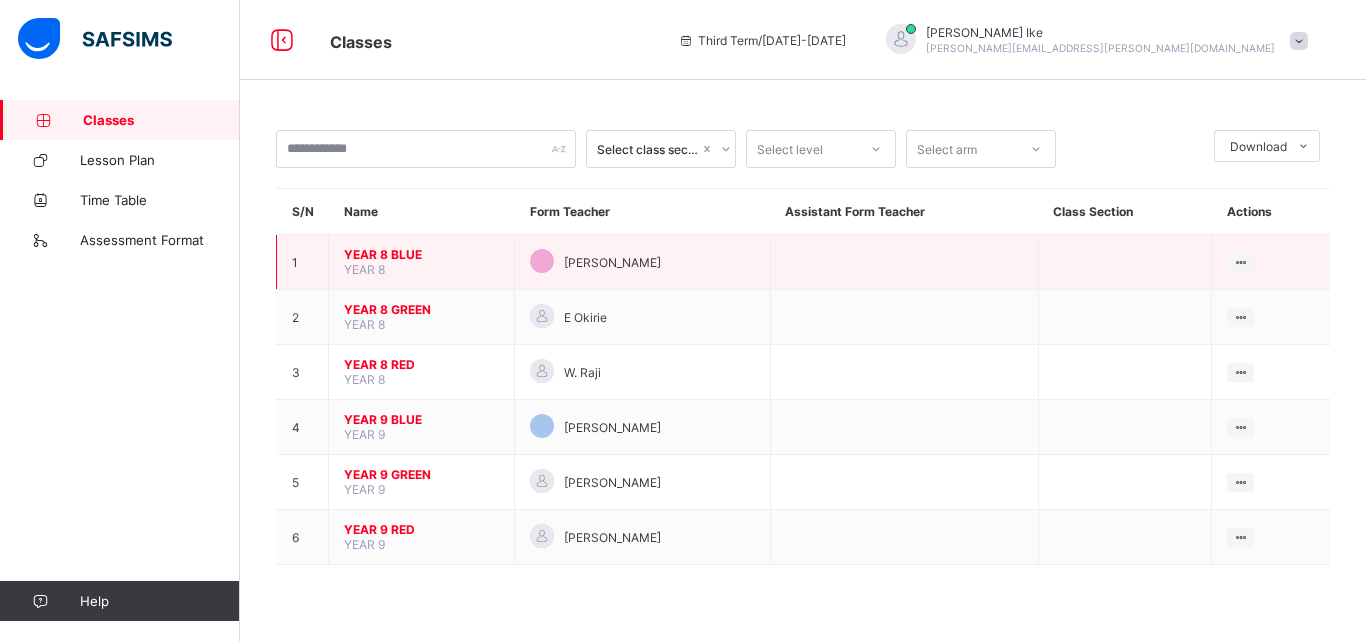 click on "YEAR 8   BLUE" at bounding box center (421, 254) 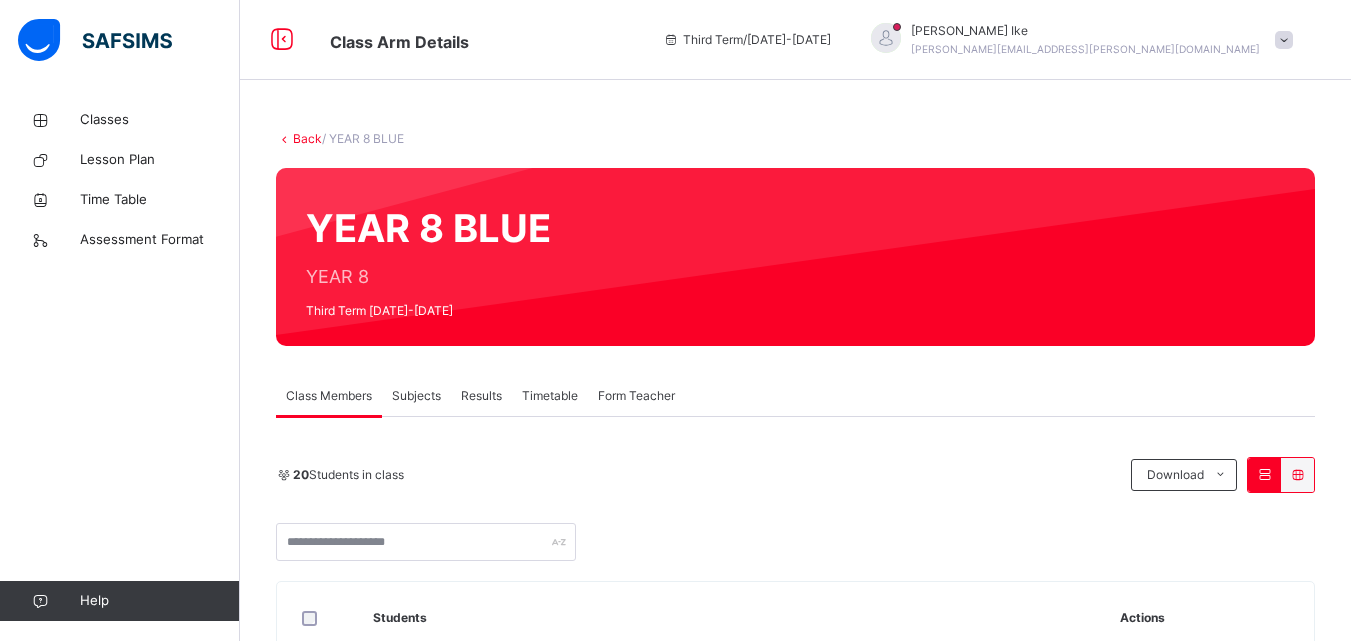 click on "Subjects" at bounding box center (416, 396) 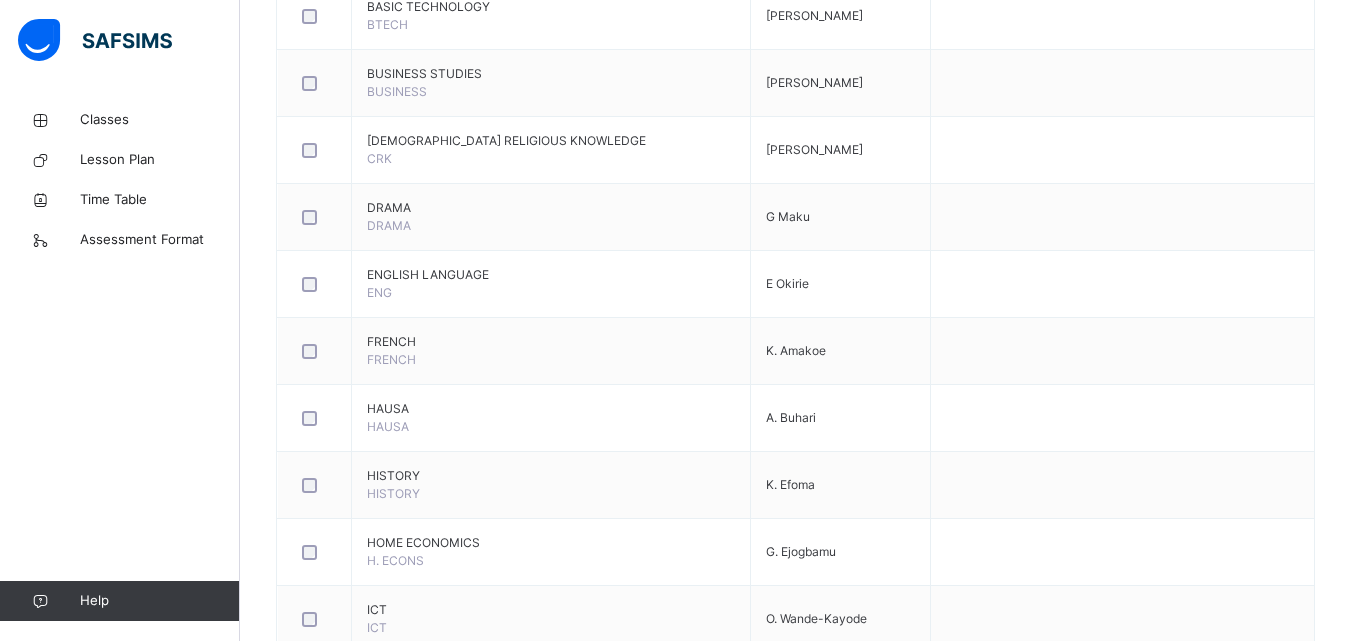 scroll, scrollTop: 1062, scrollLeft: 0, axis: vertical 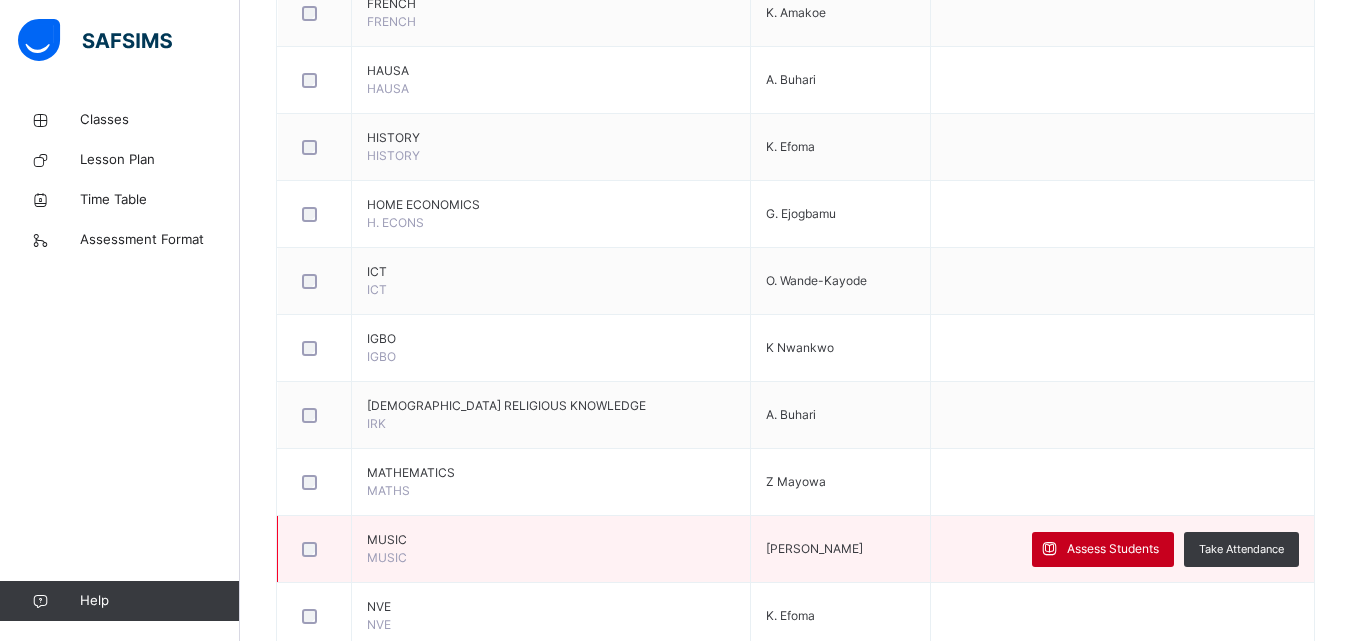 click on "Assess Students" at bounding box center (1103, 549) 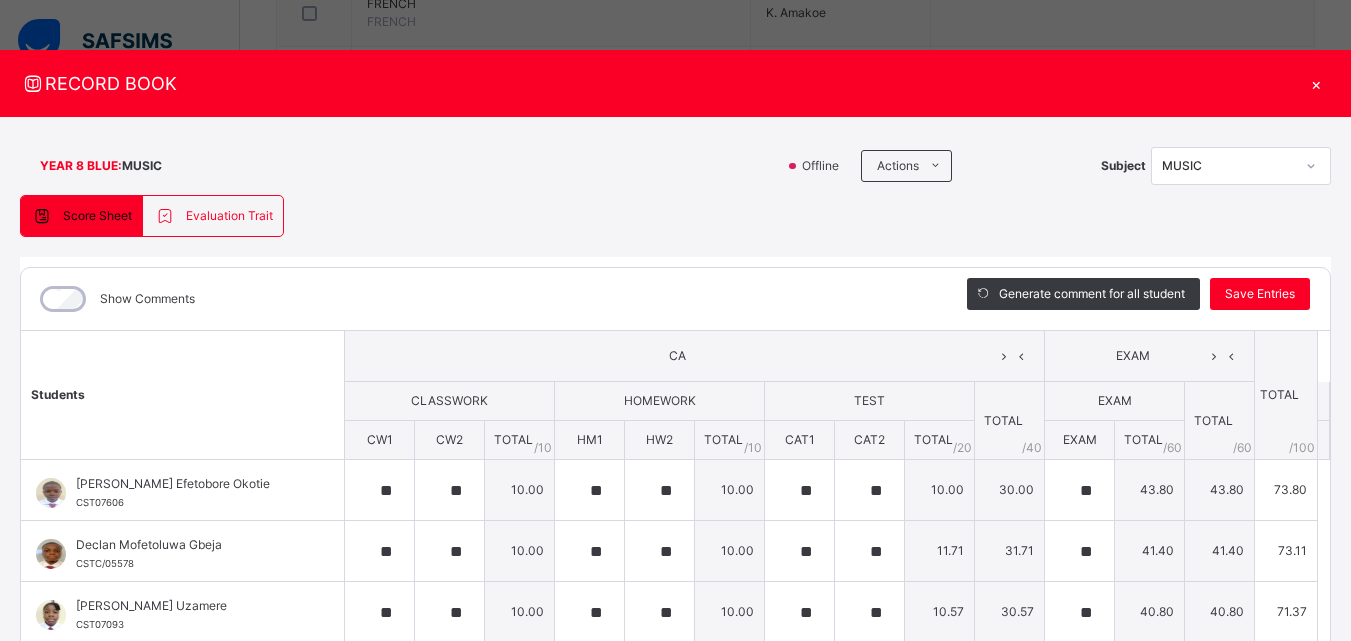 type on "**" 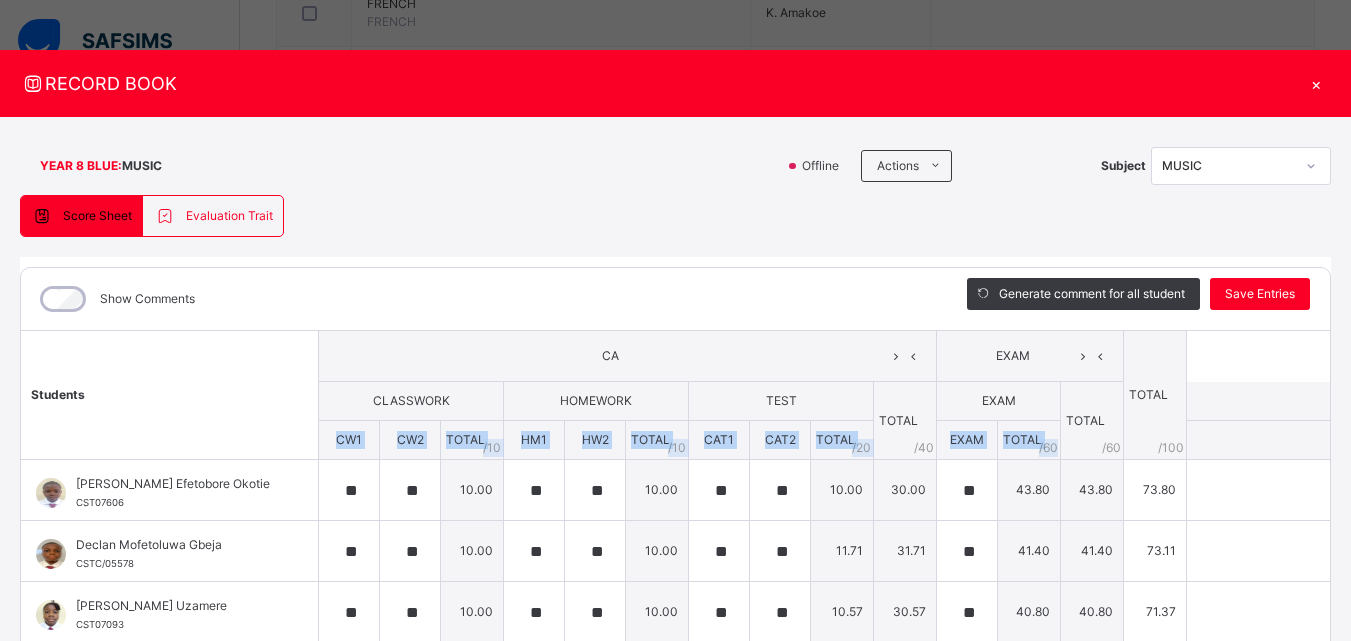 drag, startPoint x: 1283, startPoint y: 440, endPoint x: 1214, endPoint y: 391, distance: 84.6286 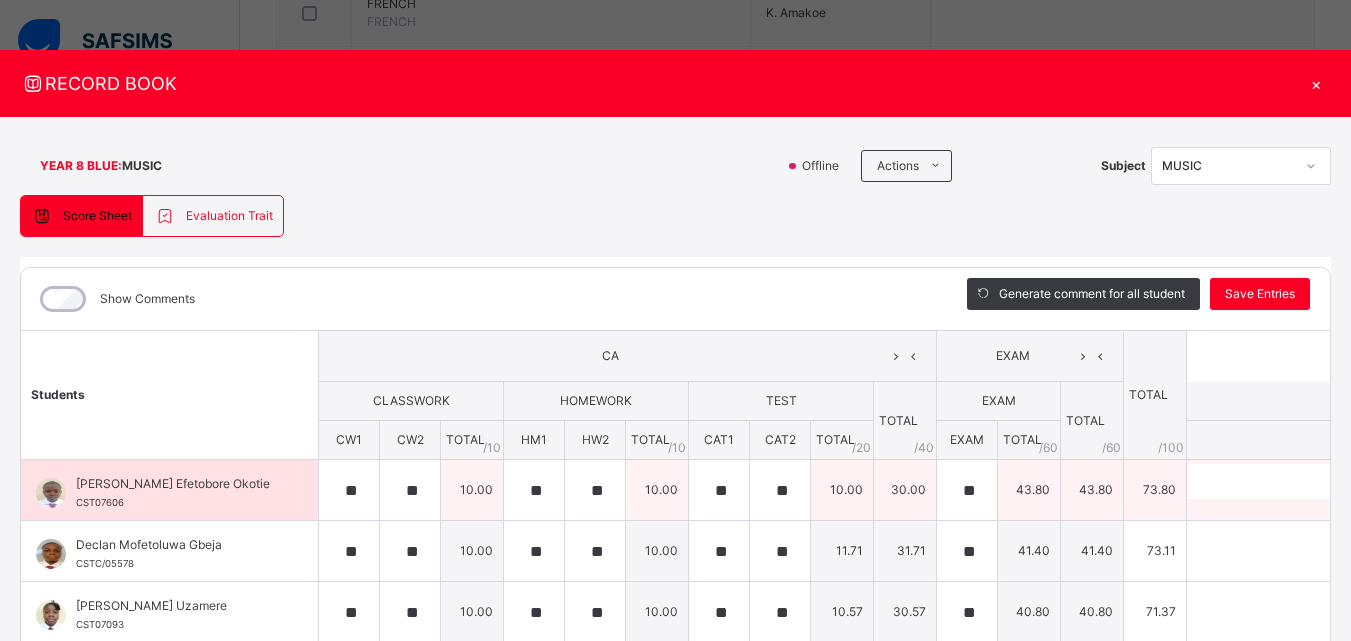 click on "Generate comment 0 / 250" at bounding box center [1340, 490] 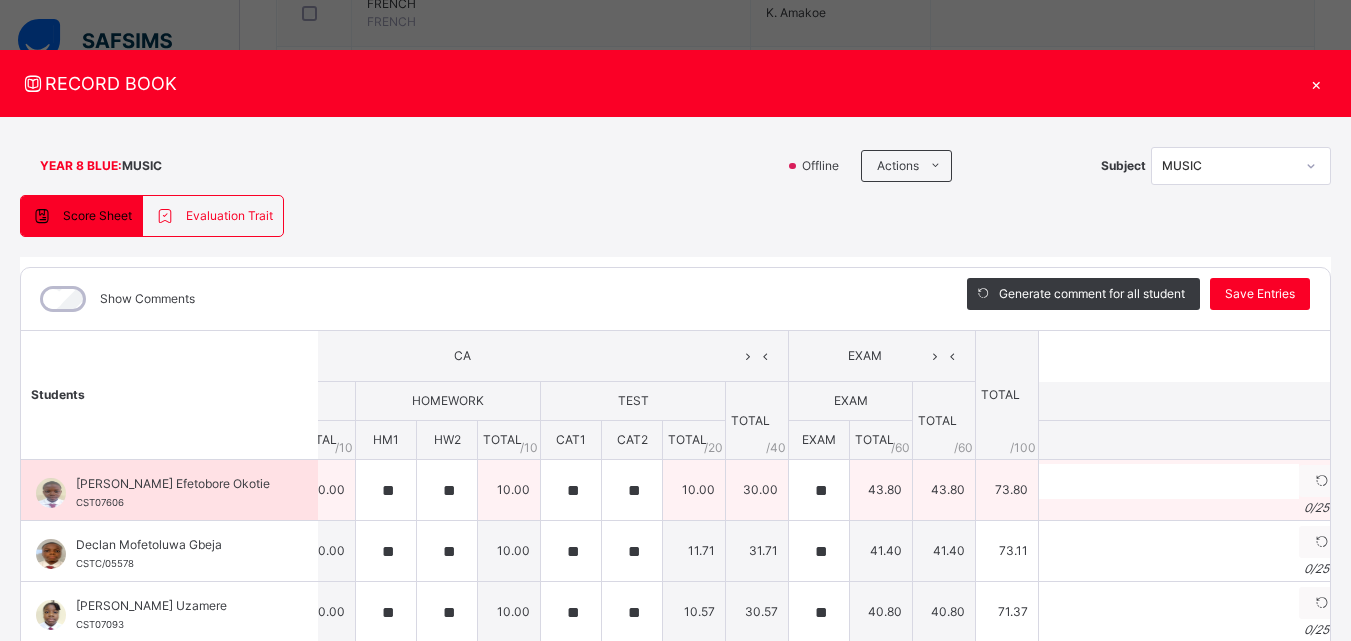 scroll, scrollTop: 0, scrollLeft: 197, axis: horizontal 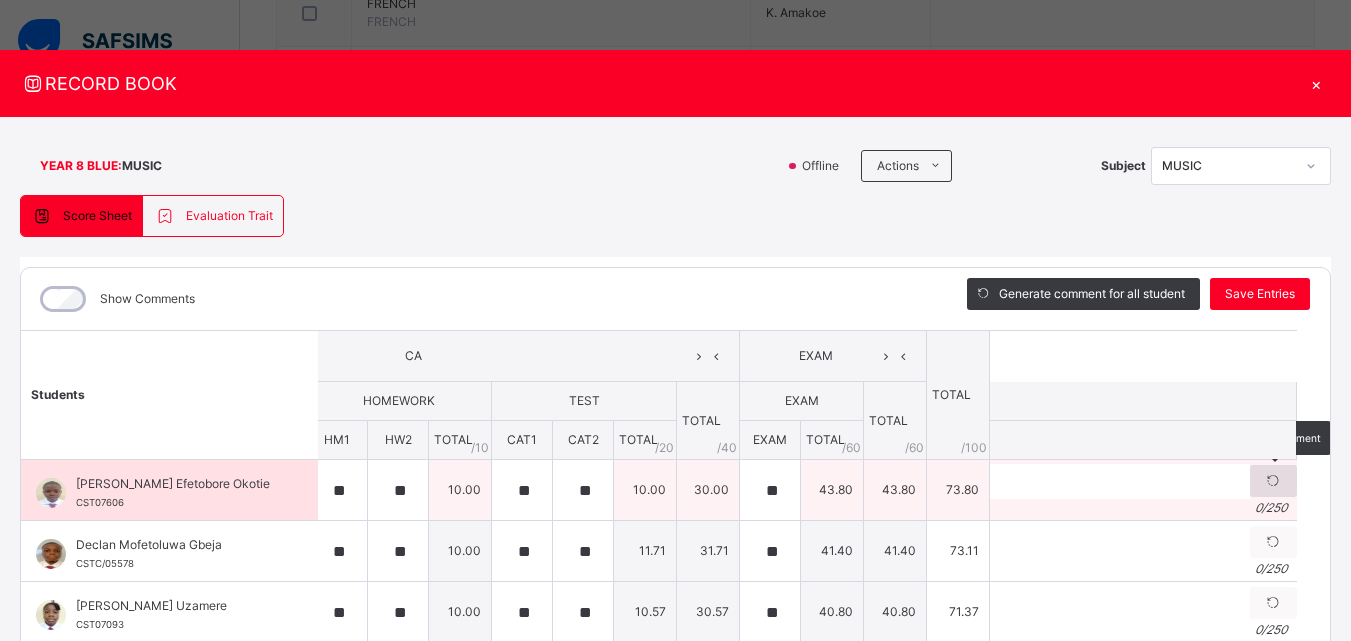click at bounding box center [1273, 481] 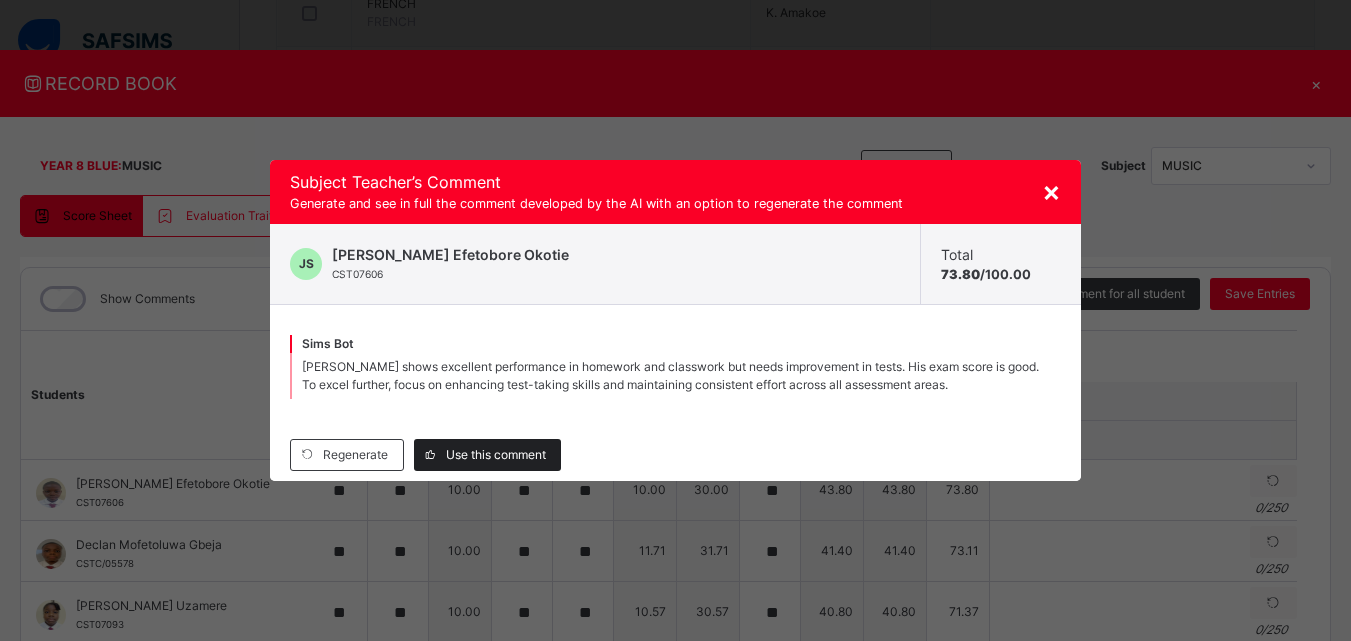 click on "Use this comment" at bounding box center [496, 455] 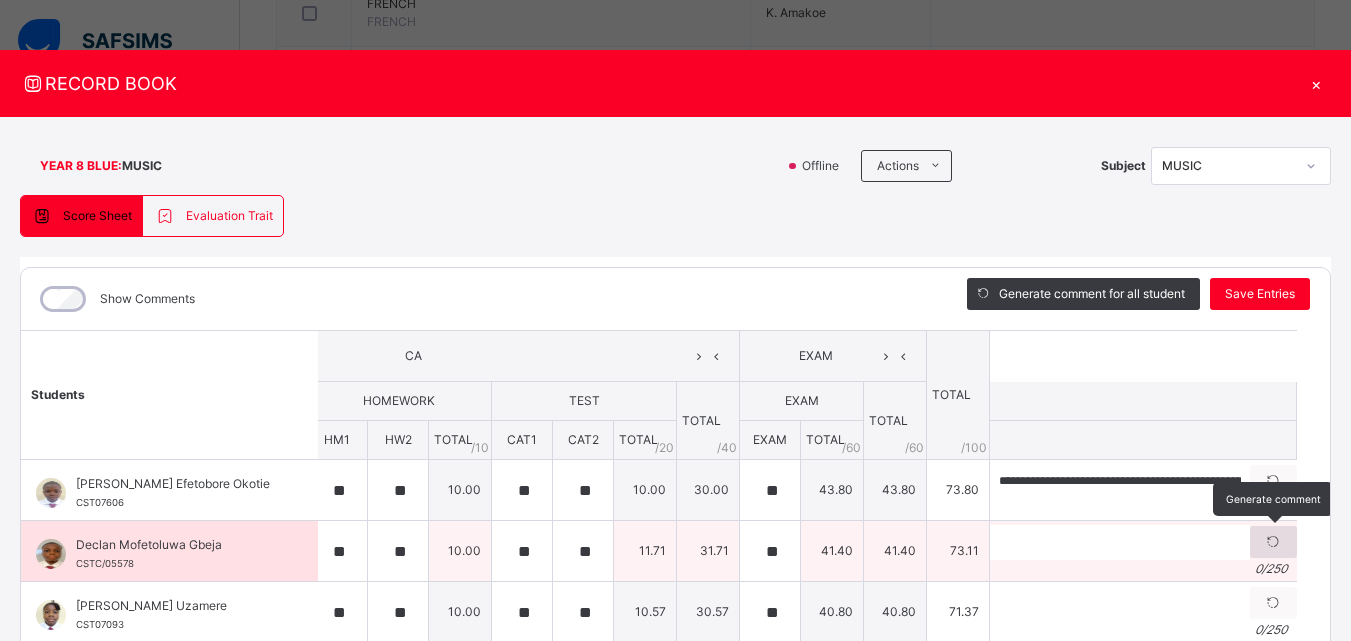 click at bounding box center (1273, 542) 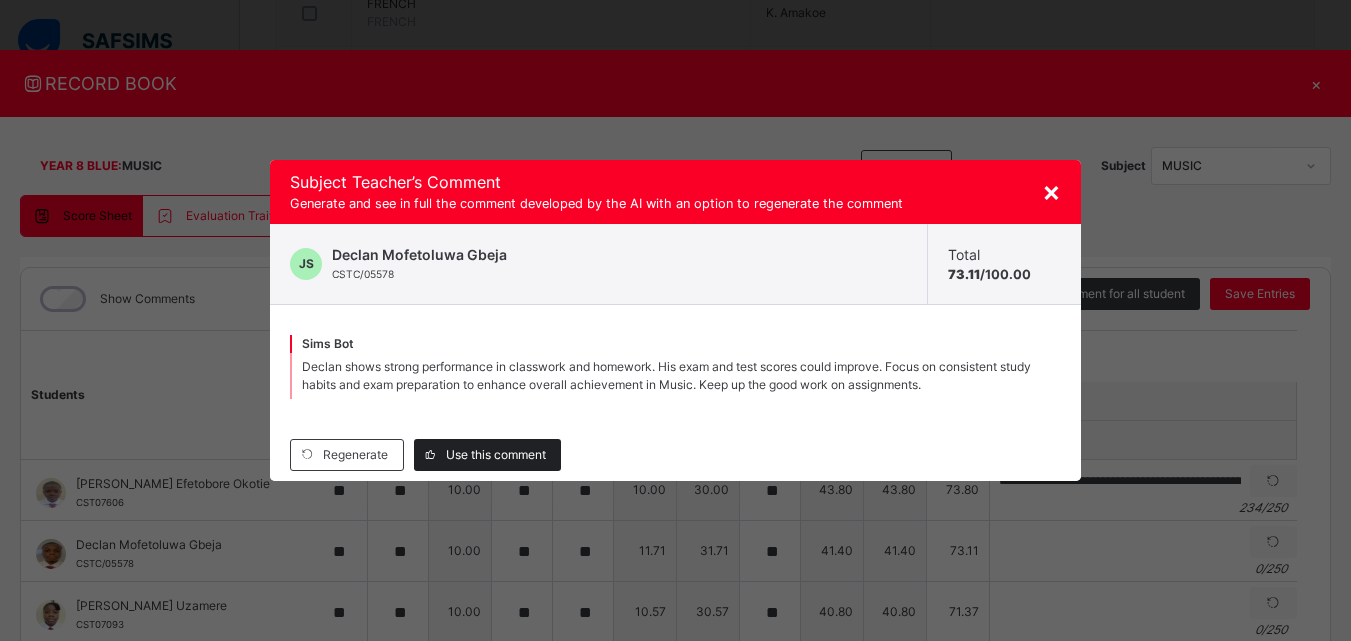 click on "Use this comment" at bounding box center [496, 455] 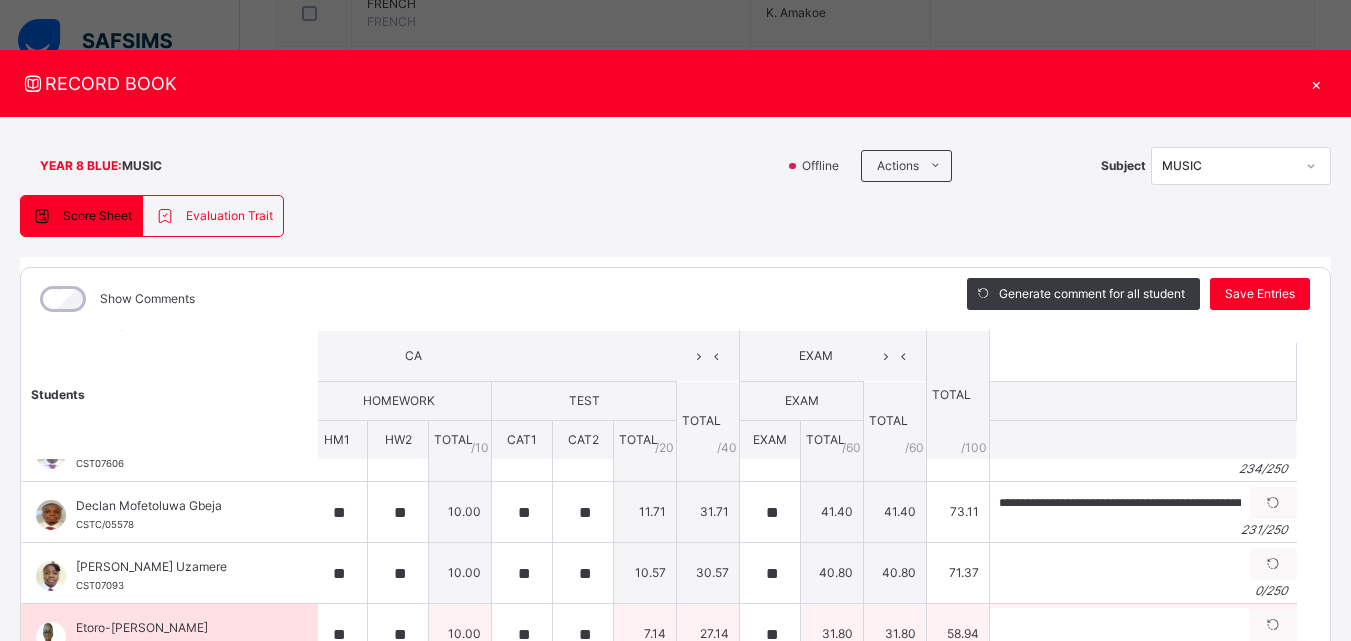 scroll, scrollTop: 0, scrollLeft: 197, axis: horizontal 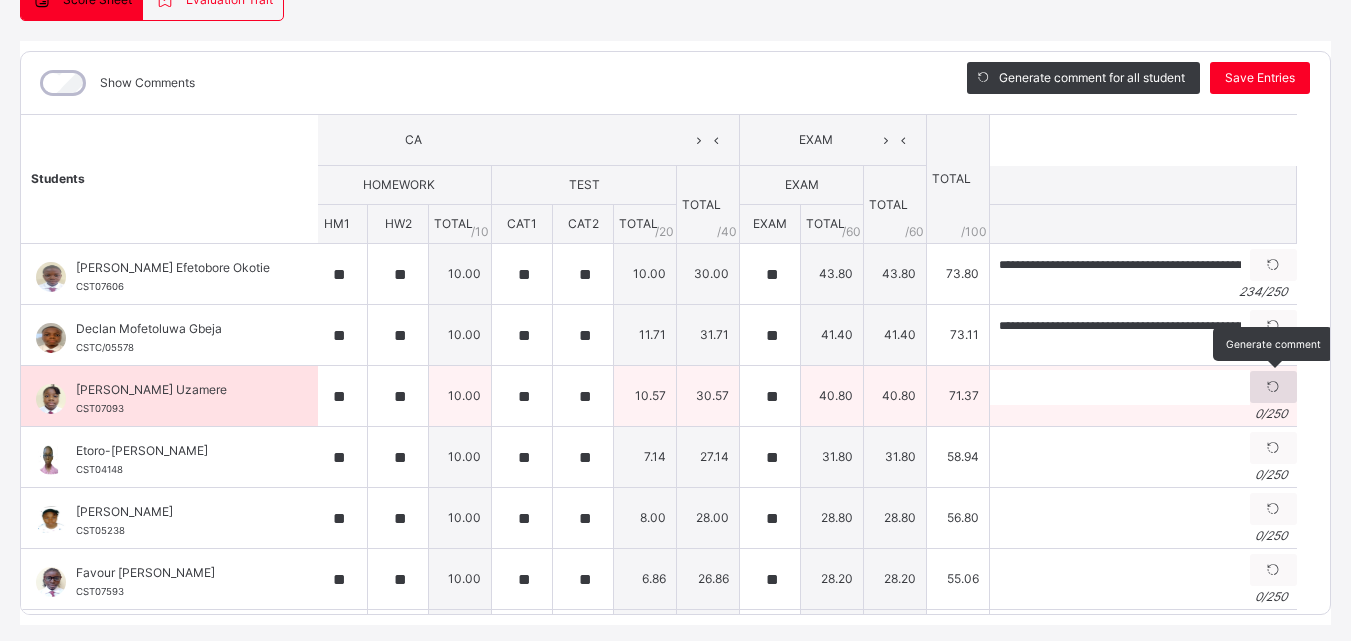 click at bounding box center (1273, 387) 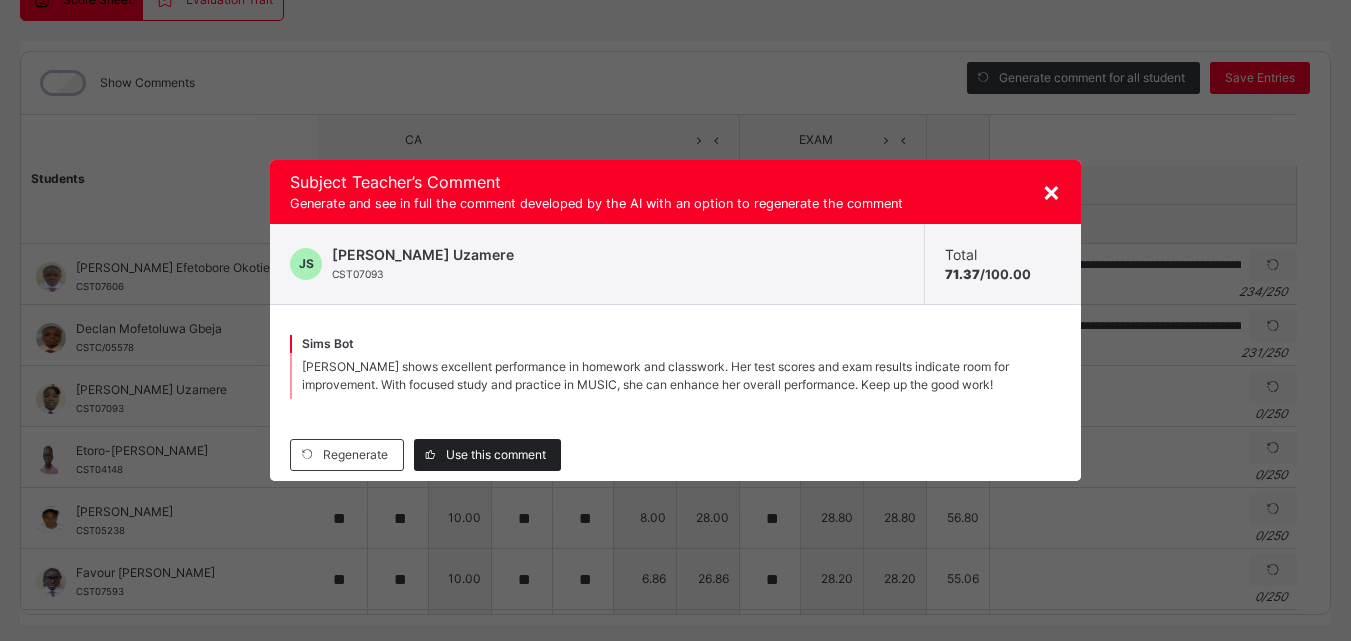 click on "Use this comment" at bounding box center [496, 455] 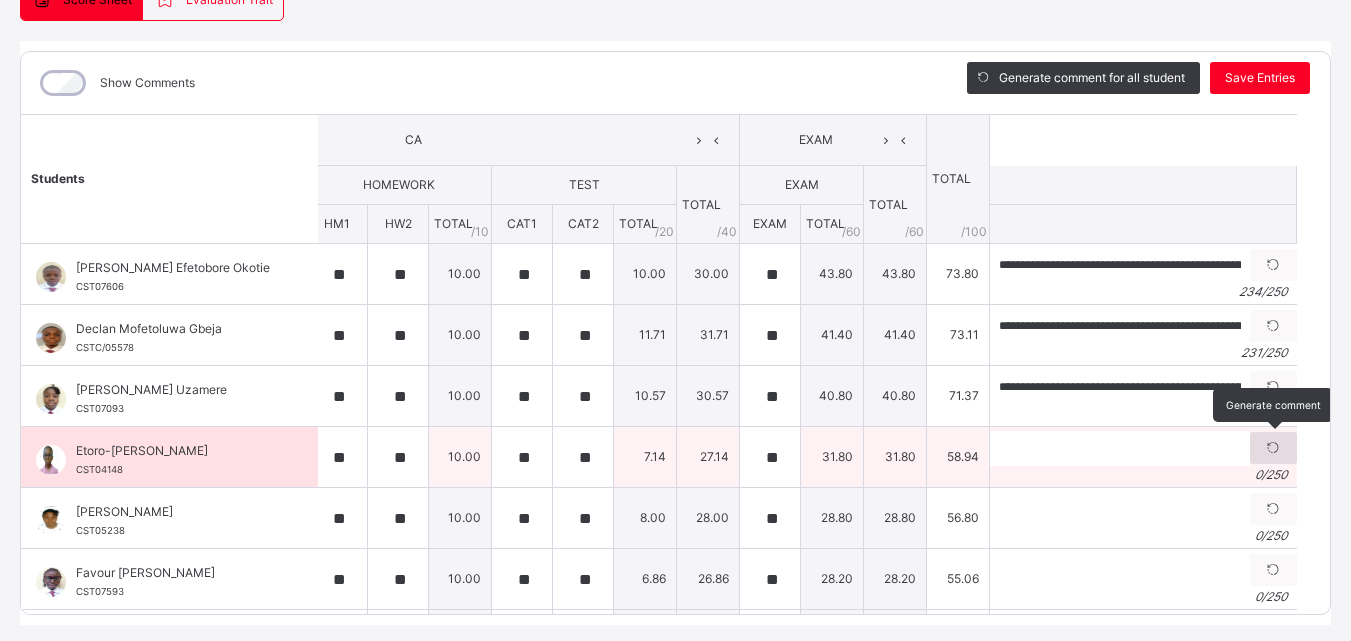 click at bounding box center (1273, 448) 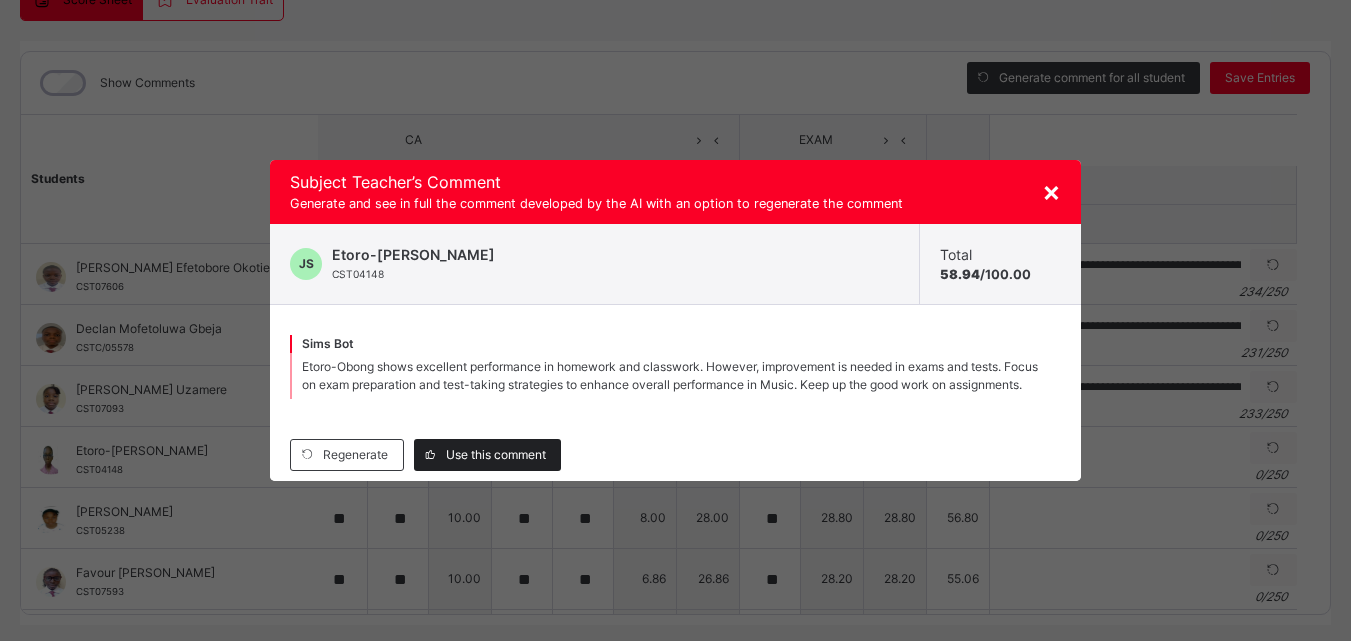 click on "Use this comment" at bounding box center [496, 455] 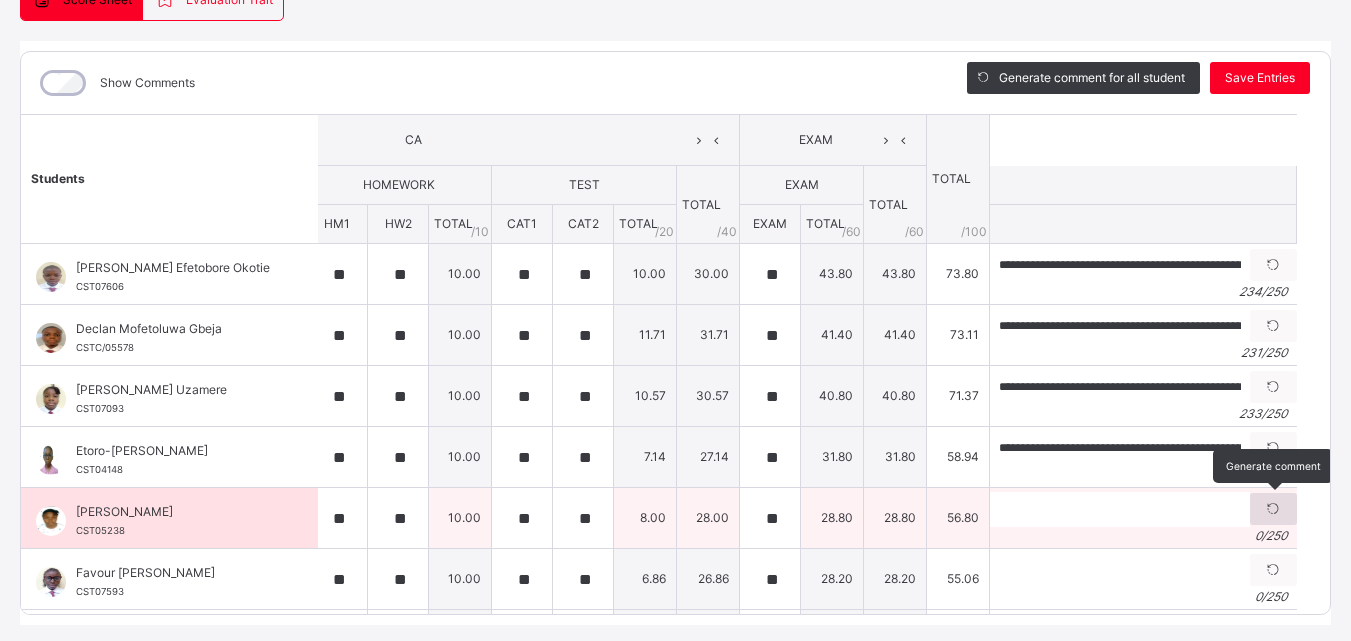 click at bounding box center [1273, 509] 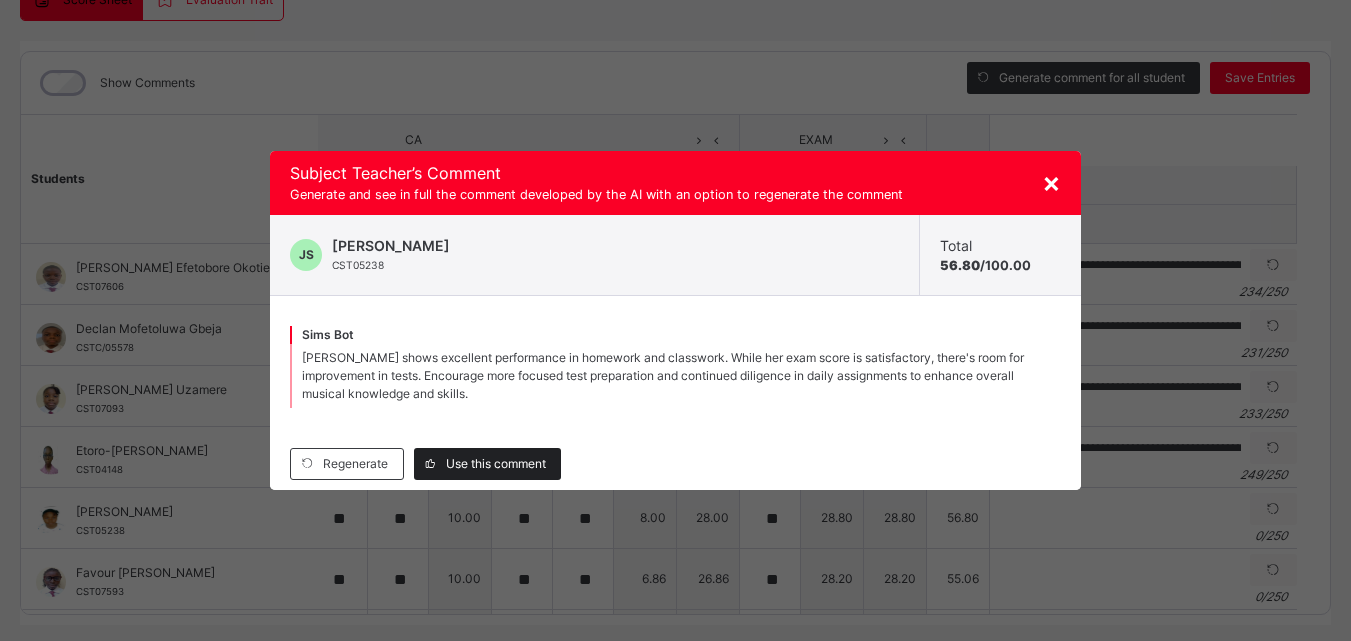 click on "Use this comment" at bounding box center (496, 464) 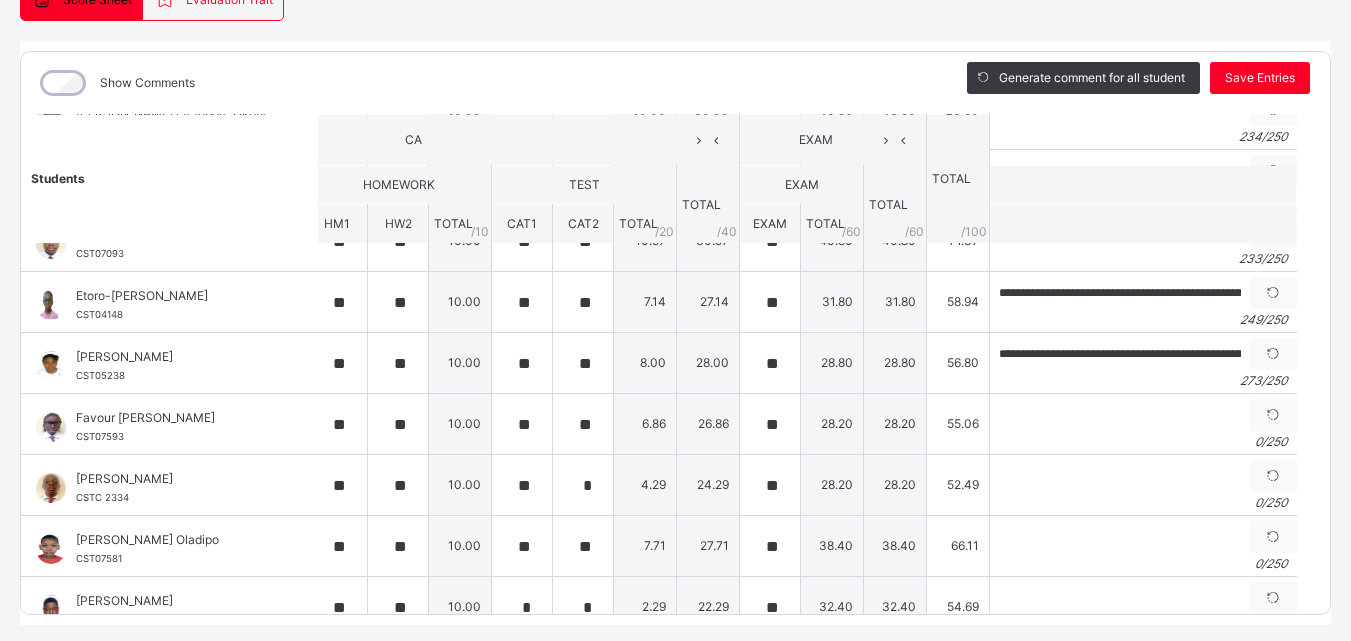 scroll, scrollTop: 162, scrollLeft: 197, axis: both 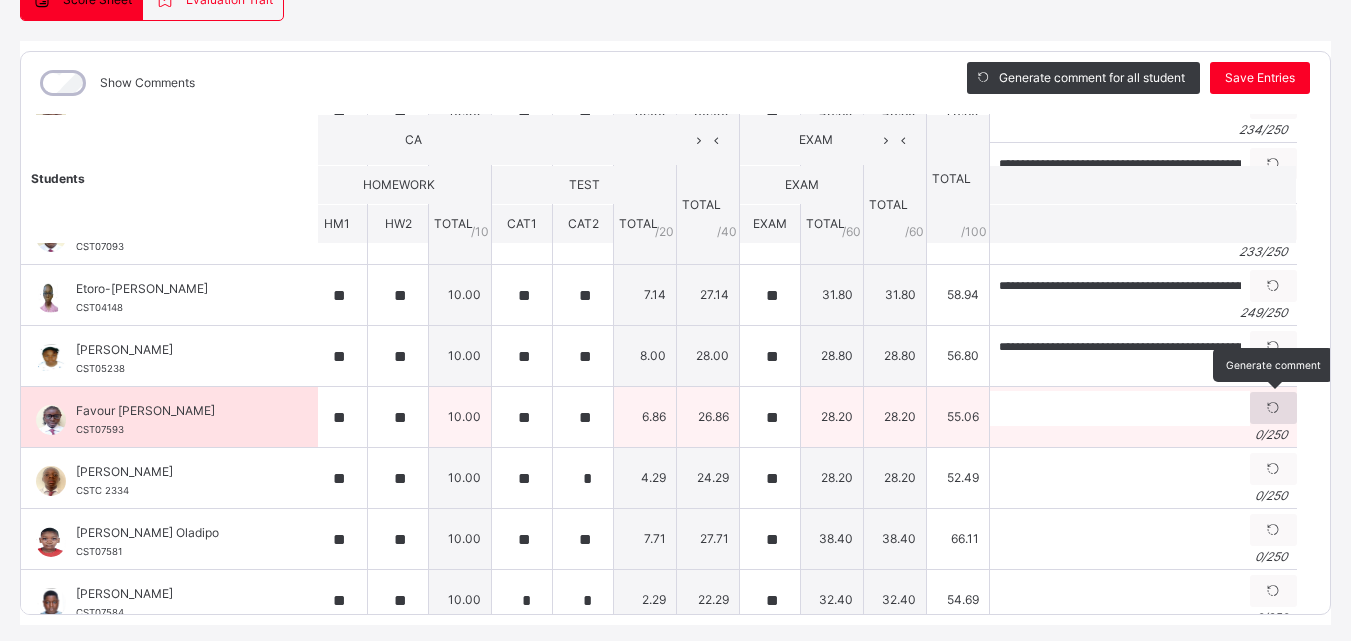 click at bounding box center (1273, 408) 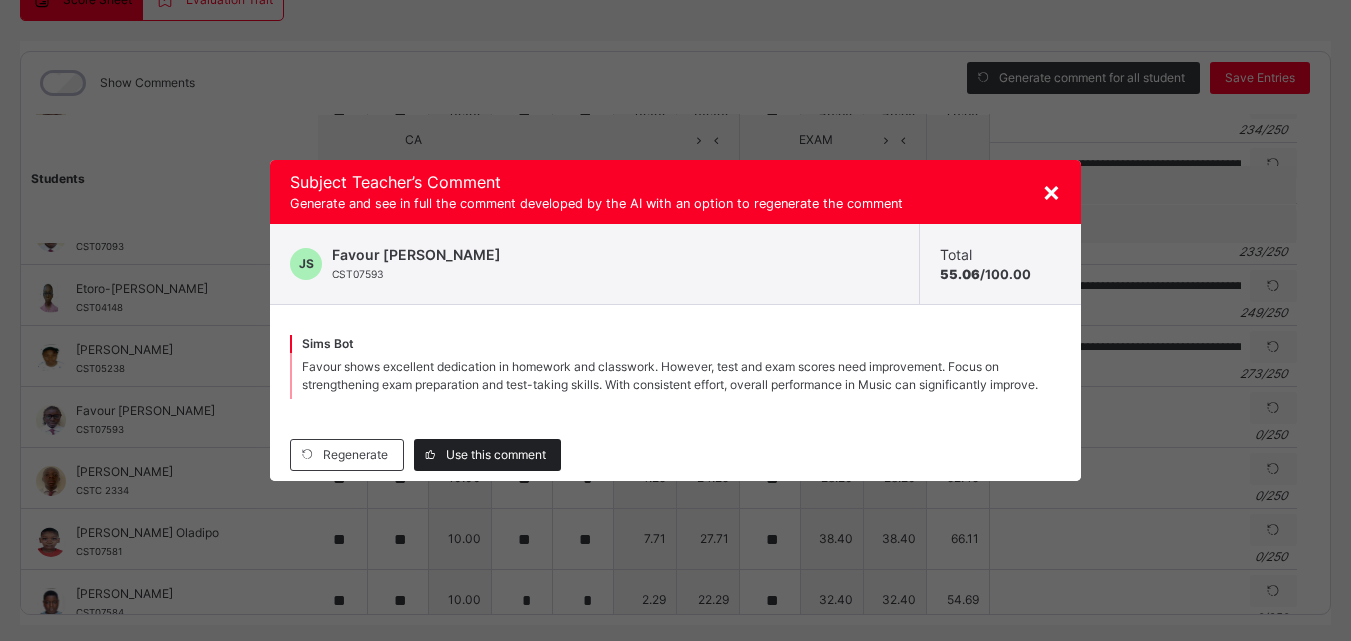 click on "Use this comment" at bounding box center (496, 455) 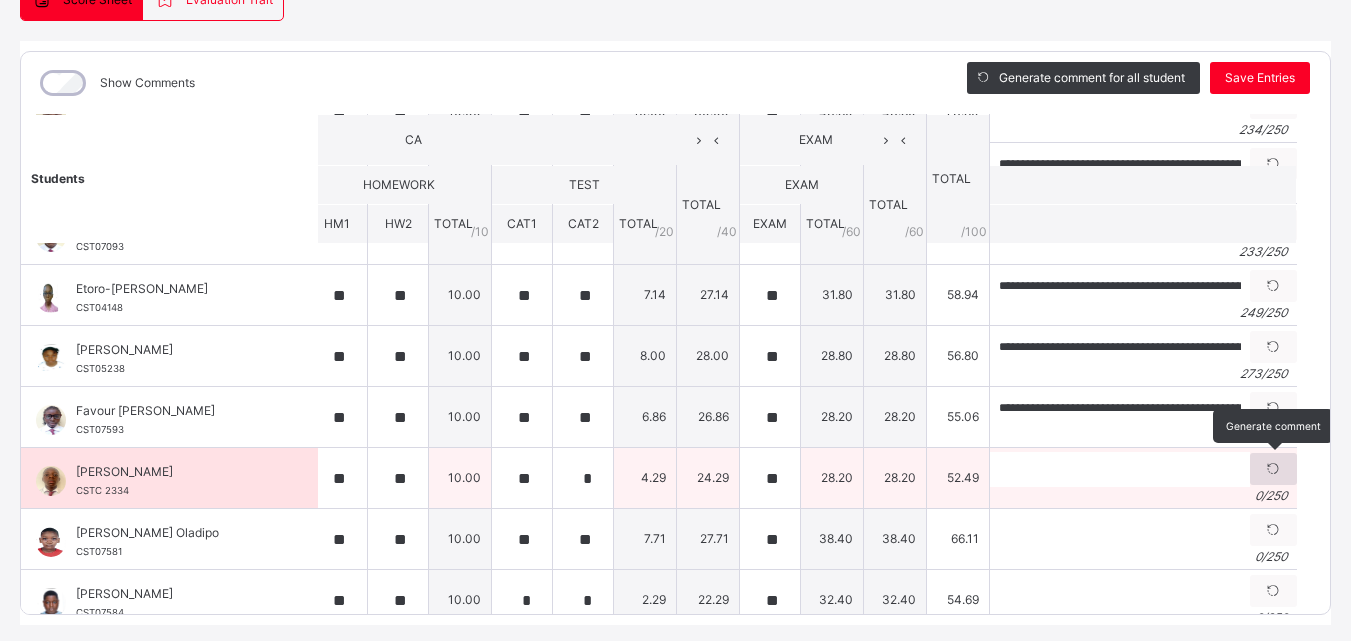 click at bounding box center (1273, 469) 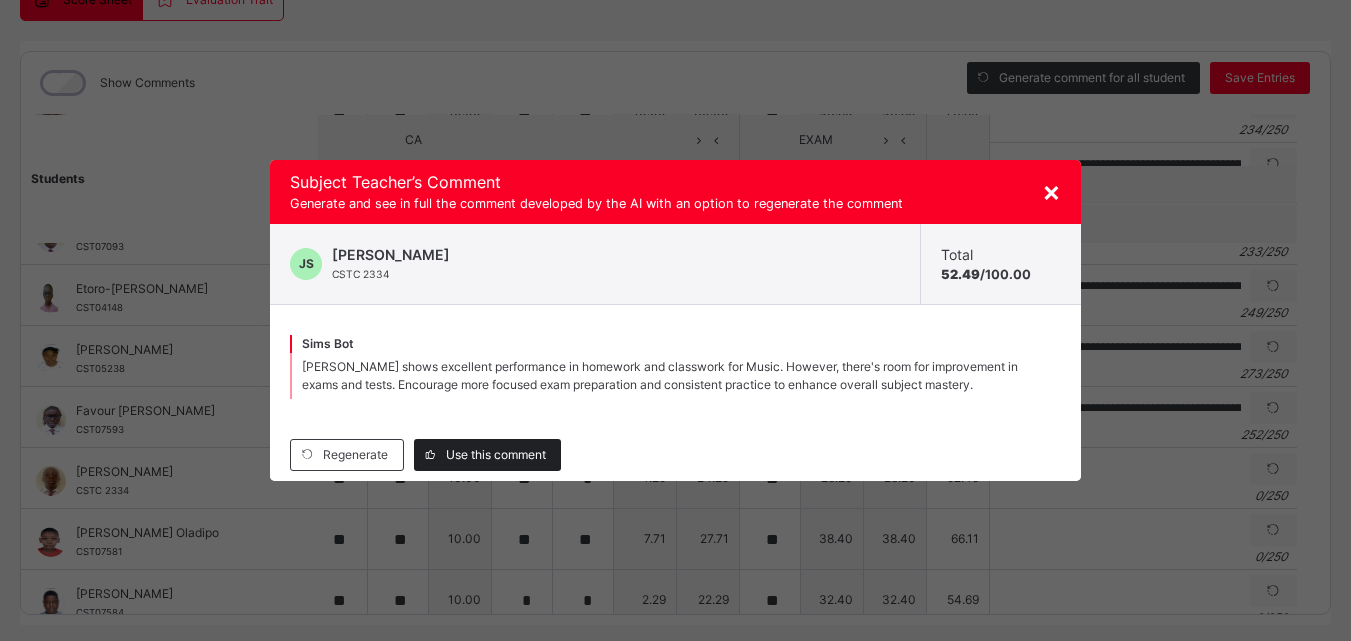 click on "Use this comment" at bounding box center (496, 455) 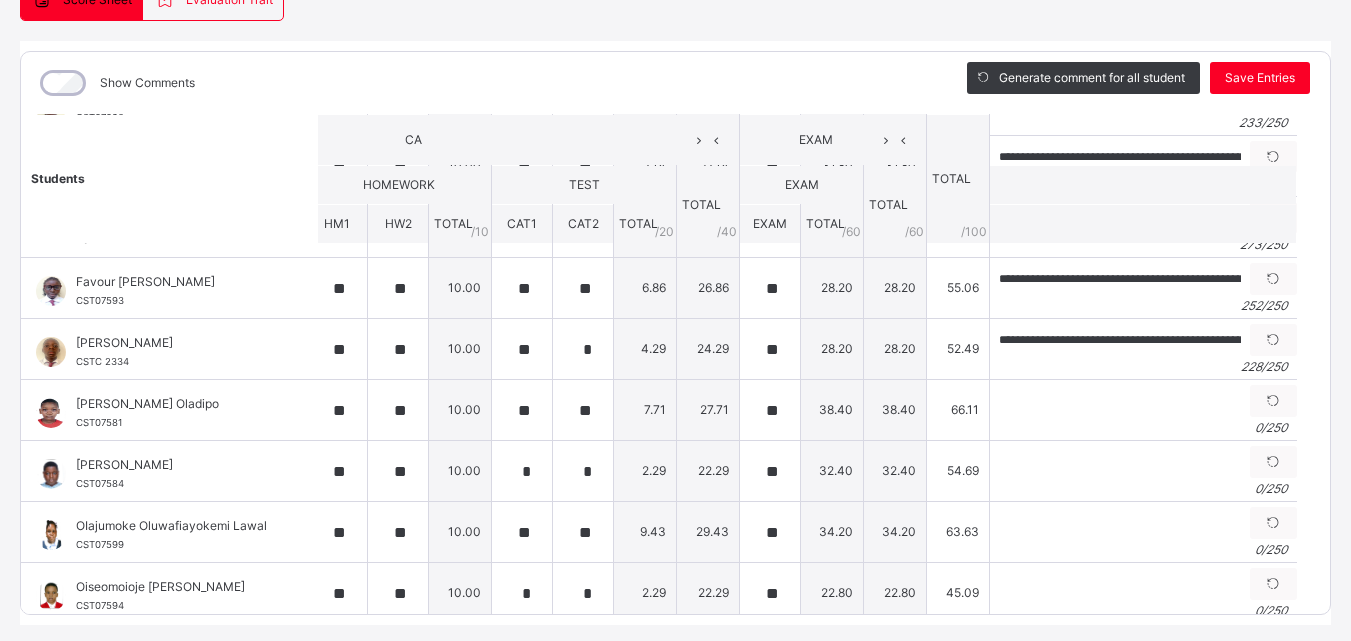 scroll, scrollTop: 293, scrollLeft: 197, axis: both 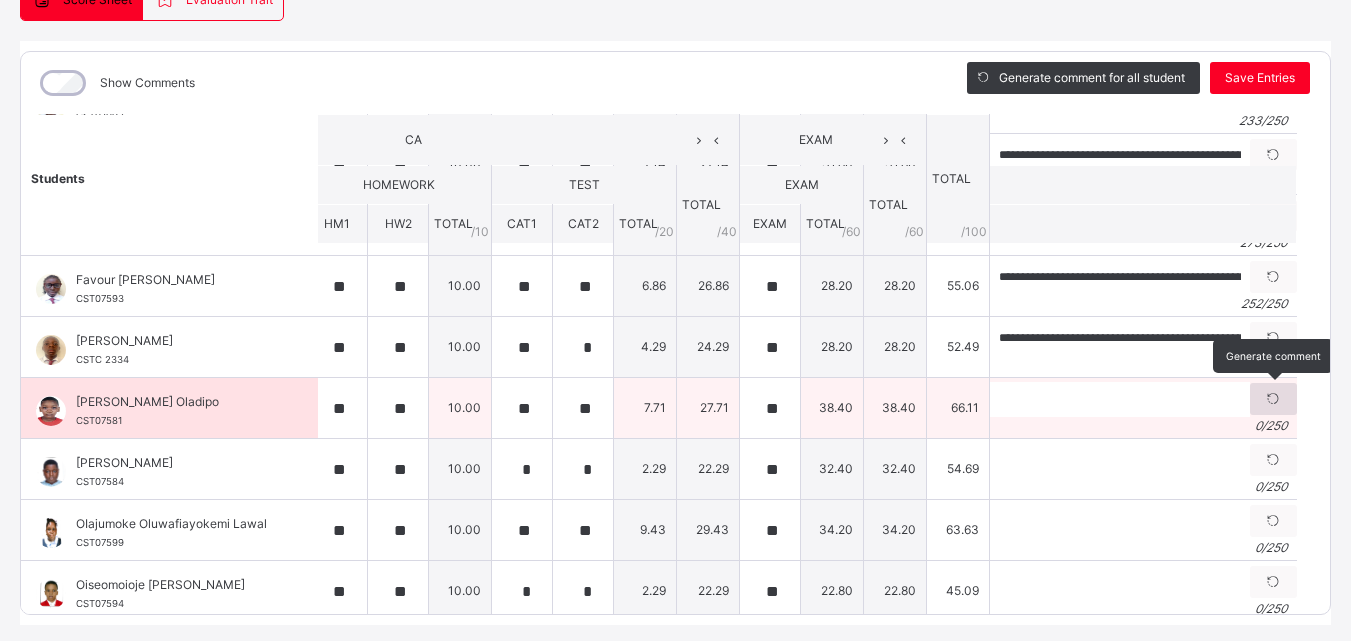click at bounding box center [1273, 399] 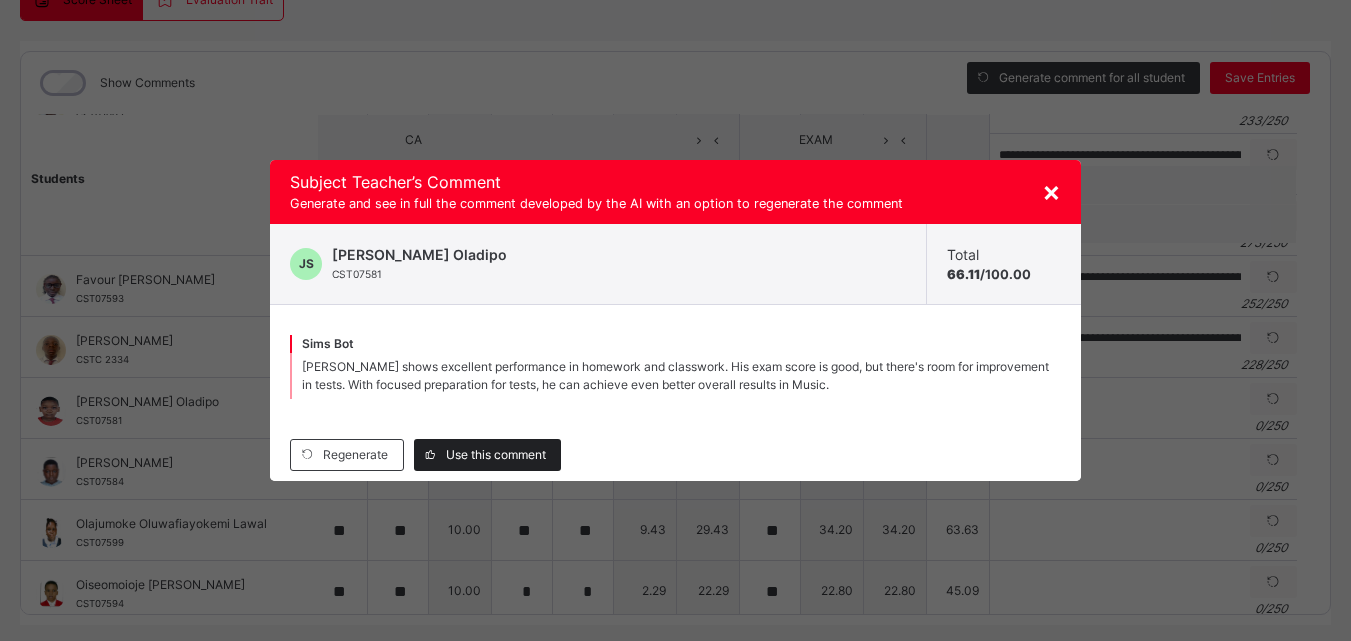 click on "Use this comment" at bounding box center [487, 455] 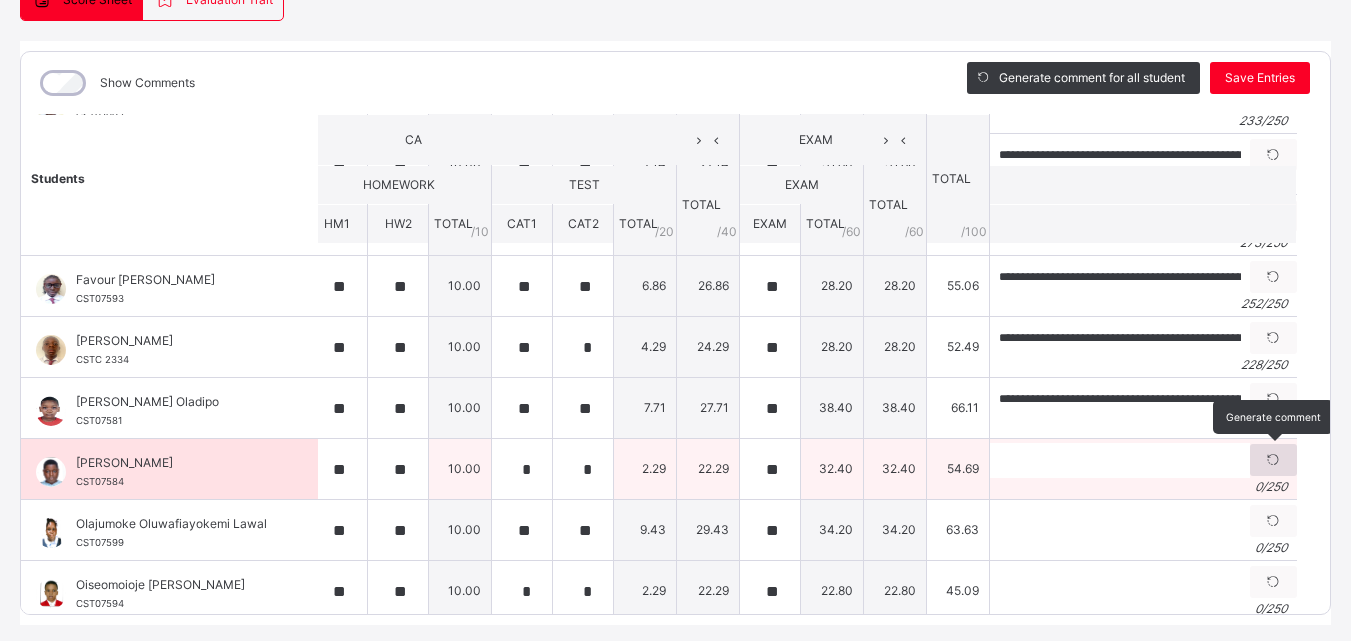 click at bounding box center [1273, 460] 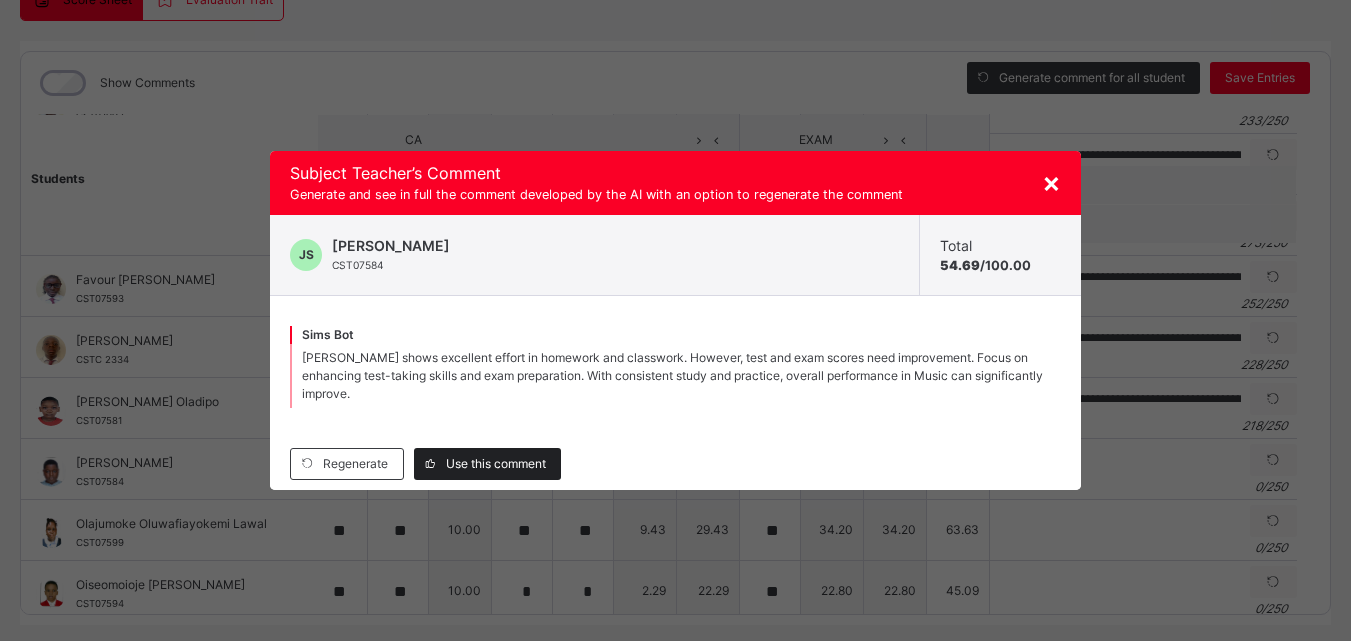 click on "Use this comment" at bounding box center [496, 464] 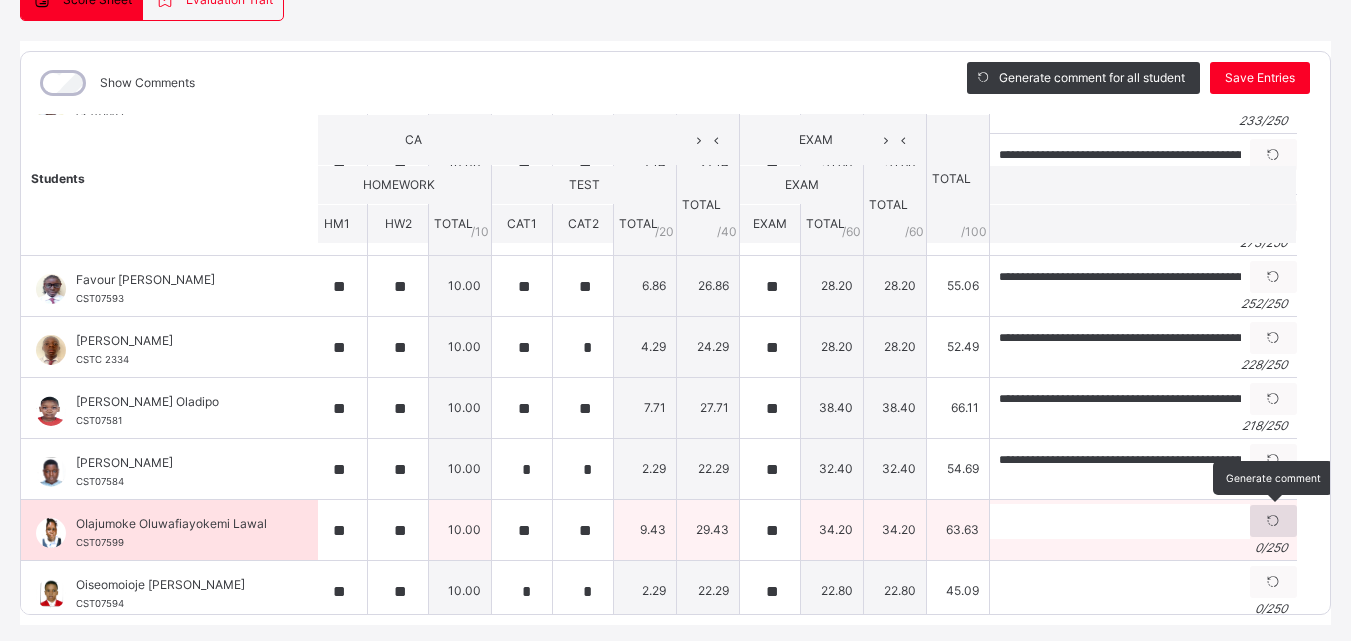 click at bounding box center (1273, 521) 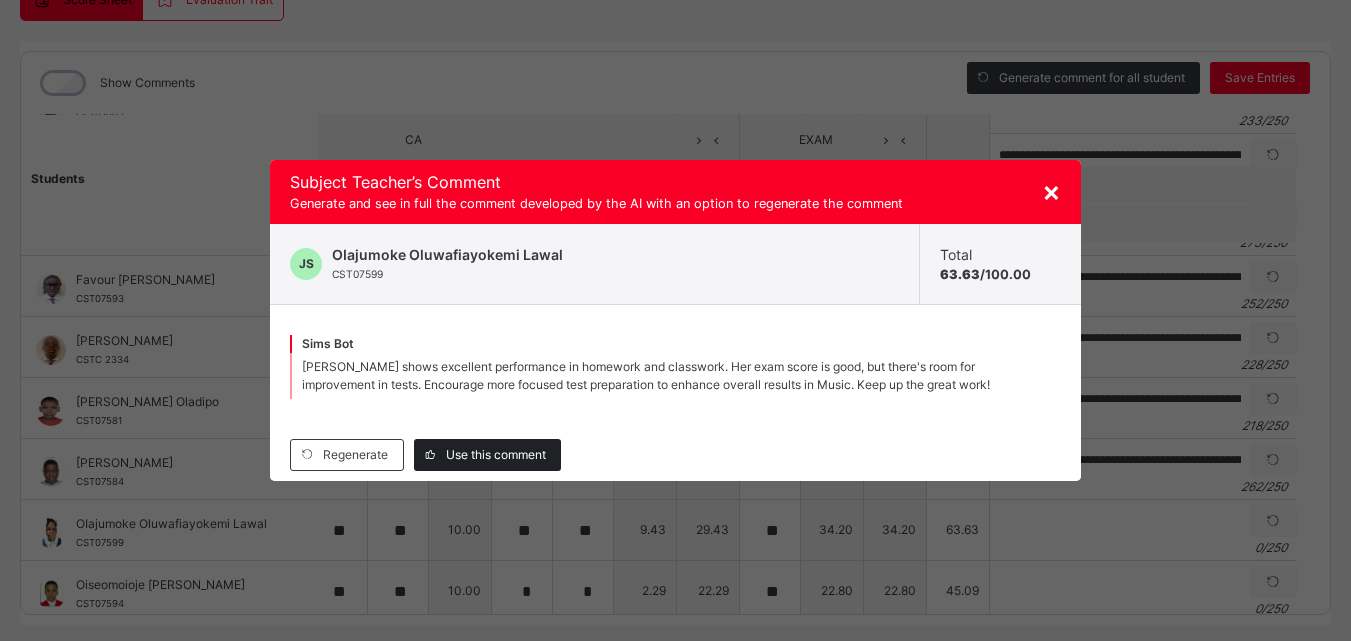 click on "Use this comment" at bounding box center (496, 455) 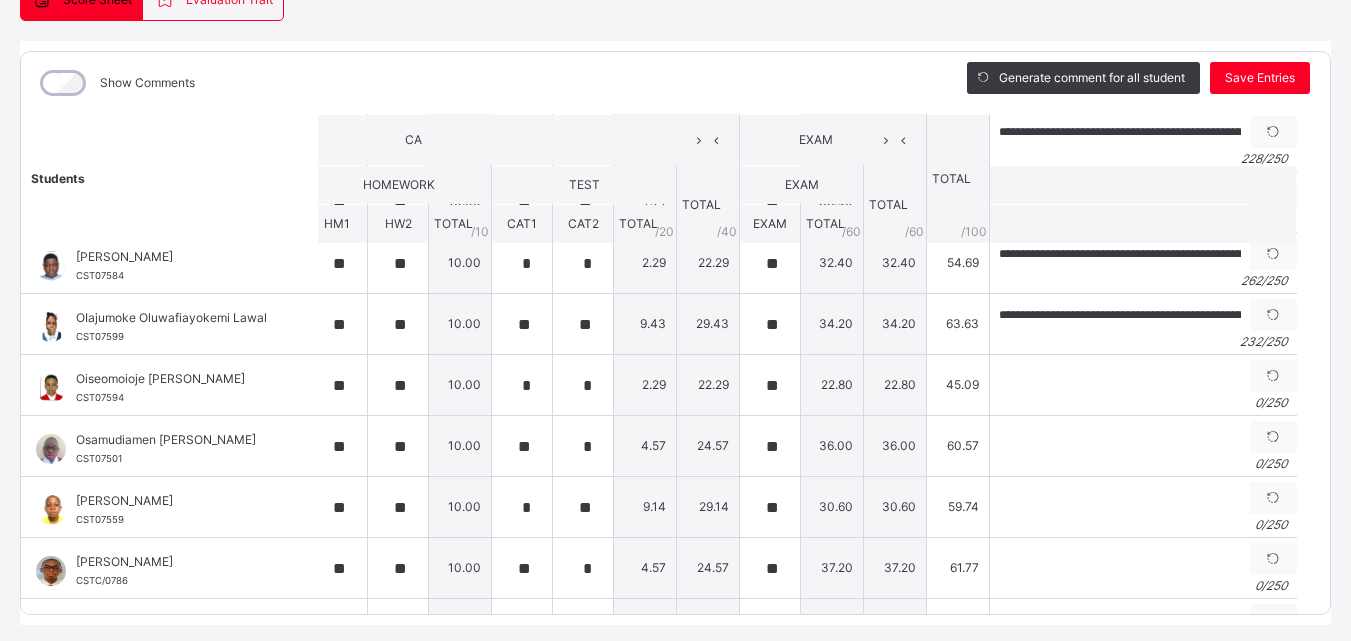 scroll, scrollTop: 509, scrollLeft: 197, axis: both 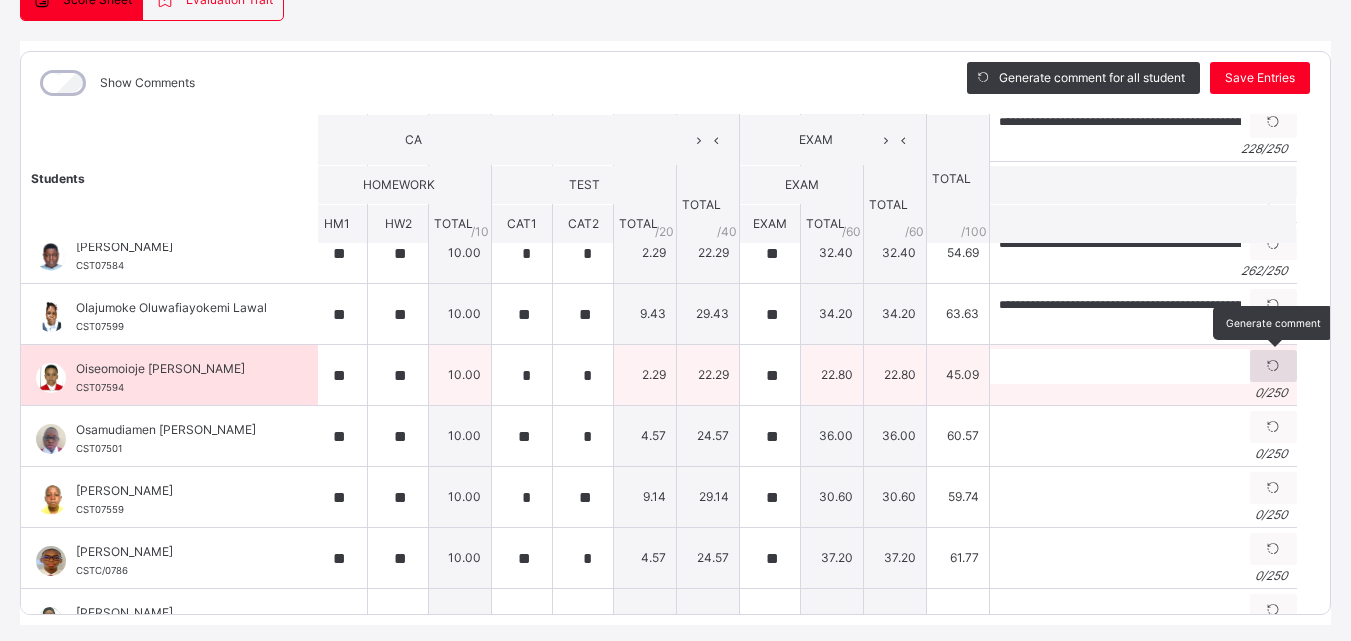 click at bounding box center (1273, 366) 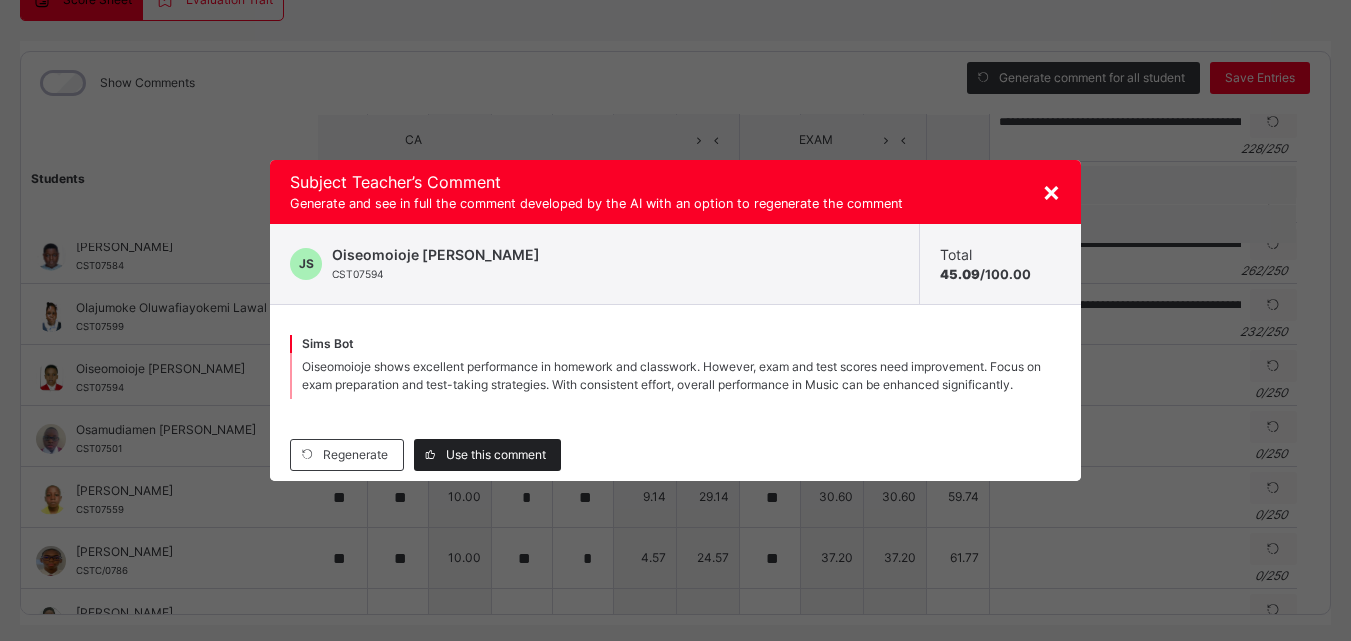 click on "Use this comment" at bounding box center (496, 455) 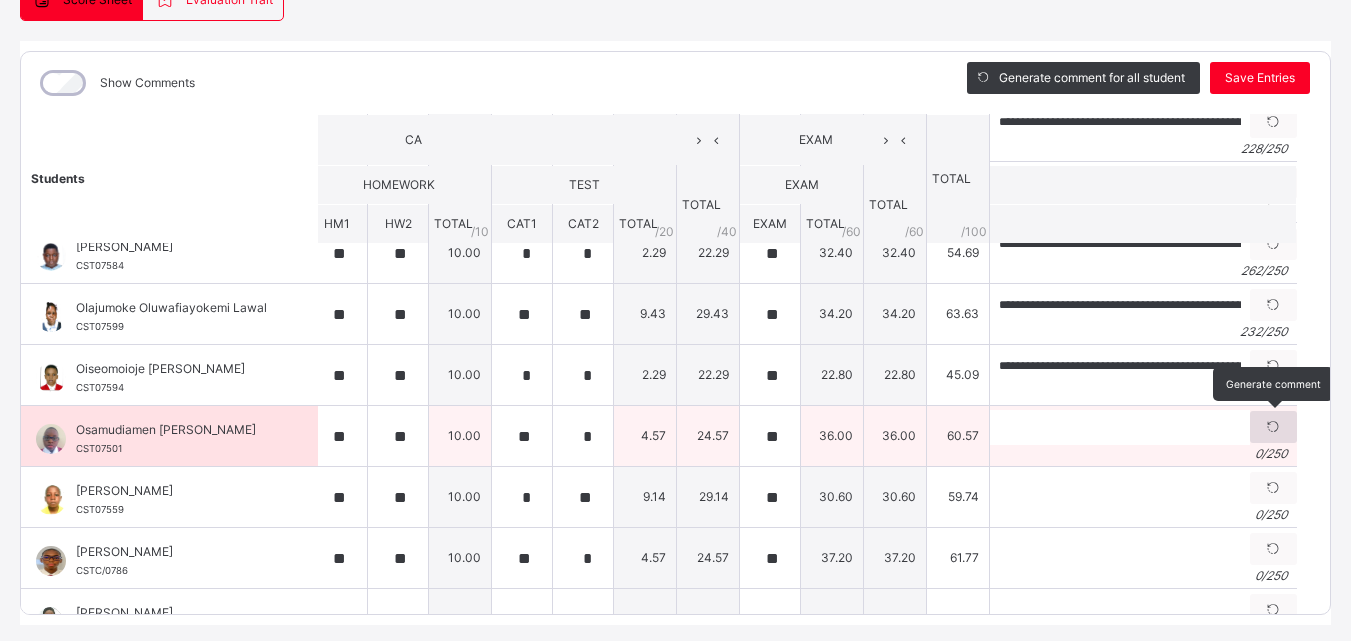 click at bounding box center (1273, 427) 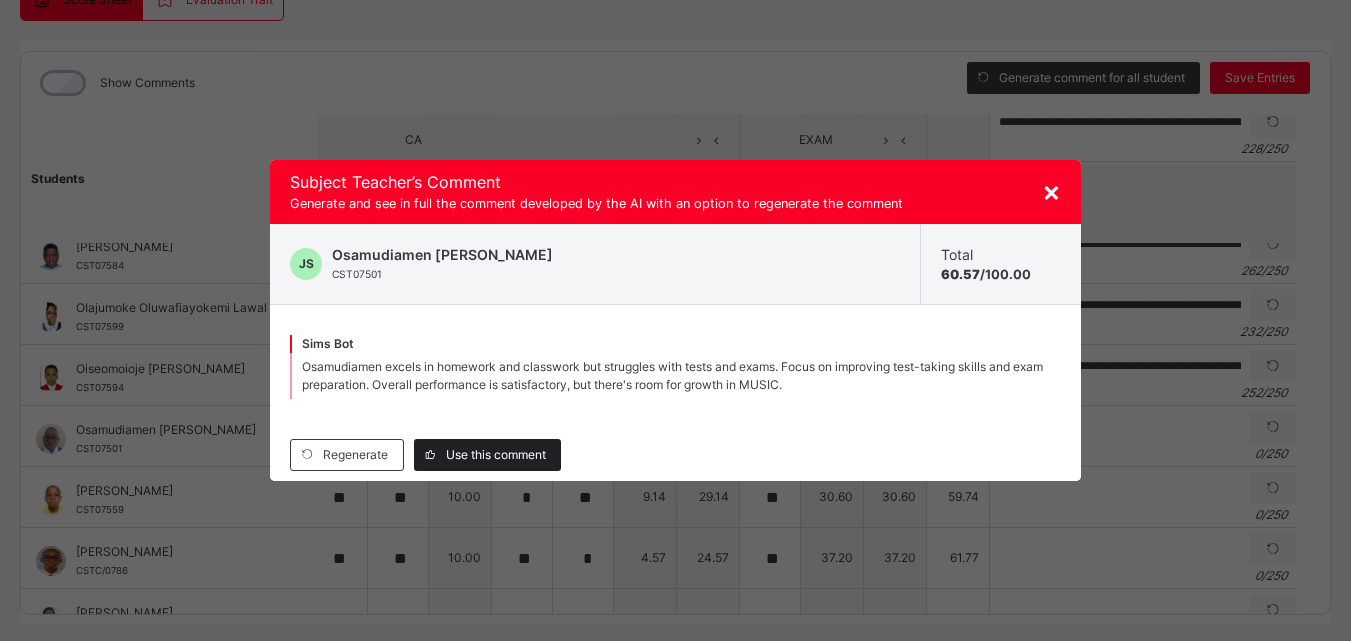 click on "Use this comment" at bounding box center (496, 455) 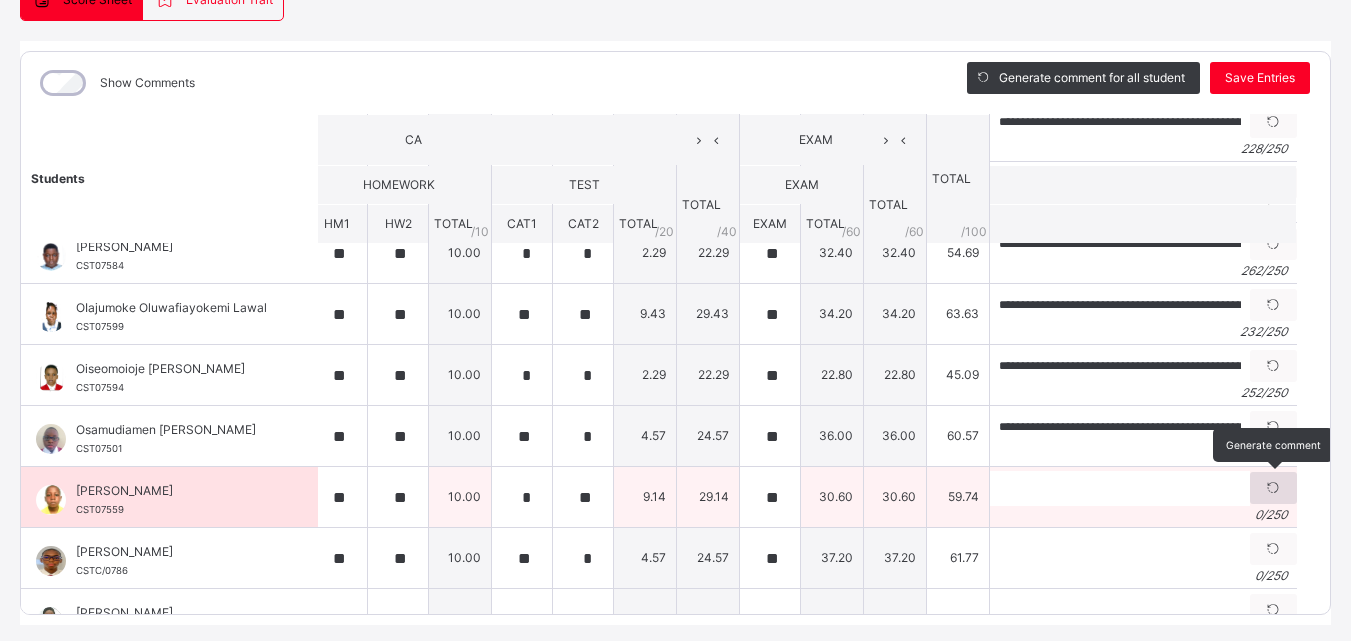 click at bounding box center [1273, 488] 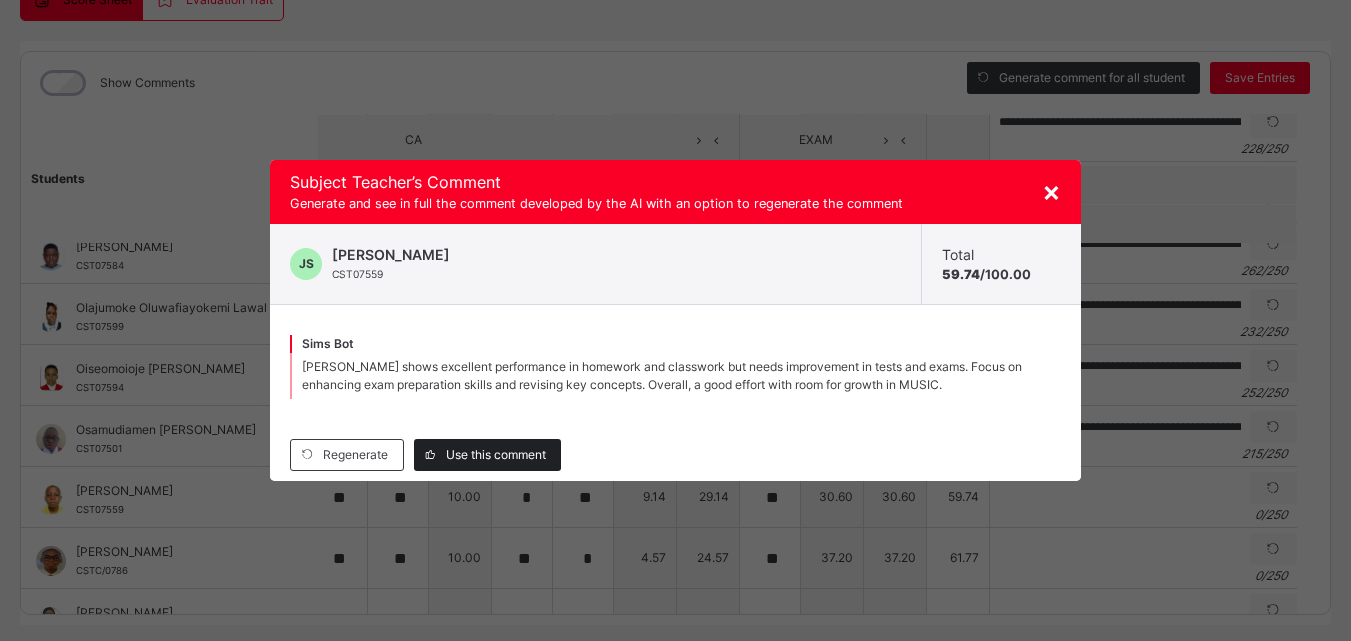 click on "Use this comment" at bounding box center (496, 455) 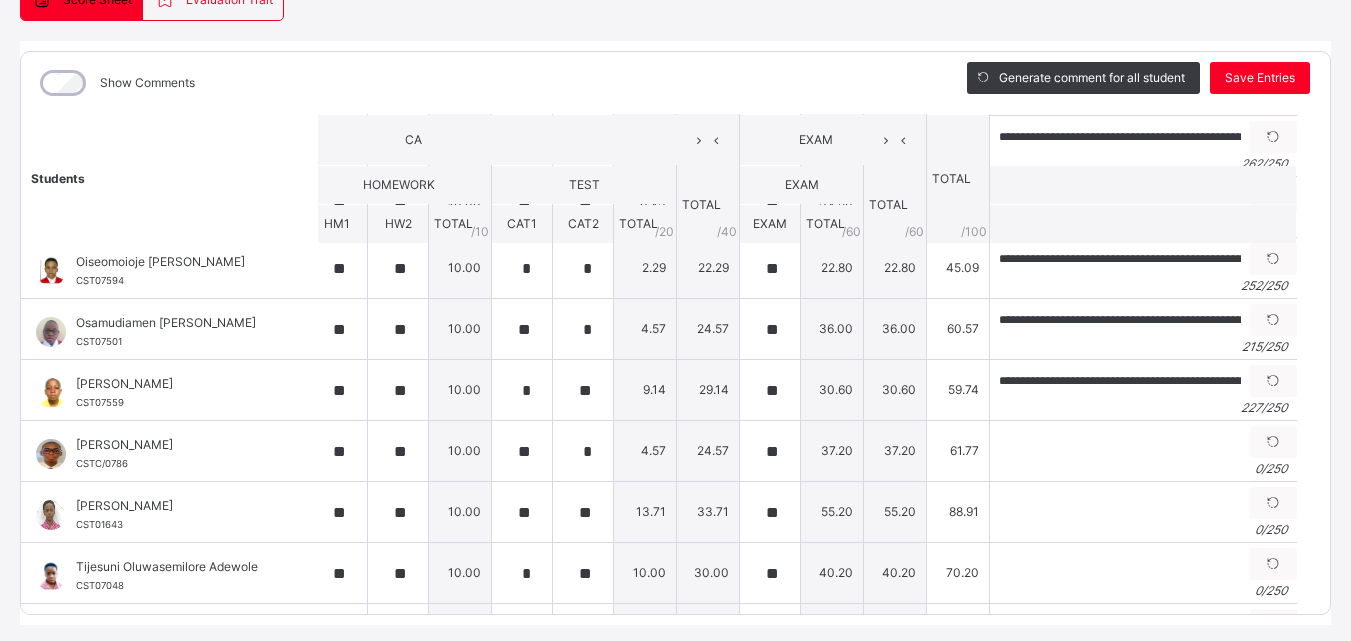 scroll, scrollTop: 658, scrollLeft: 197, axis: both 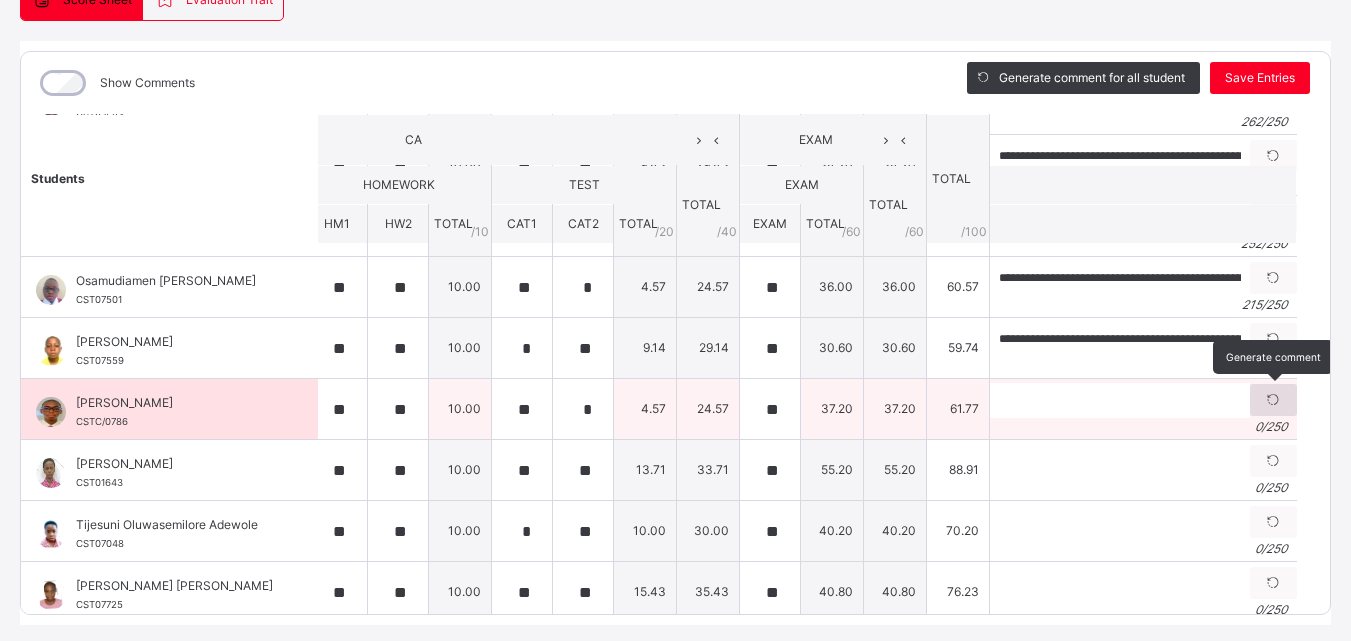click at bounding box center (1273, 400) 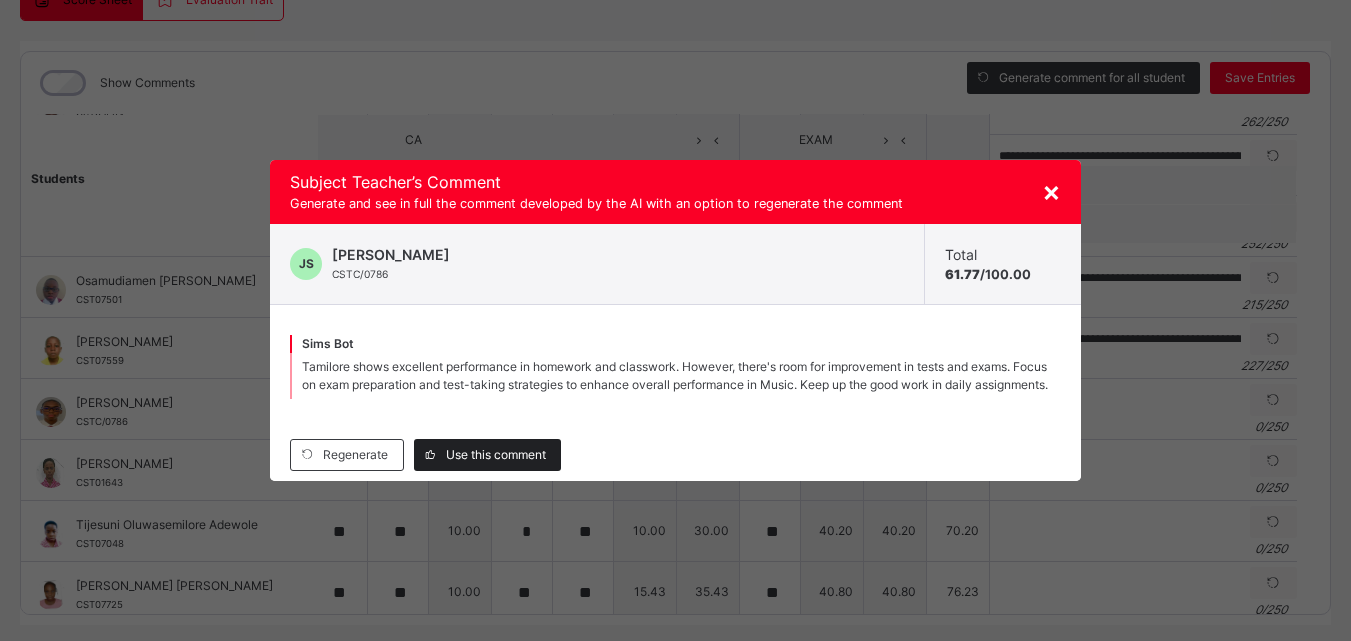 click on "Use this comment" at bounding box center [496, 455] 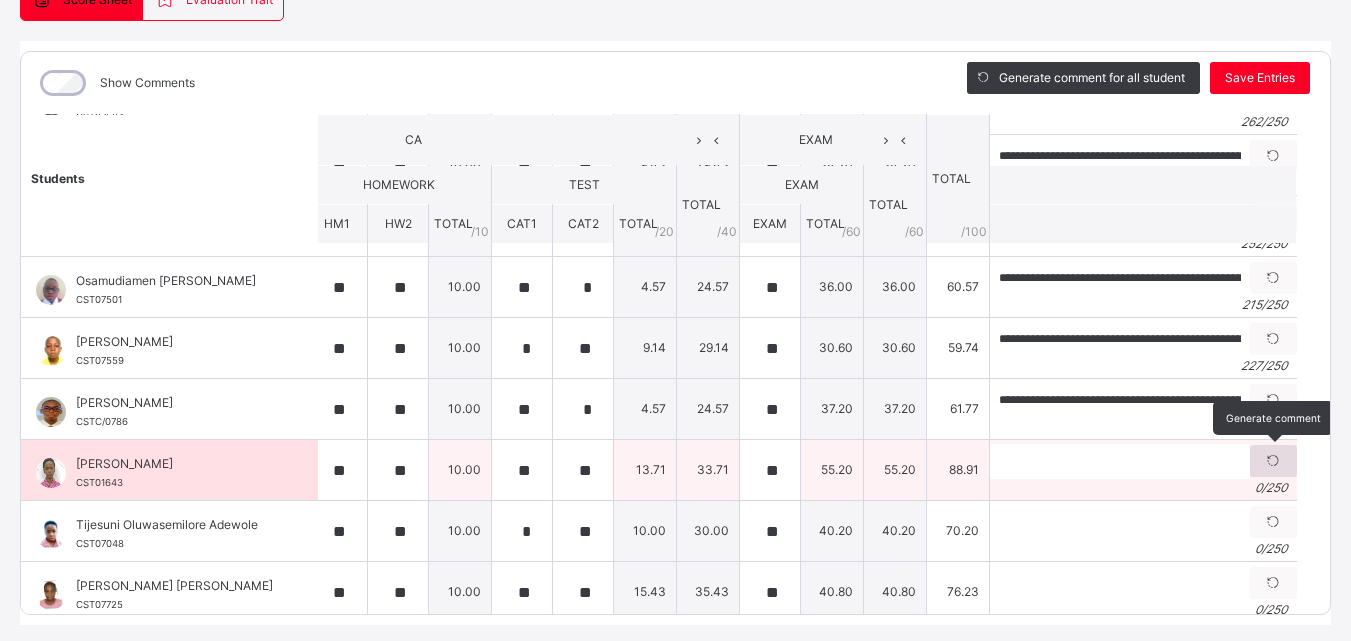 click at bounding box center [1273, 461] 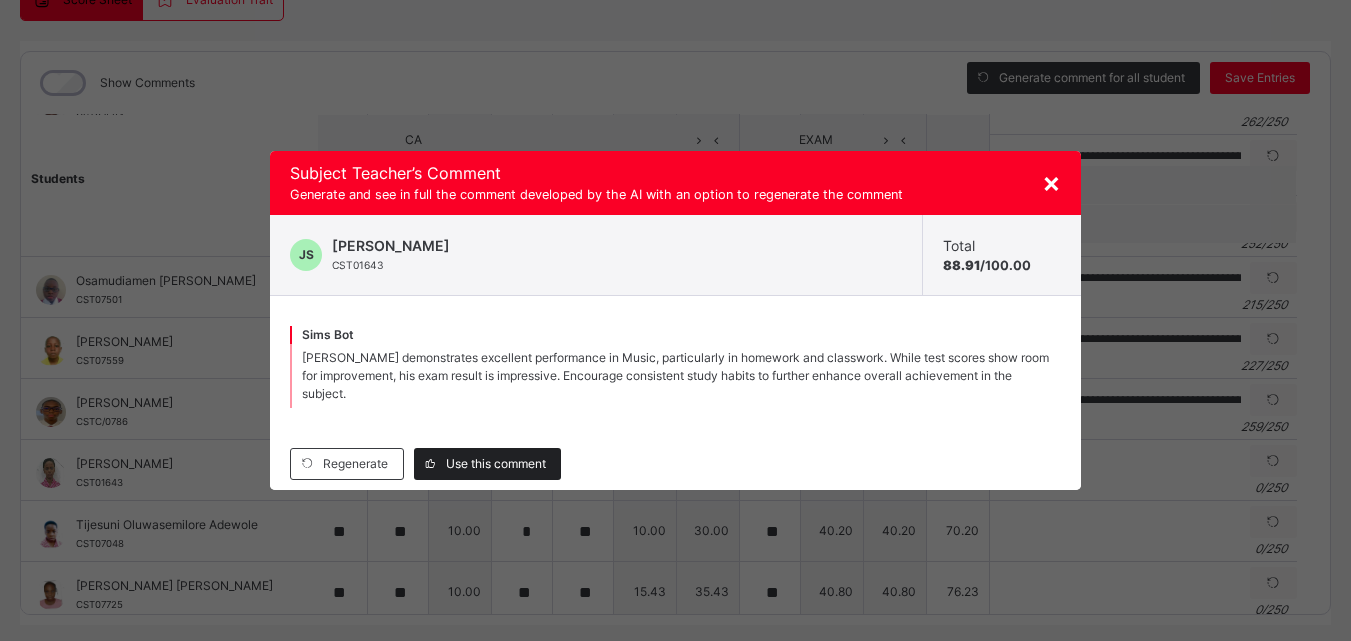click on "Use this comment" at bounding box center [487, 464] 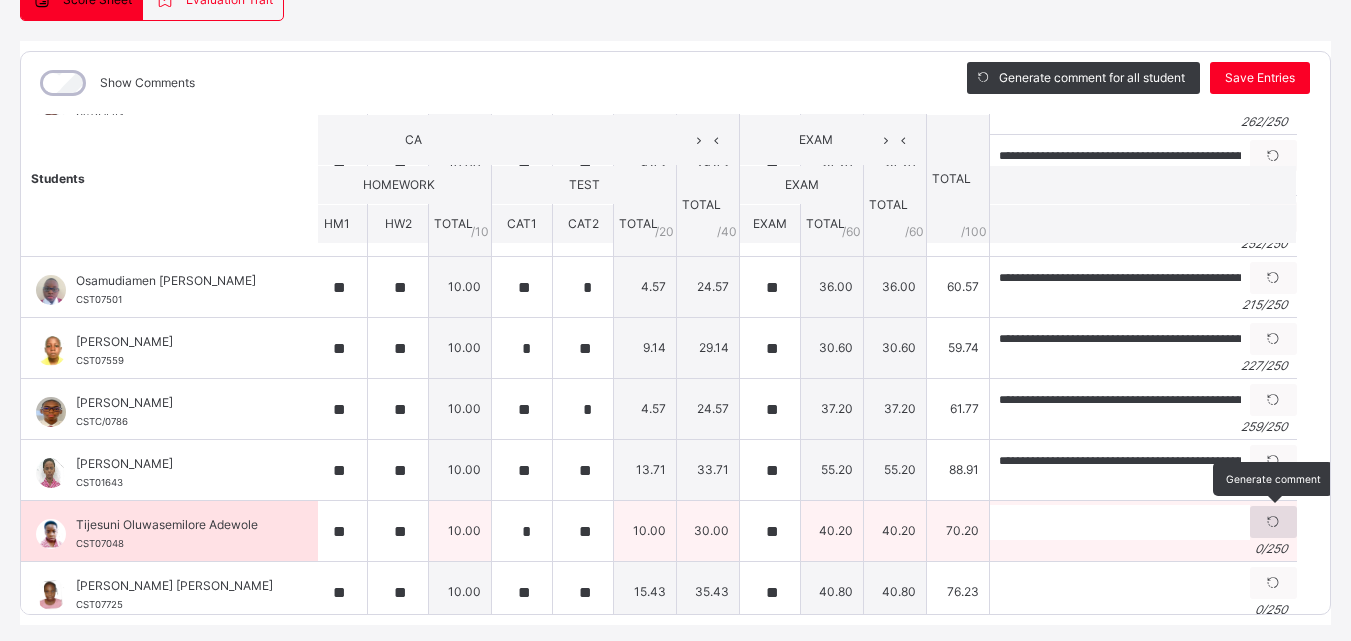 click at bounding box center [1273, 522] 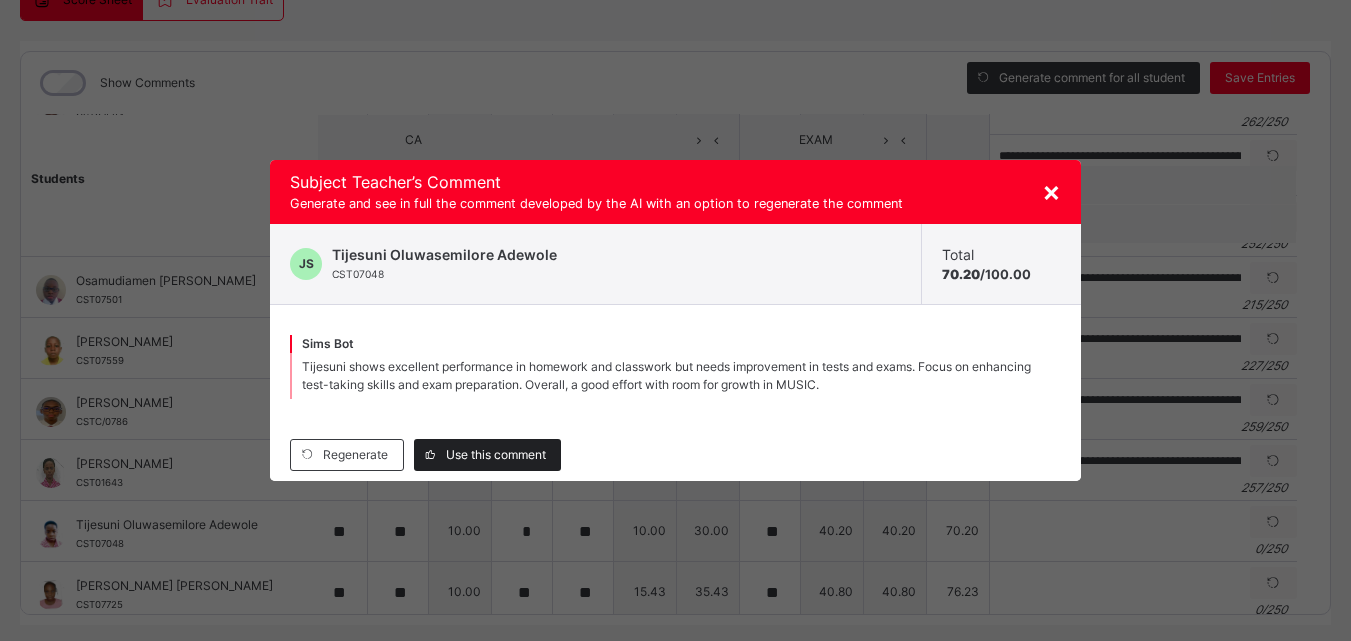click on "Use this comment" at bounding box center (496, 455) 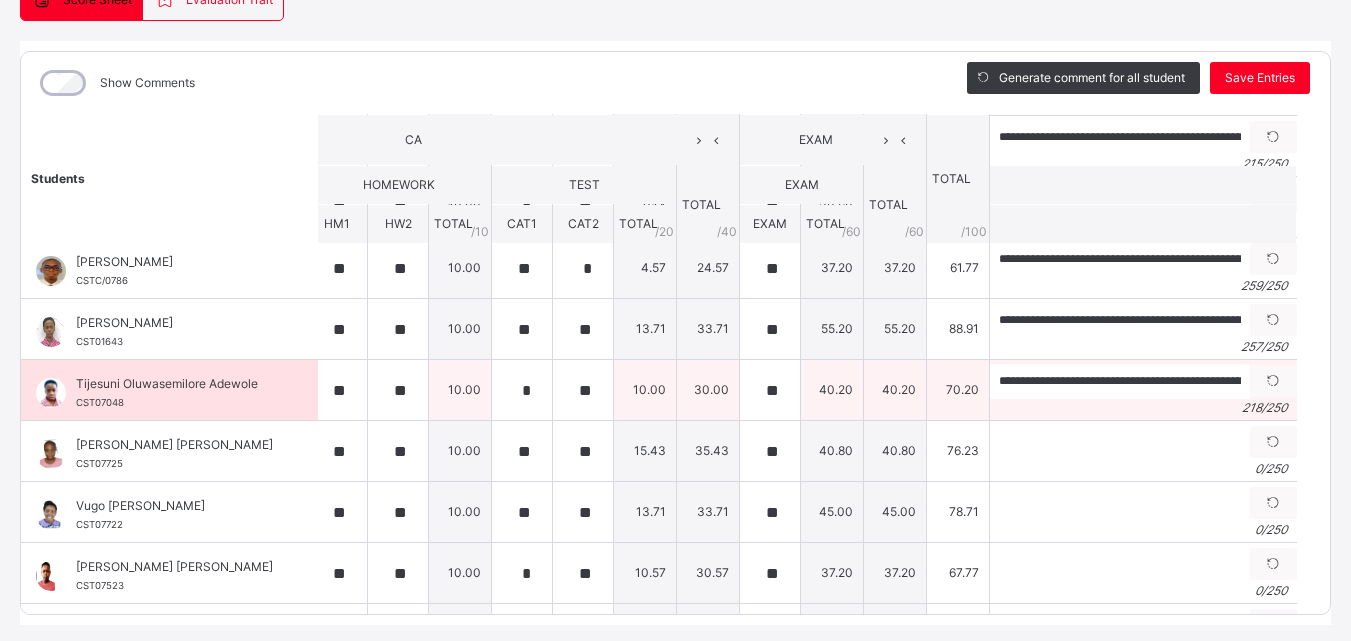 scroll, scrollTop: 800, scrollLeft: 197, axis: both 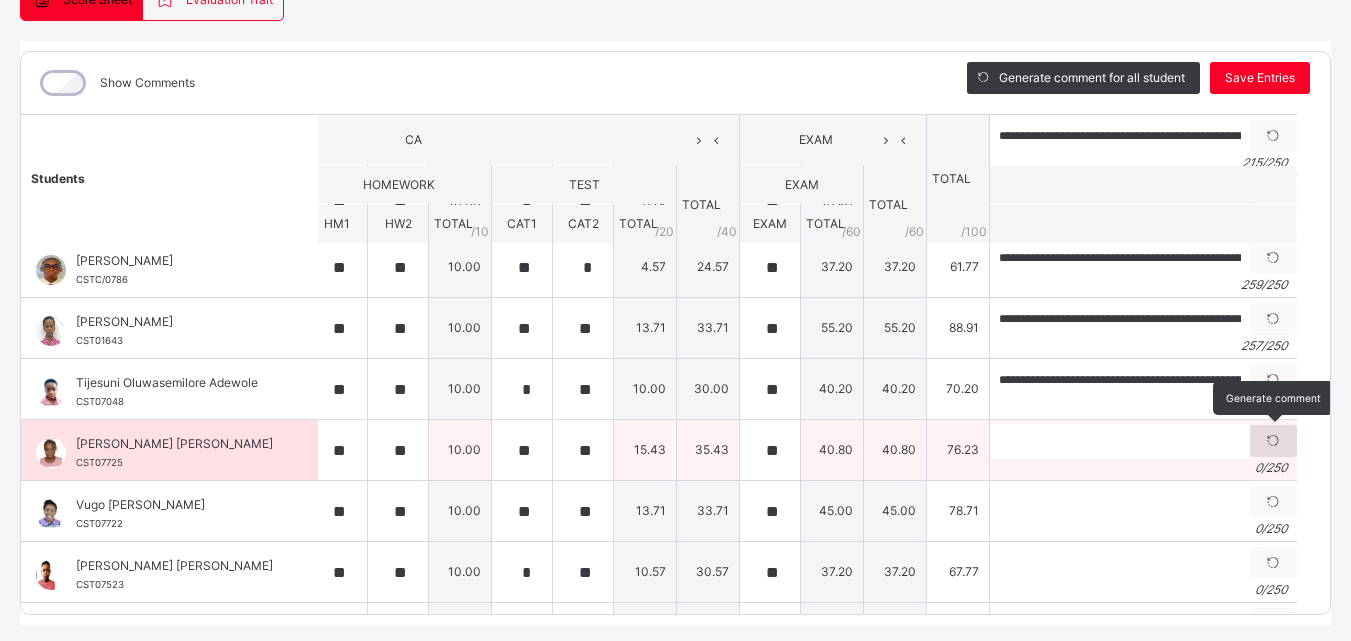 click at bounding box center [1273, 441] 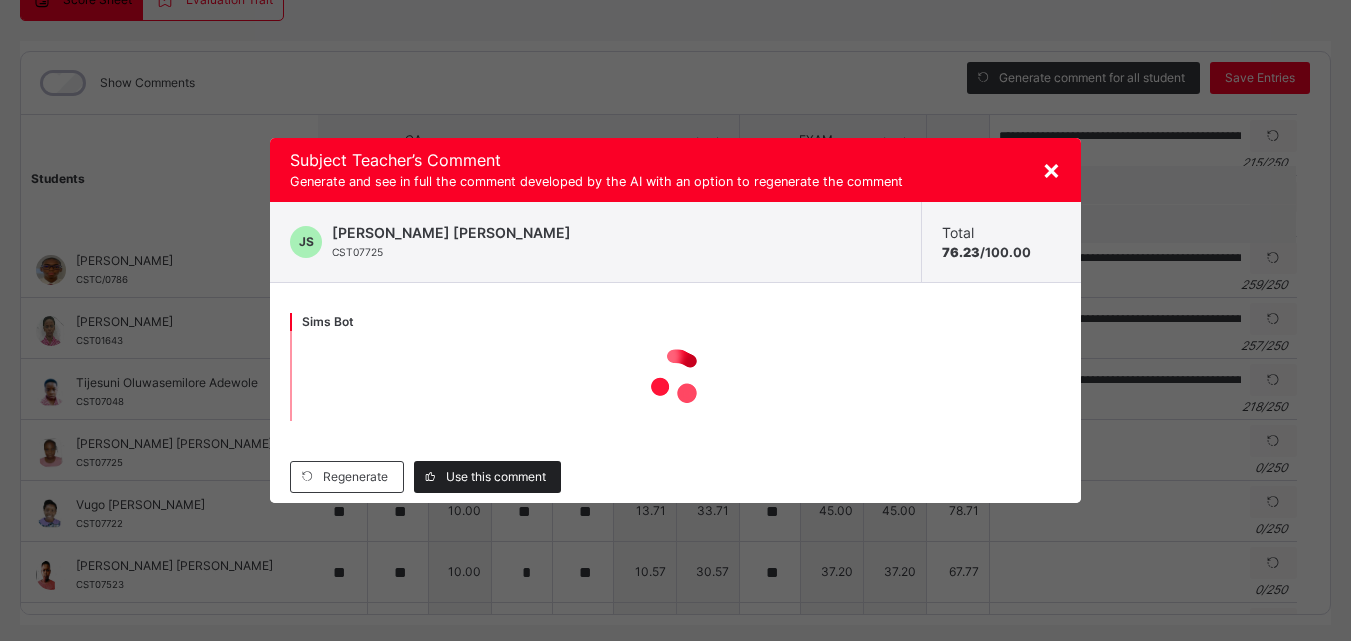 click on "Use this comment" at bounding box center [496, 477] 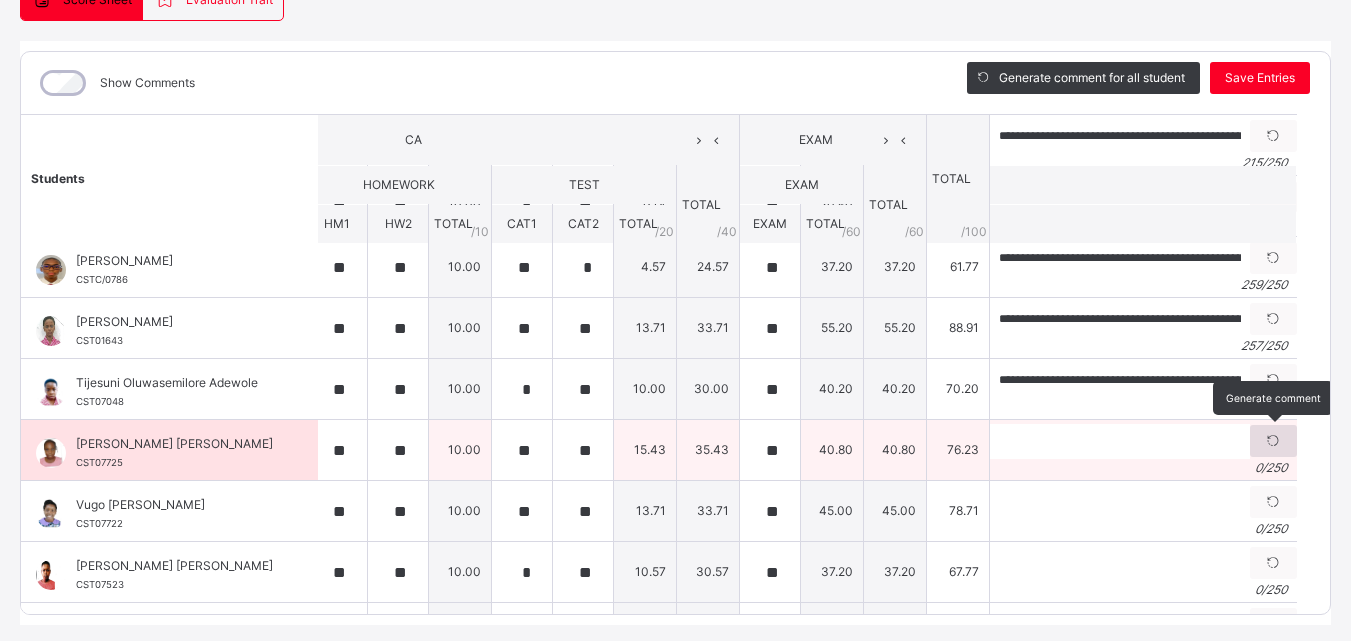 click at bounding box center (1273, 441) 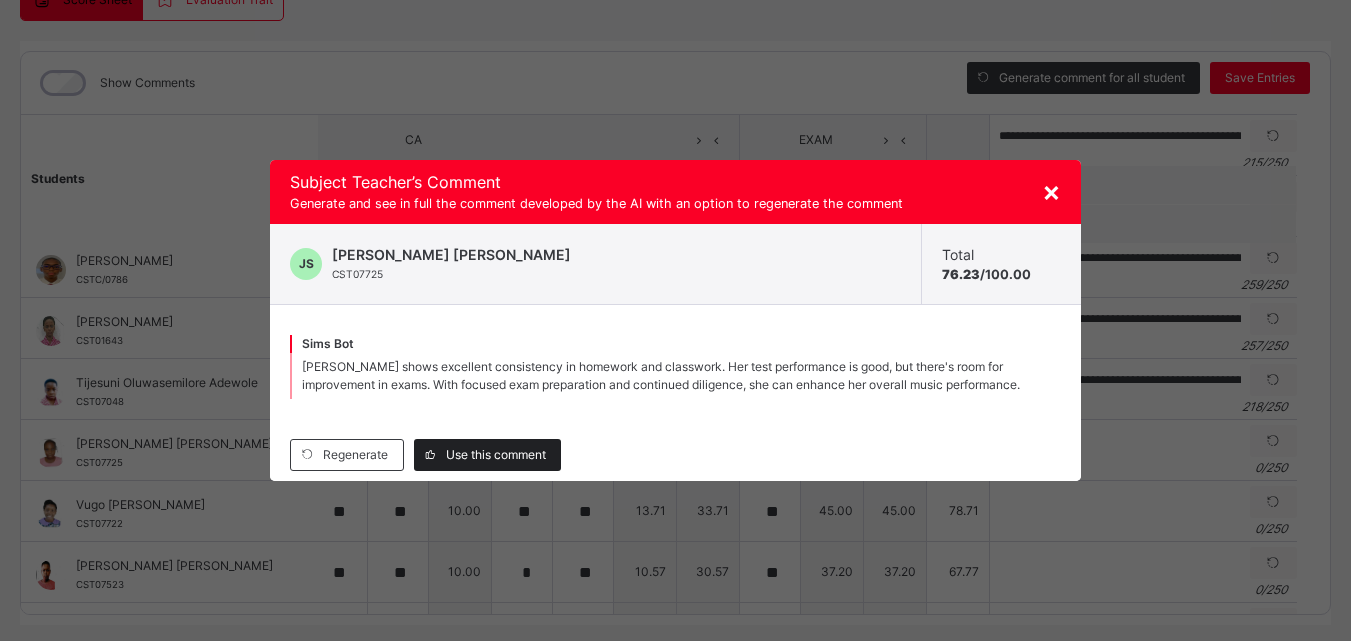 click on "Use this comment" at bounding box center (487, 455) 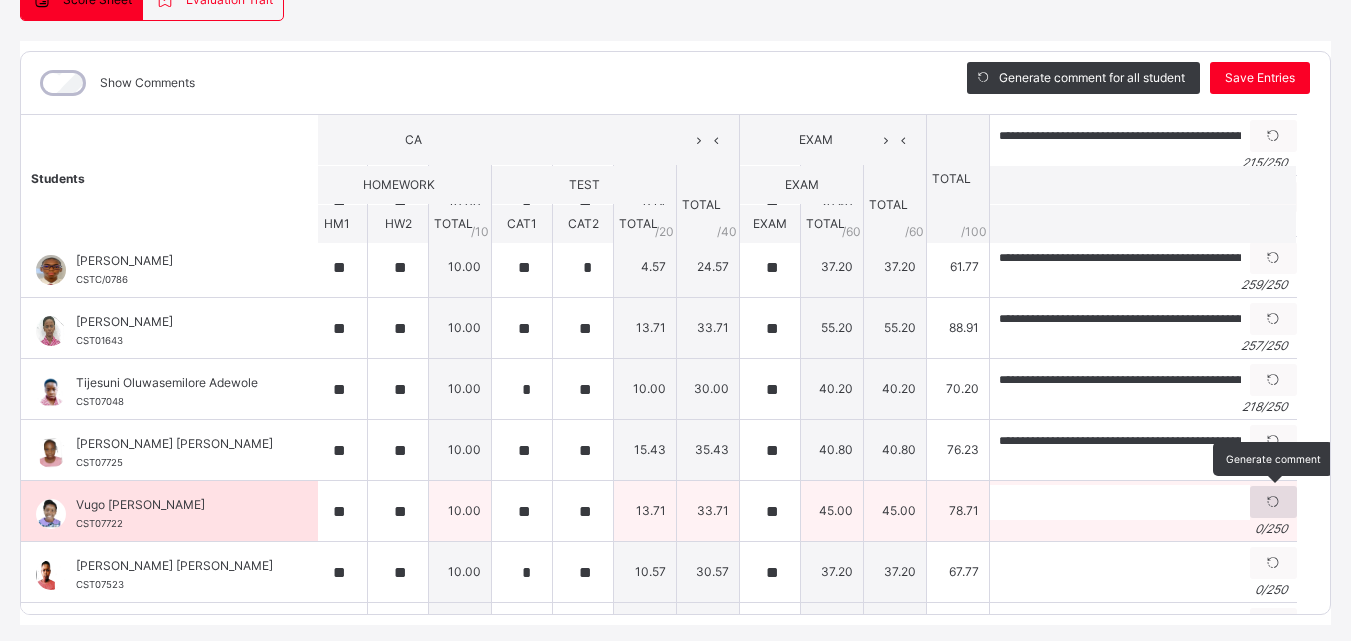 click at bounding box center [1273, 502] 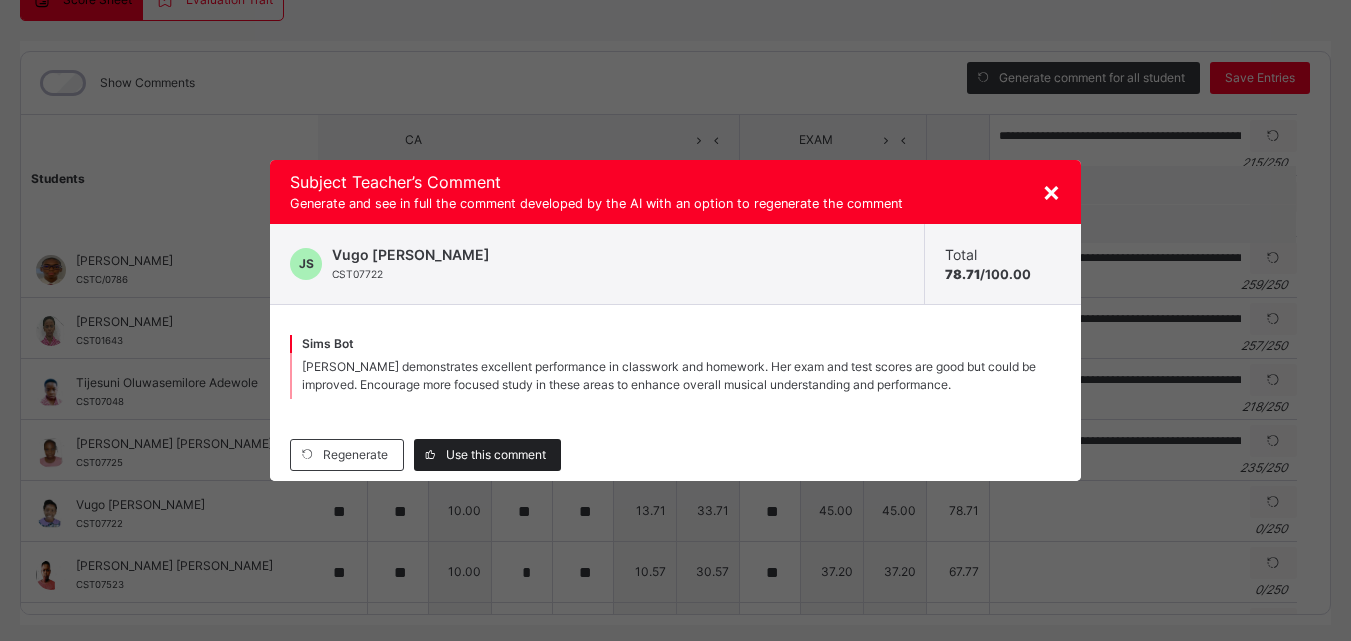 click on "Use this comment" at bounding box center [496, 455] 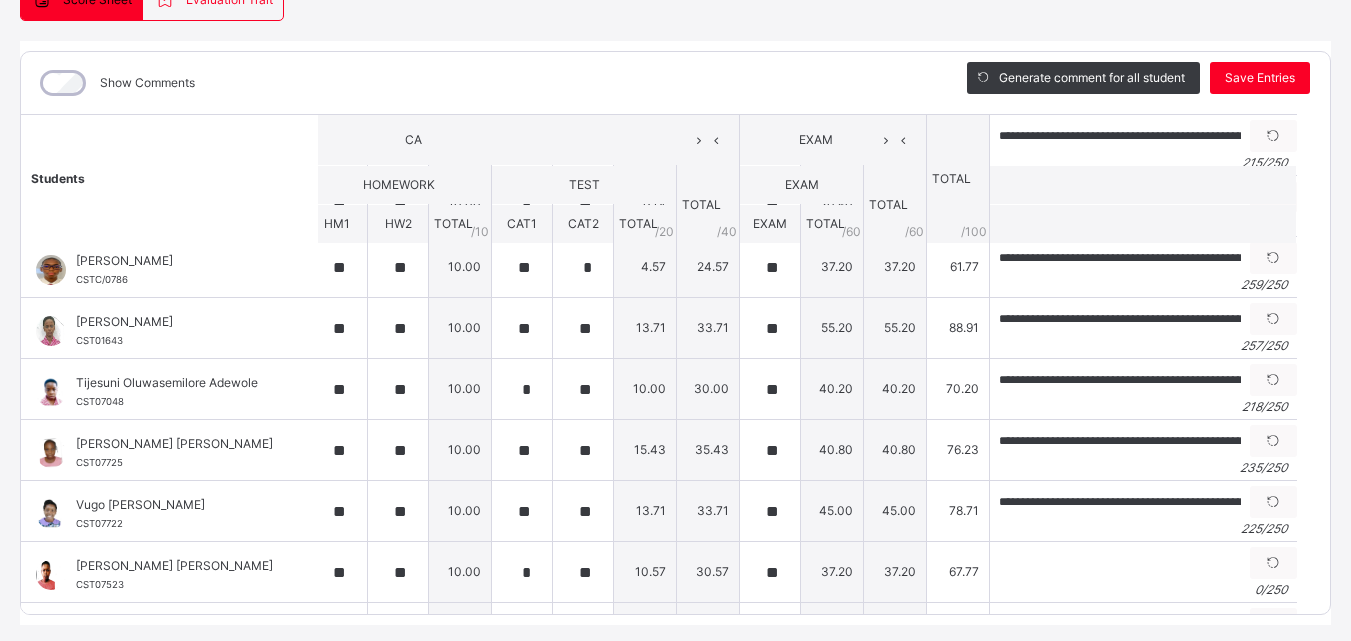 scroll, scrollTop: 865, scrollLeft: 197, axis: both 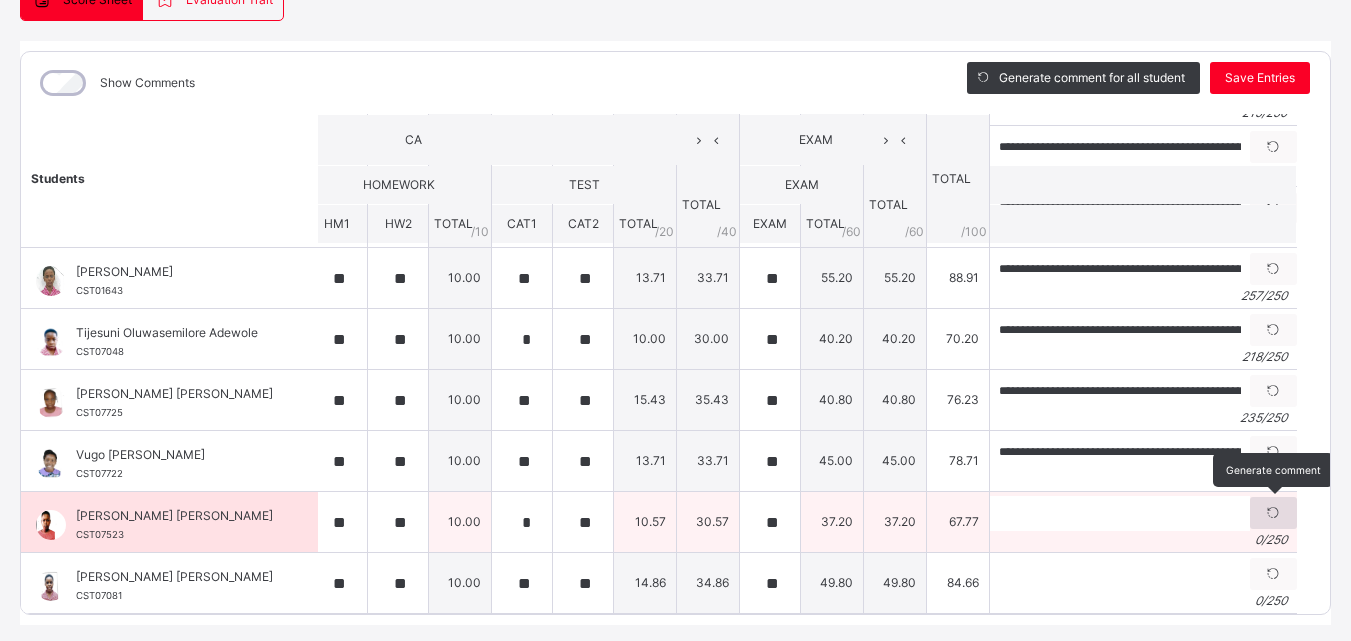 click at bounding box center [1273, 513] 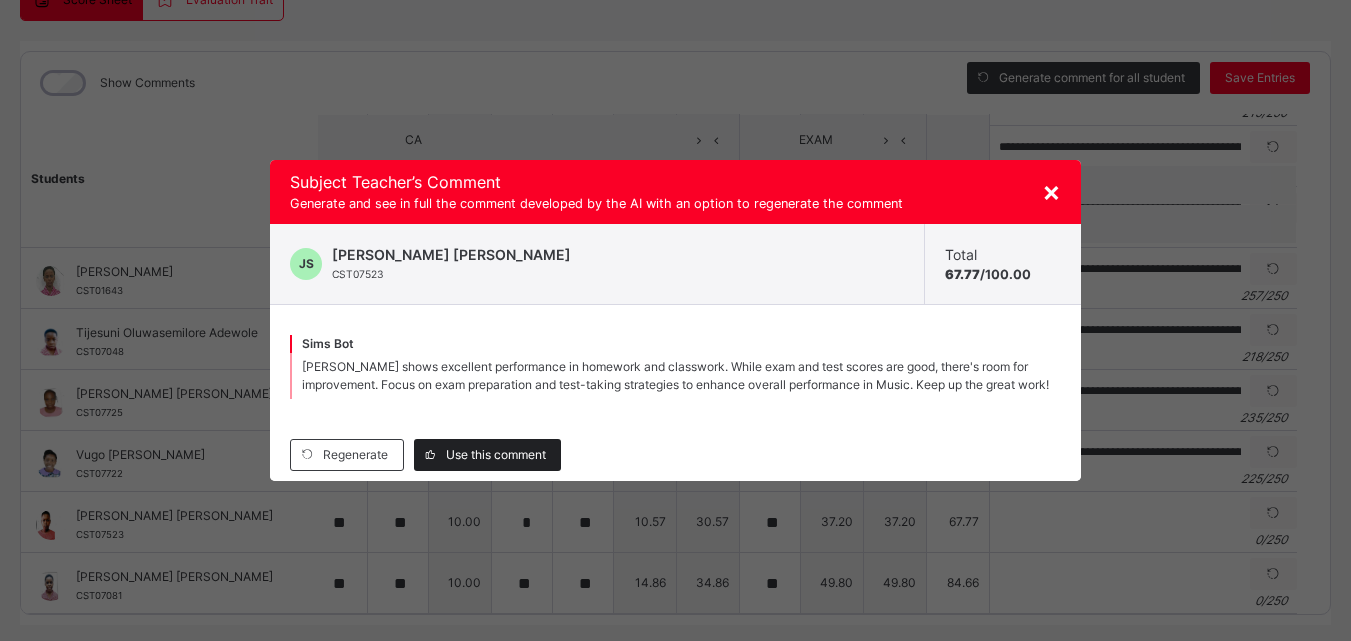 click on "Use this comment" at bounding box center (496, 455) 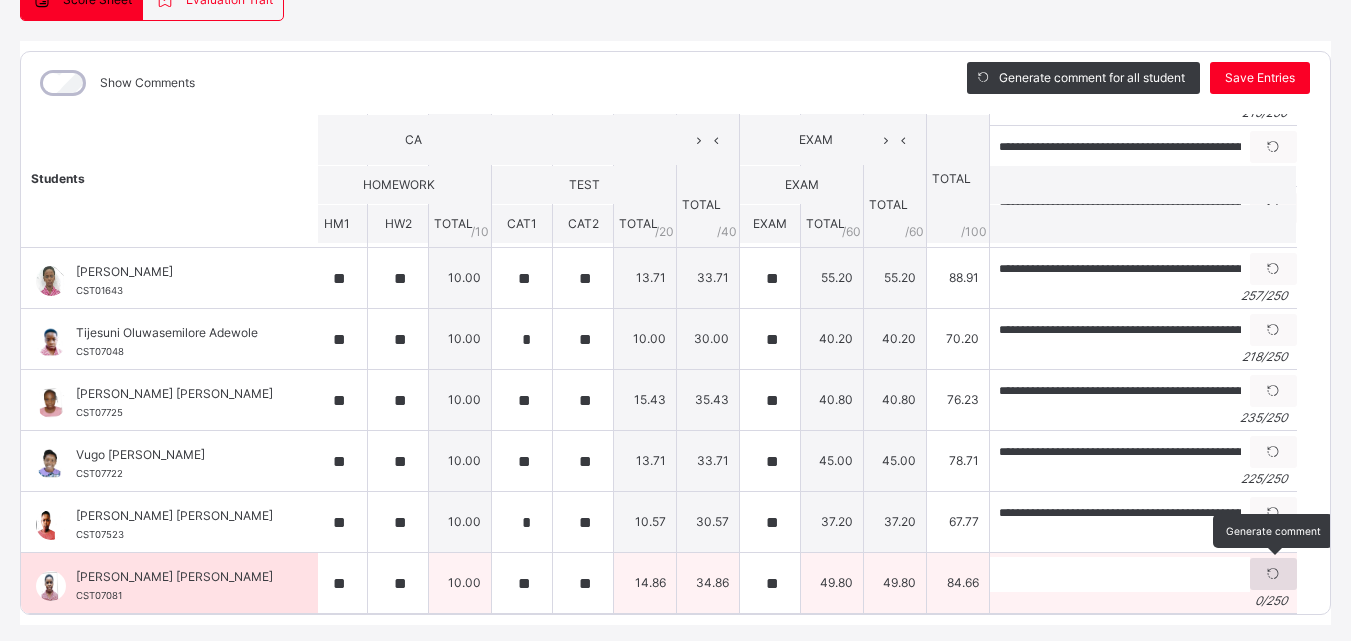 click at bounding box center (1273, 574) 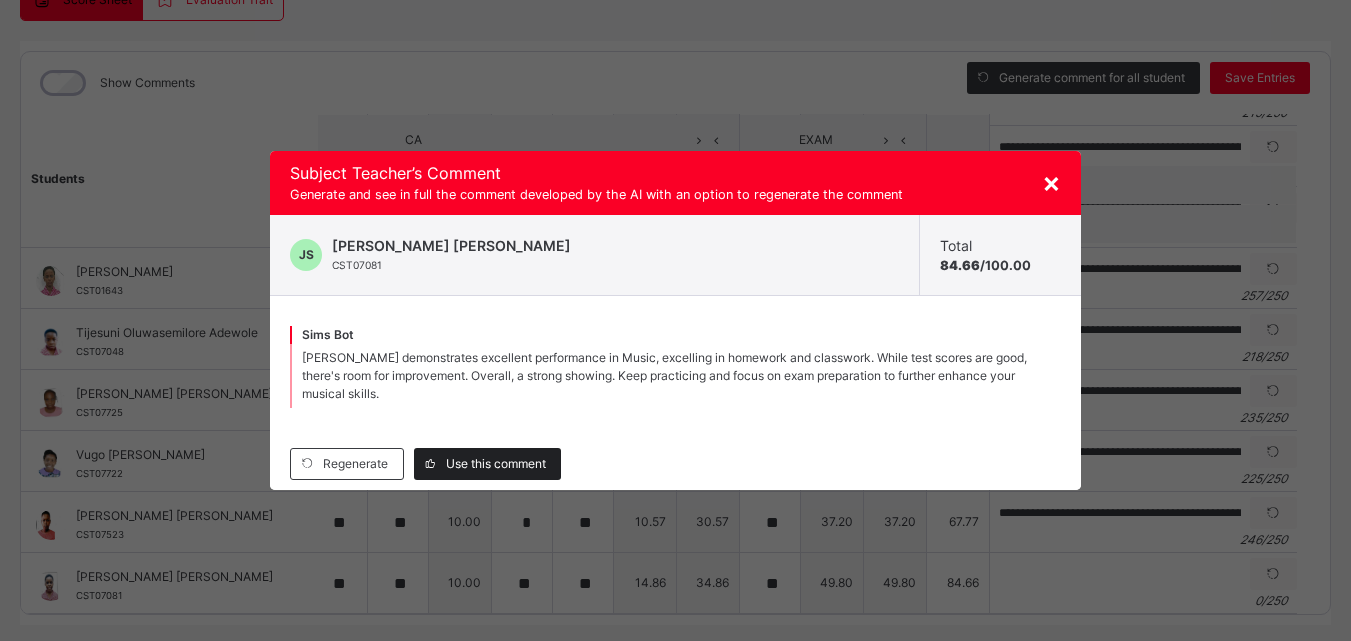click on "Use this comment" at bounding box center (496, 464) 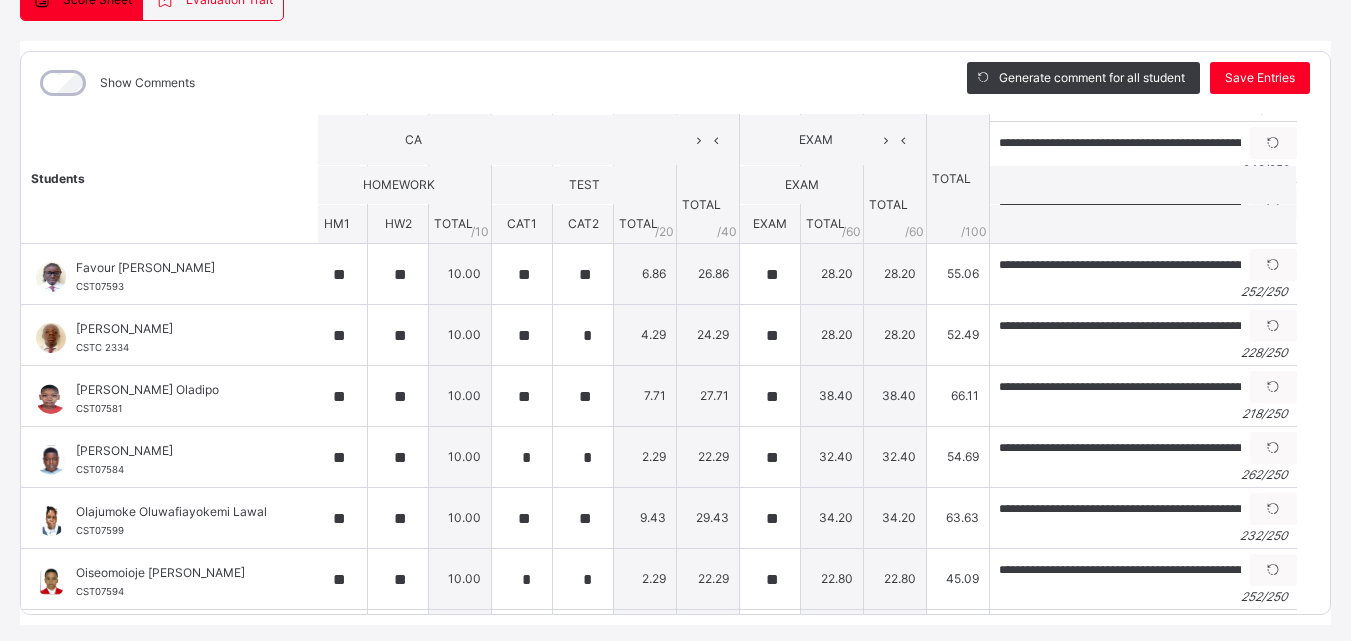 scroll, scrollTop: 0, scrollLeft: 197, axis: horizontal 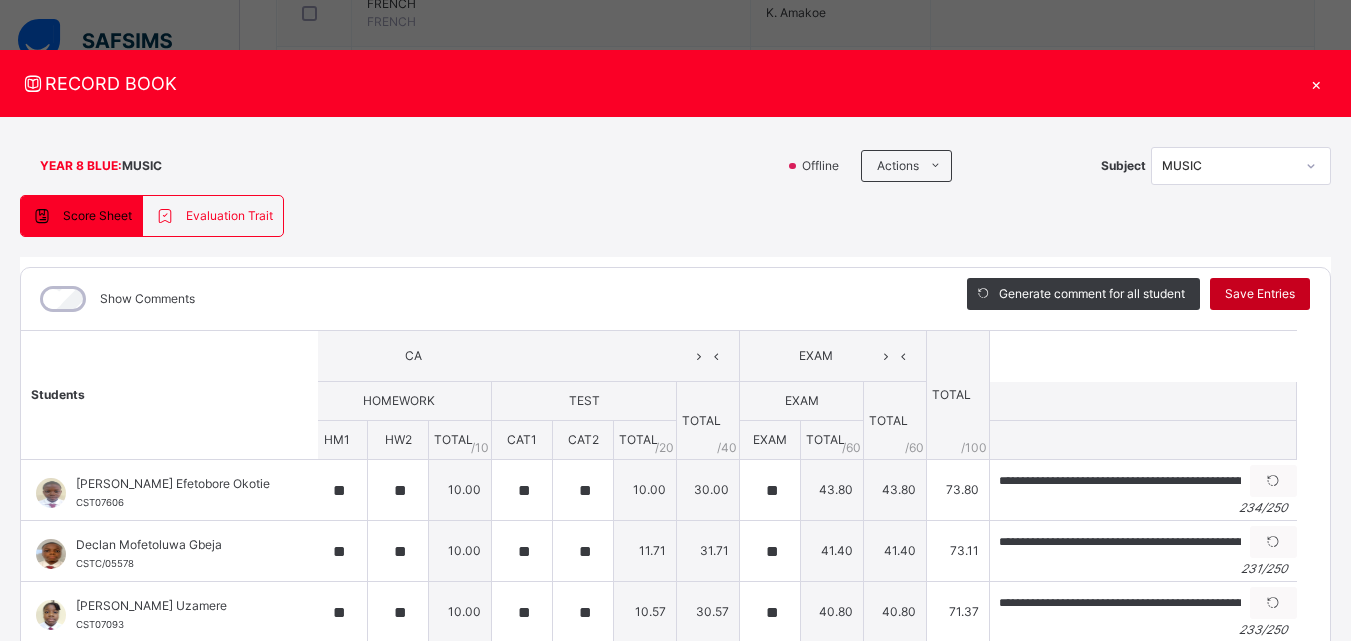 click on "Save Entries" at bounding box center [1260, 294] 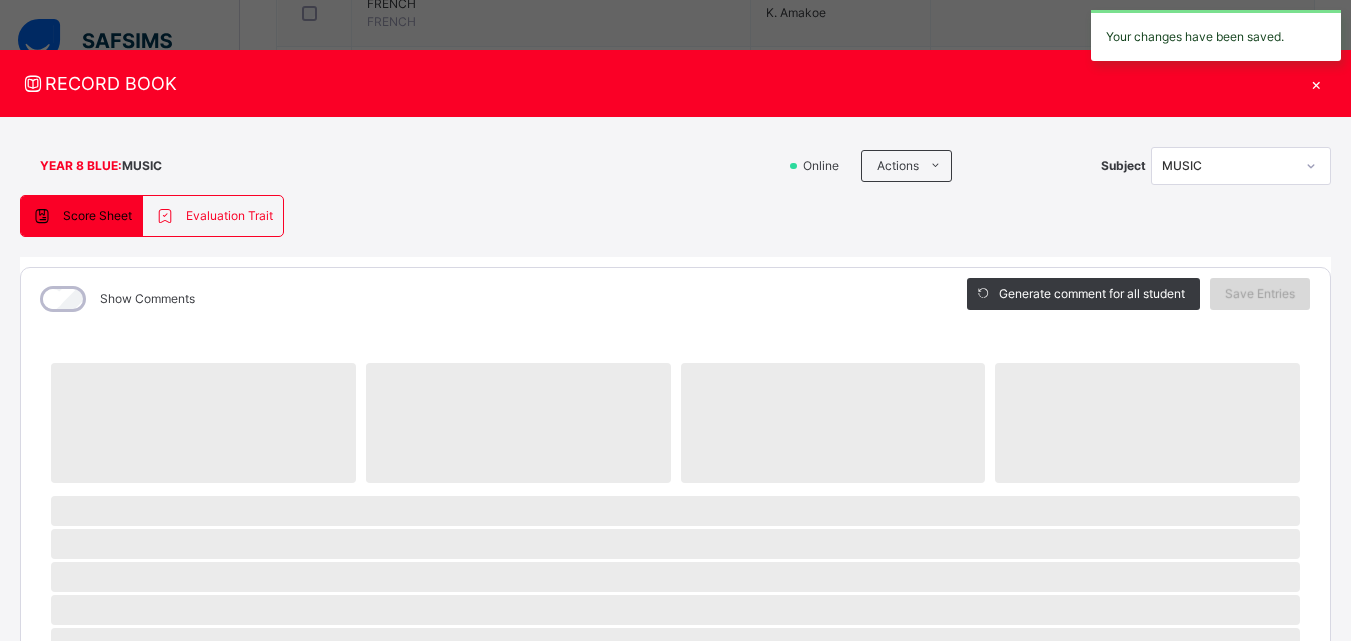 scroll, scrollTop: 0, scrollLeft: 0, axis: both 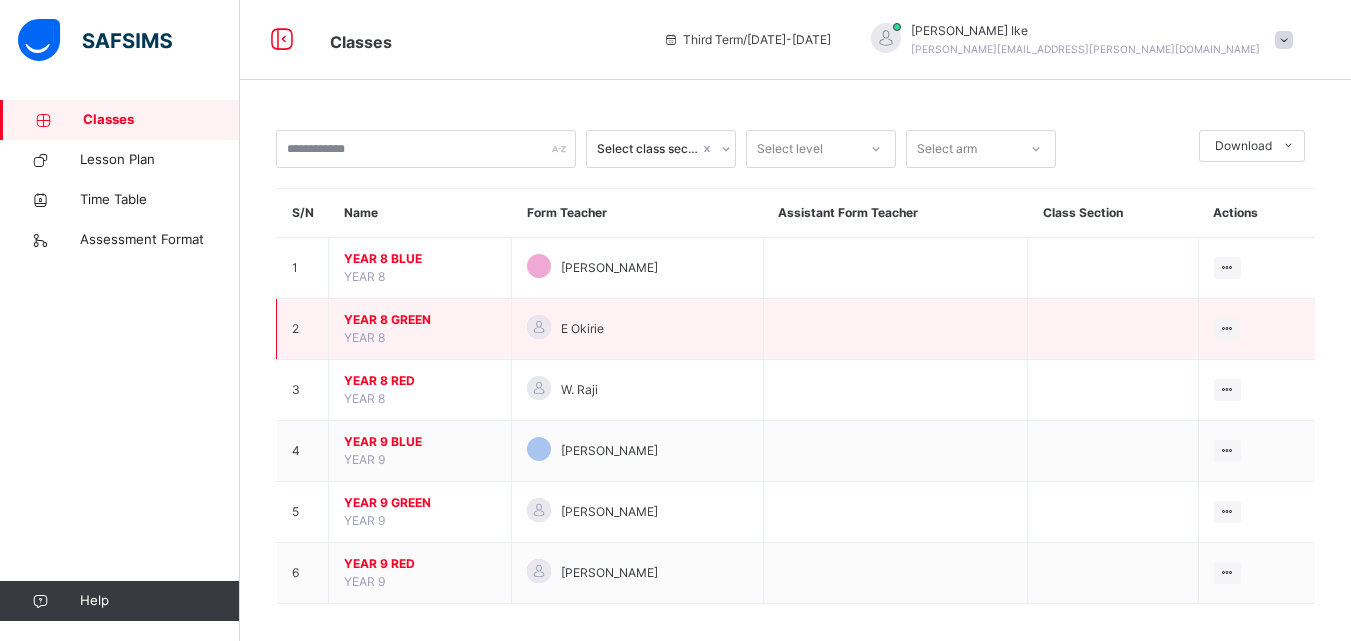 click on "YEAR 8   GREEN" at bounding box center (420, 320) 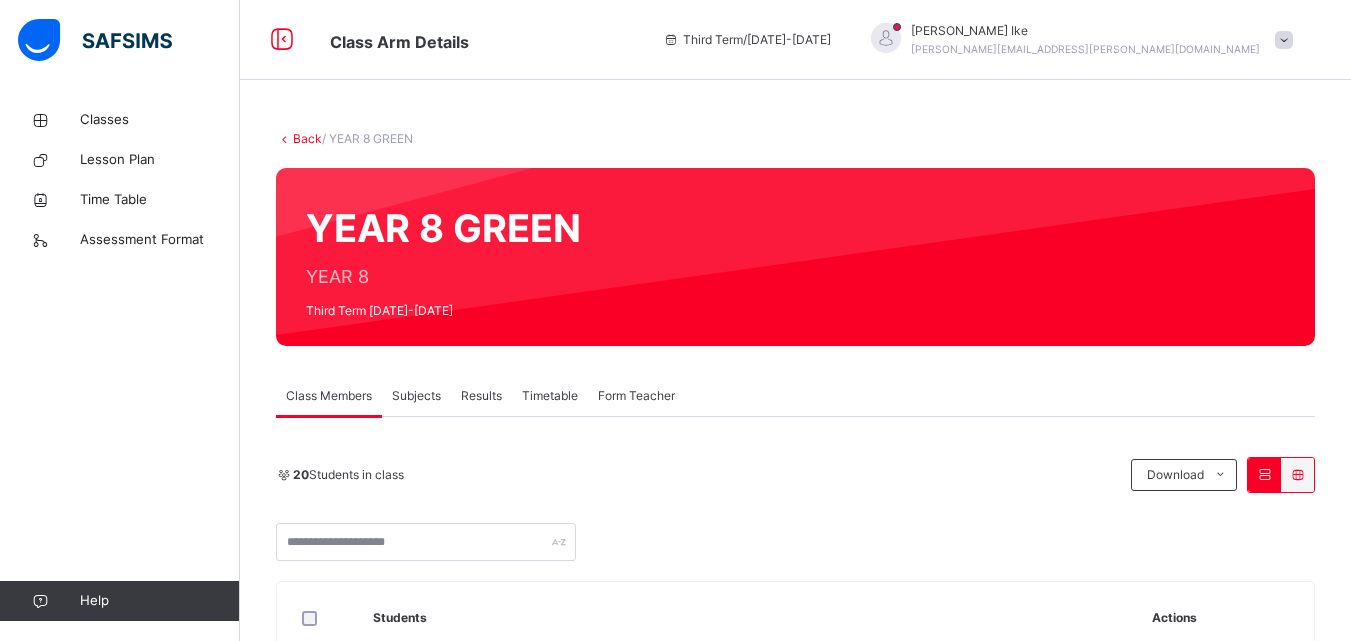 click on "Subjects" at bounding box center [416, 396] 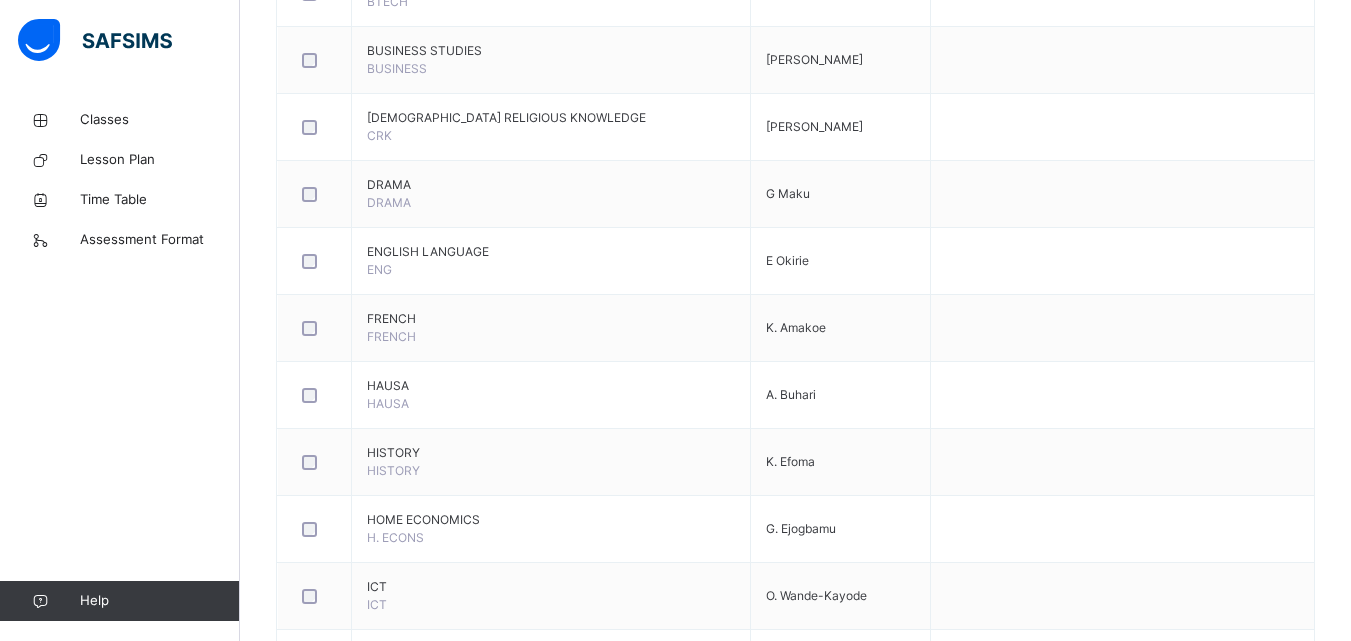 scroll, scrollTop: 939, scrollLeft: 0, axis: vertical 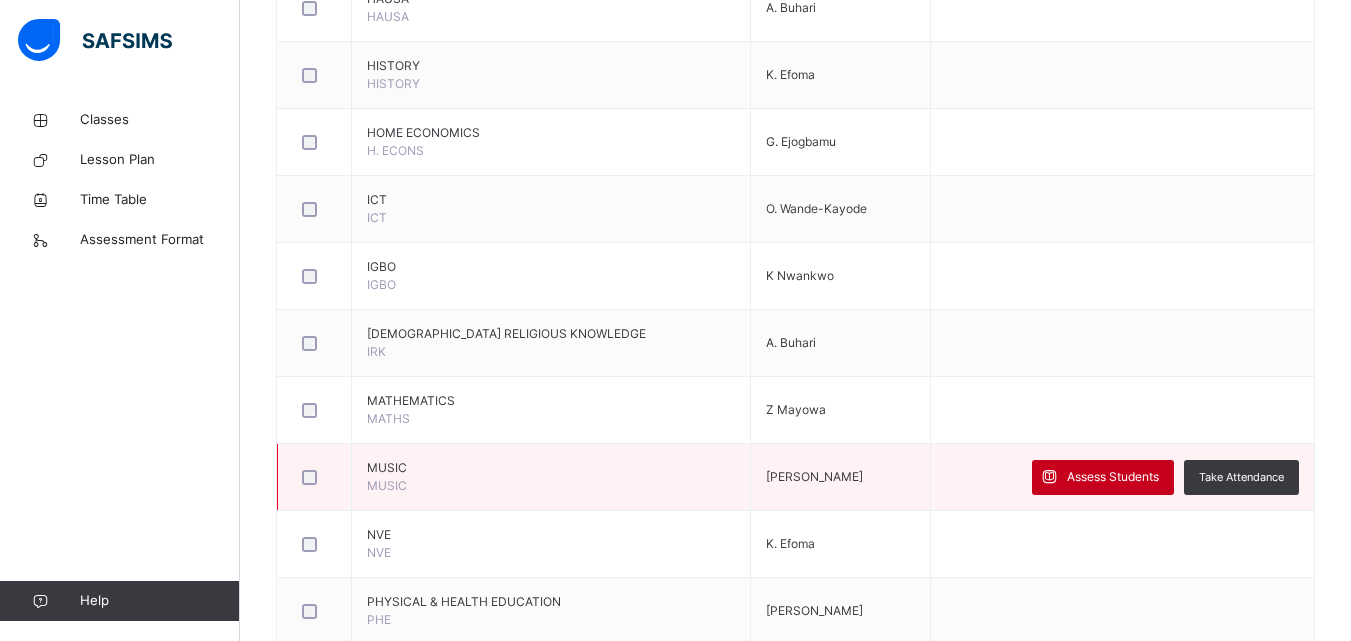 click on "Assess Students" at bounding box center (1113, 477) 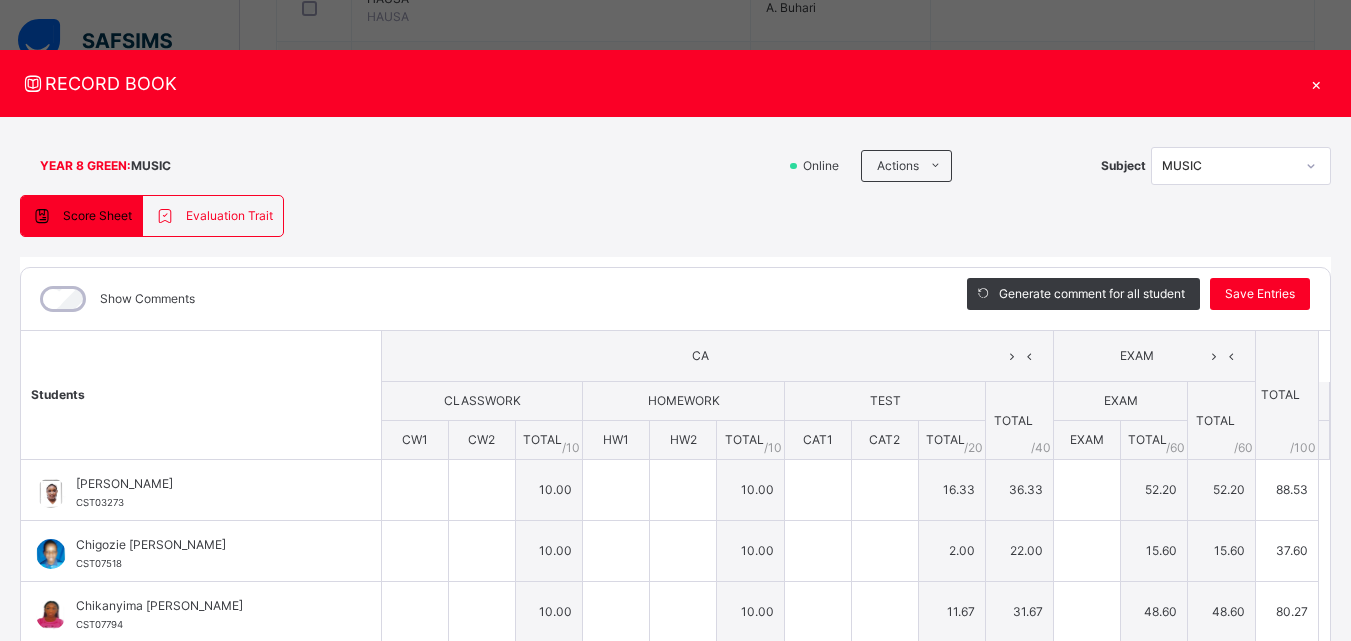type on "**" 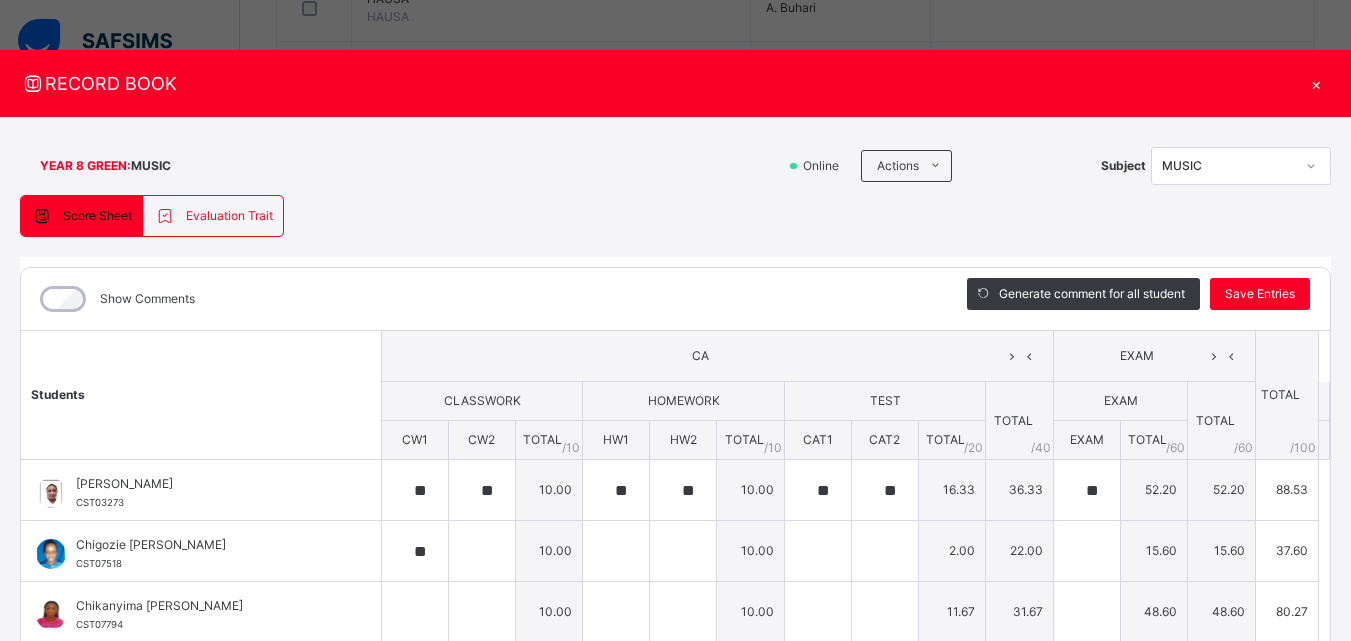 type on "**" 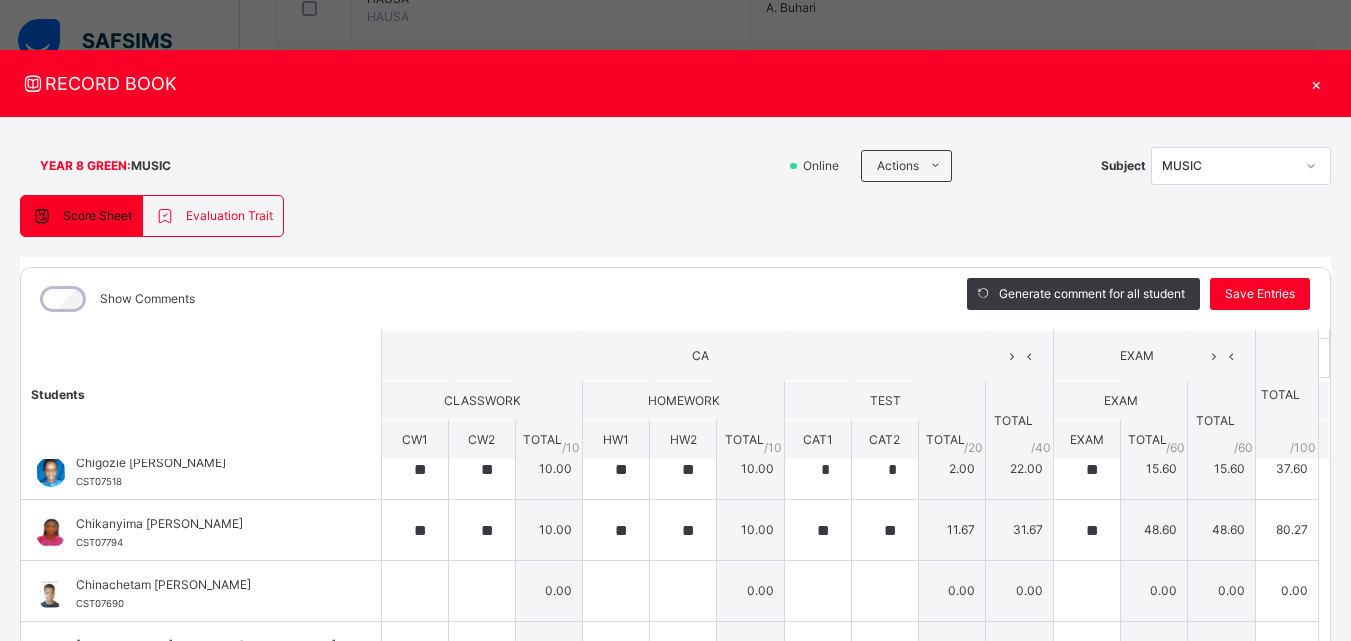 scroll, scrollTop: 0, scrollLeft: 0, axis: both 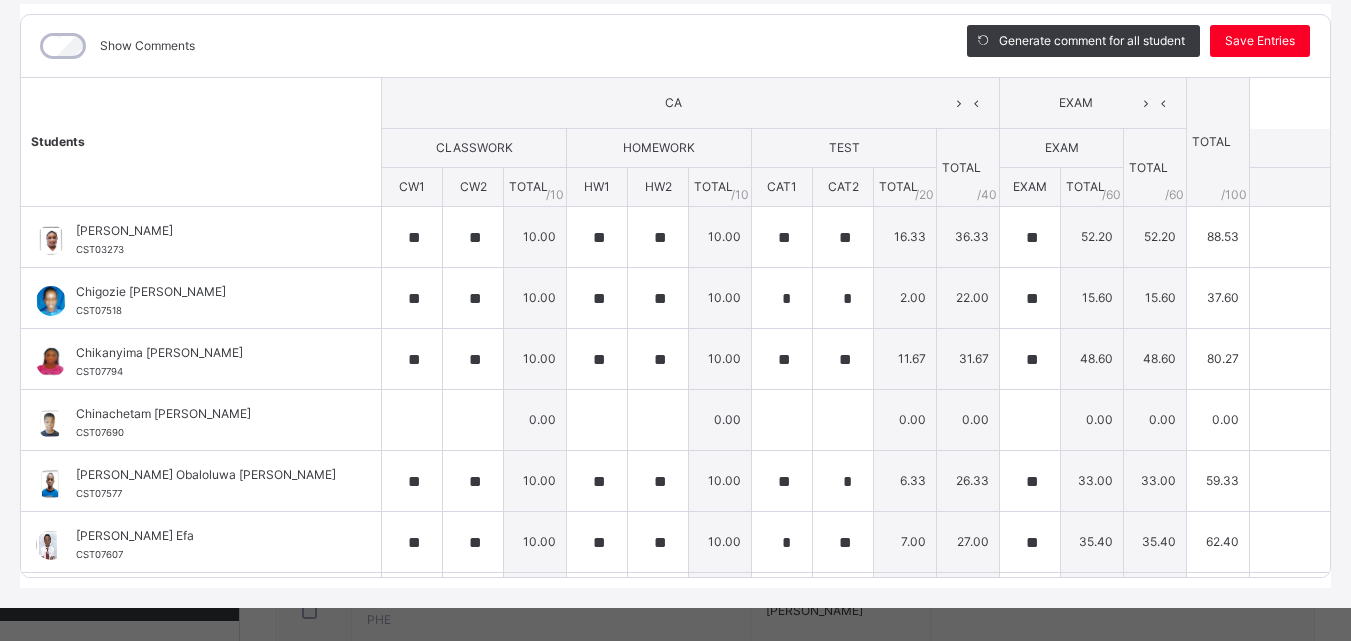 click at bounding box center [1403, 187] 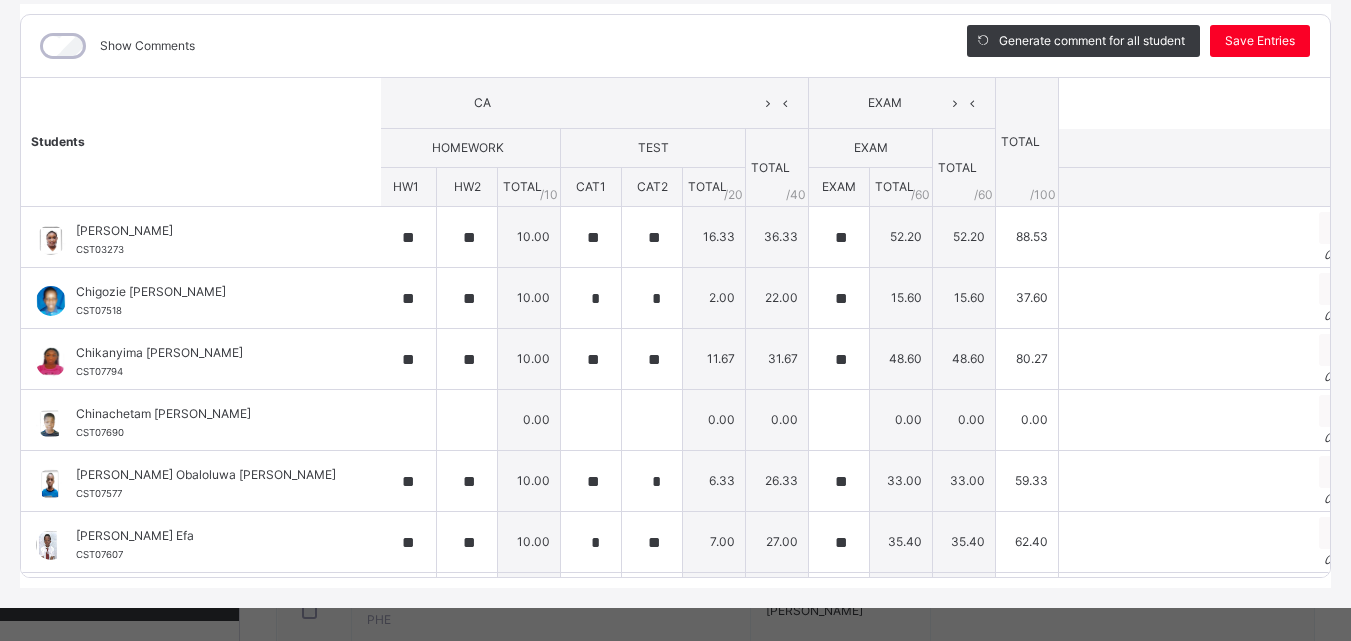 scroll, scrollTop: 0, scrollLeft: 210, axis: horizontal 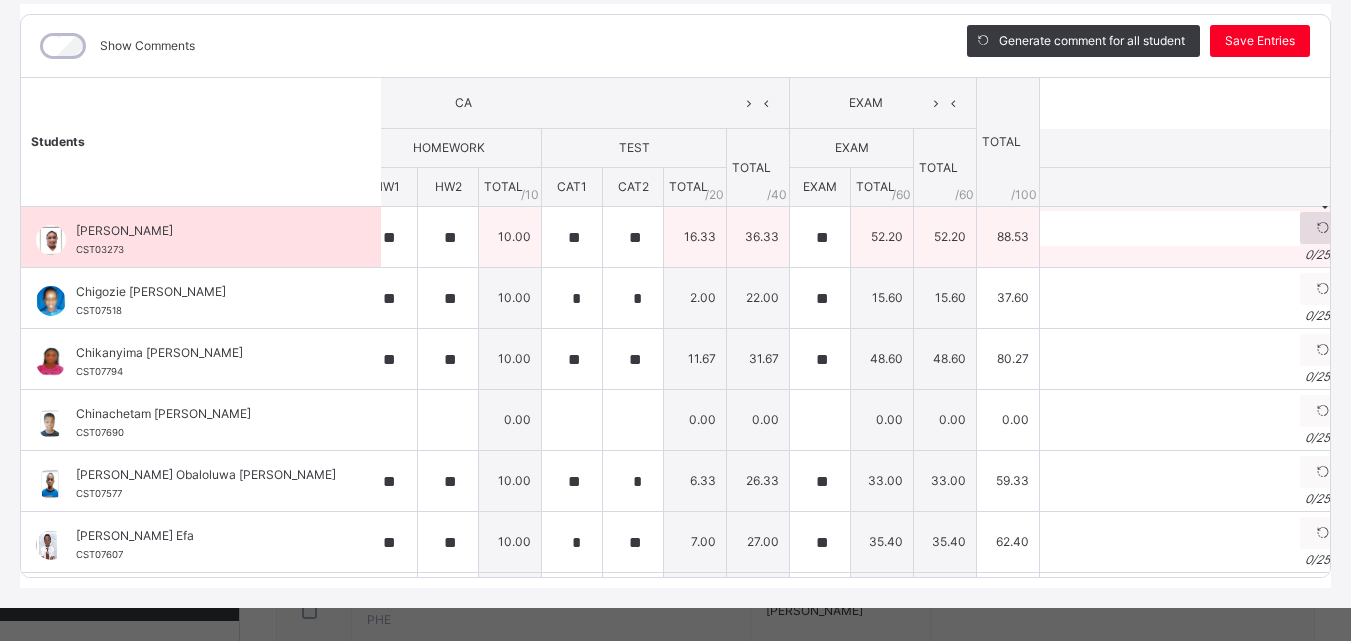 click at bounding box center (1323, 228) 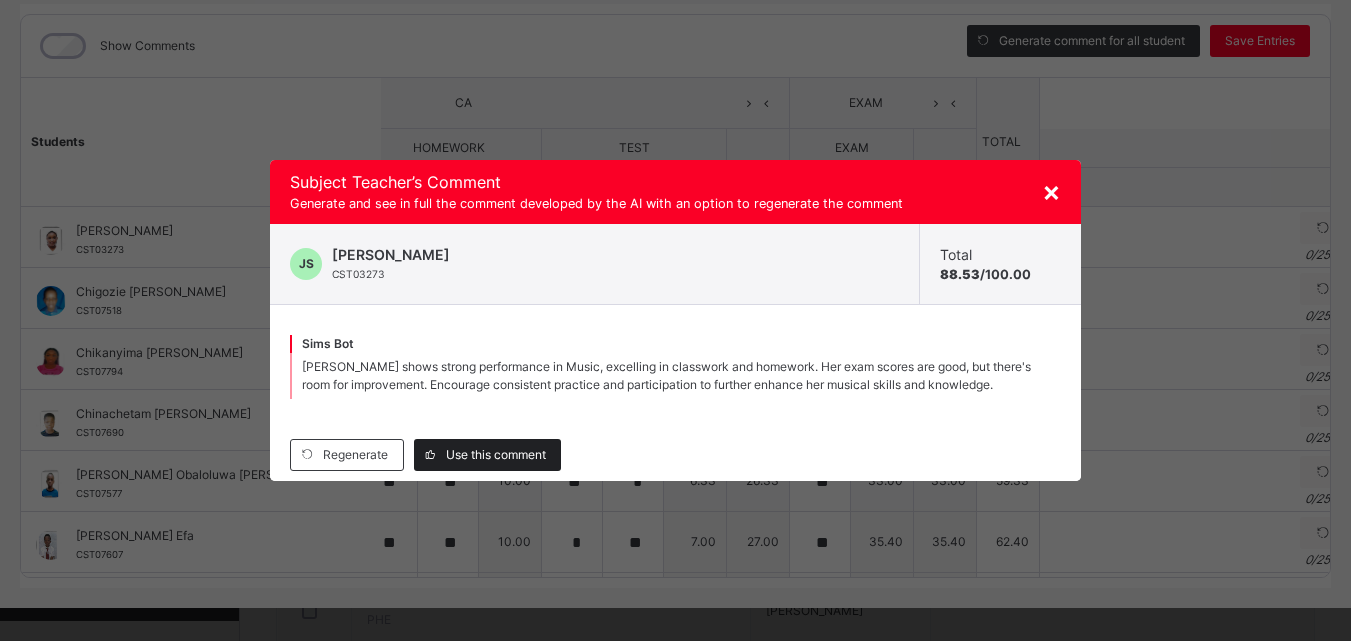 click on "Use this comment" at bounding box center [496, 455] 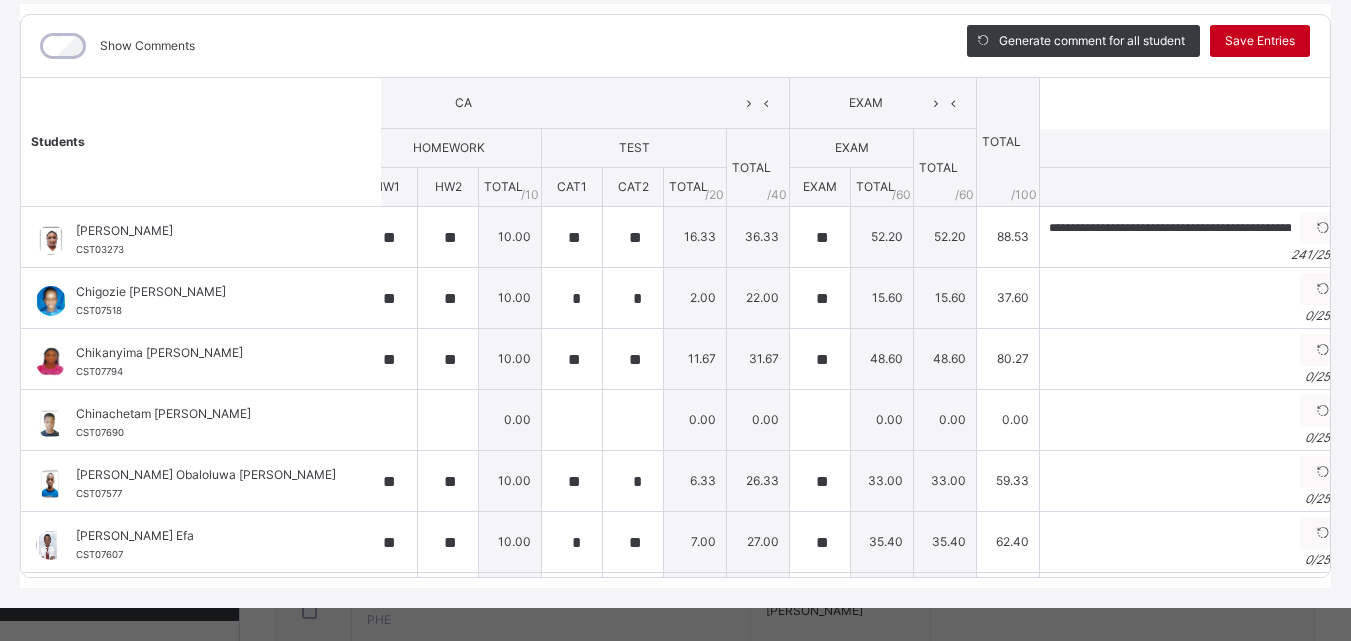 click on "Save Entries" at bounding box center (1260, 41) 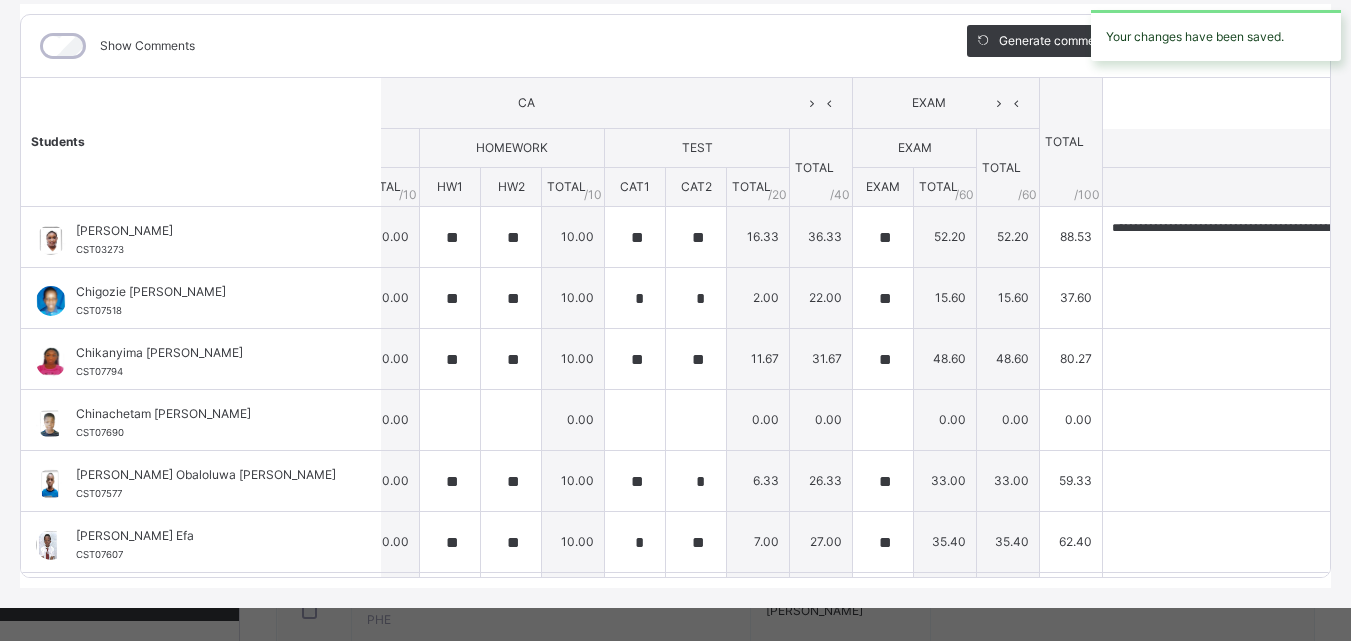 scroll, scrollTop: 0, scrollLeft: 215, axis: horizontal 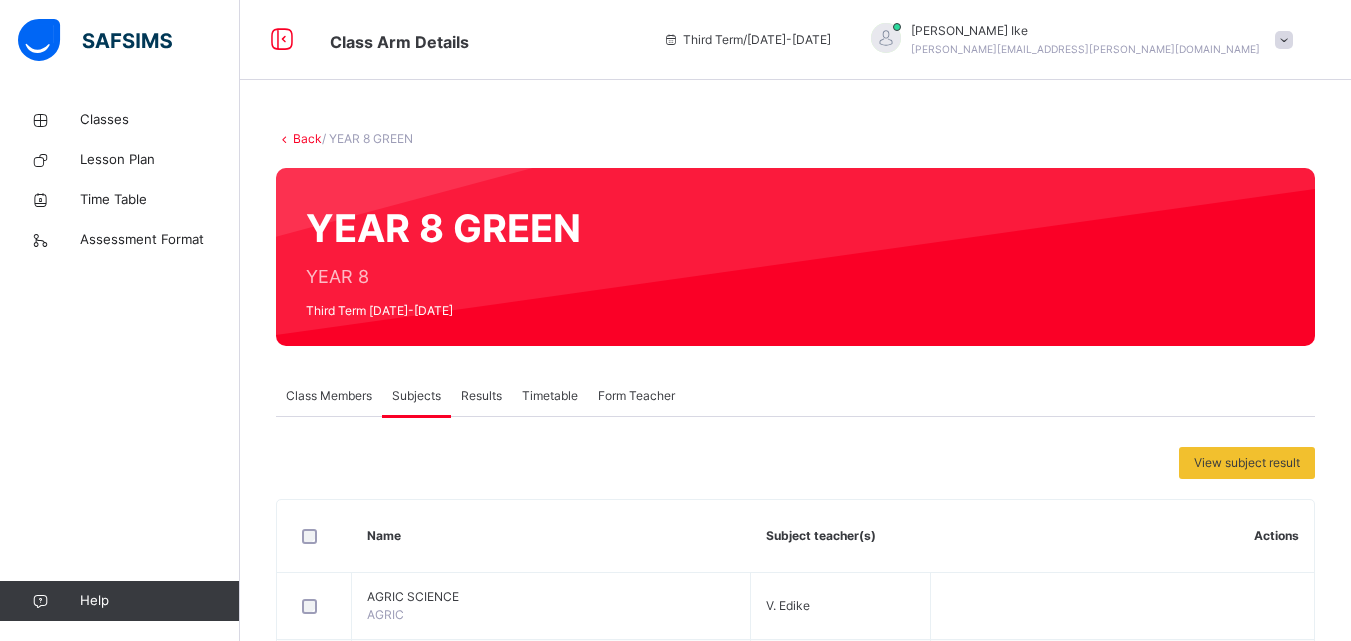click on "Back  / YEAR 8 GREEN YEAR 8 GREEN YEAR 8 Third Term [DATE]-[DATE] Class Members Subjects Results Timetable Form Teacher Subjects More Options   20  Students in class Download Pdf Report Excel Report Corona Day Secondary School Lekki Date: [DATE] 1:40:12 pm Class Members Class:  YEAR 8 GREEN Total no. of Students:  20 Term:  Third Term Session:  [DATE]-[DATE] S/NO Admission No. Last Name First Name Other Name 1 CST03273 [PERSON_NAME] 2 CST07518 [PERSON_NAME] [PERSON_NAME] 3 CST07794 [PERSON_NAME] Chikanyima [PERSON_NAME] 4 CST07690 Ojiakor Chinachetam Angel 5 CST07577 [PERSON_NAME] 6 CST07607 Efa [PERSON_NAME] 7 CST07793 Adasen Efemena Goshen 8 CST01631 [PERSON_NAME] 9 CSTC/0787 Okpugo Eman 10 CST06796 Agwu Ikena 11 CST07648 [PERSON_NAME] [PERSON_NAME] 12 CSTC2334 [PERSON_NAME] 13 CST07600 Itsukwi [PERSON_NAME] 14 CST07608 [PERSON_NAME] 15 CST01575 [PERSON_NAME] Mojisolaoluwa 16 CST07517 Good Omome Betsey 17 CST07560 Idawu Otaru Oghosa 18 CST07507 [PERSON_NAME] 19 CSTC/0702" at bounding box center (795, 1031) 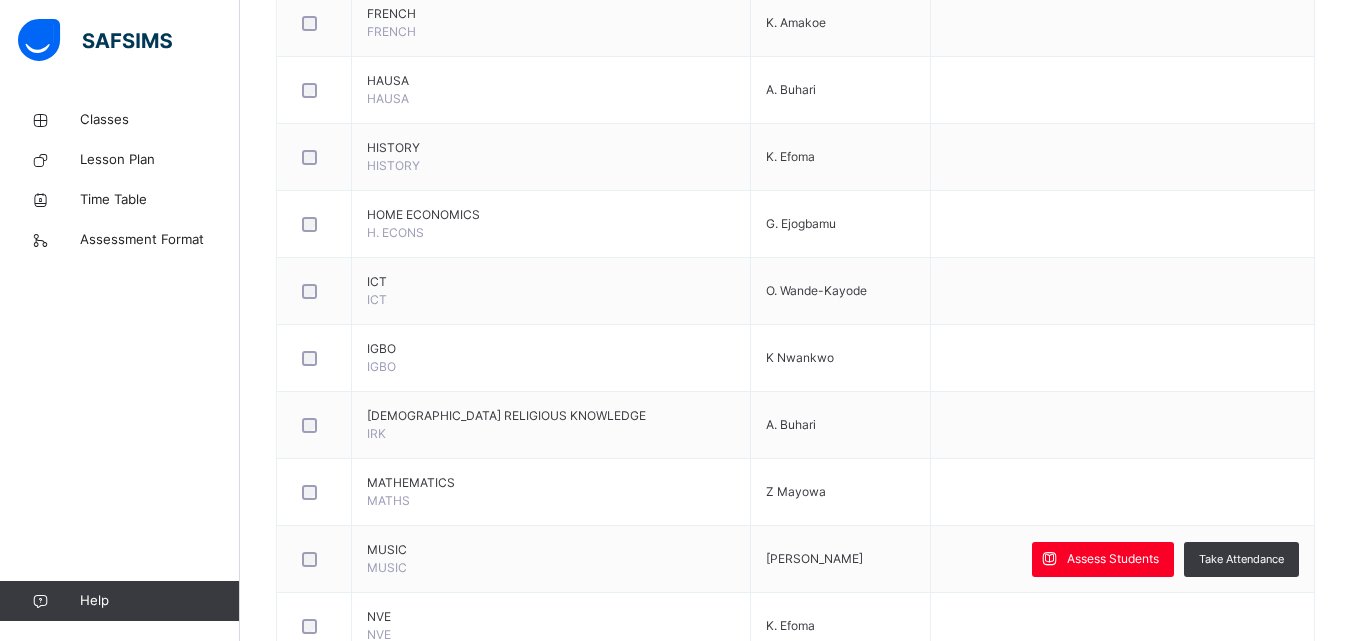 scroll, scrollTop: 1322, scrollLeft: 0, axis: vertical 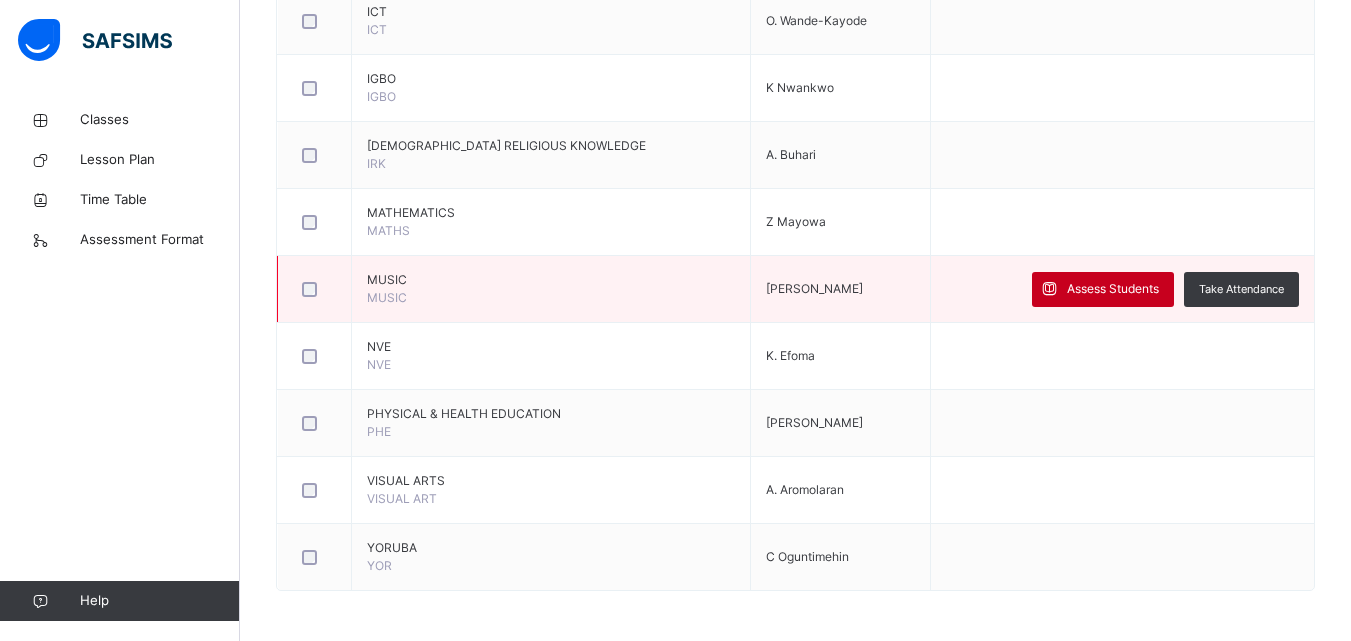 click on "Assess Students" at bounding box center [1113, 289] 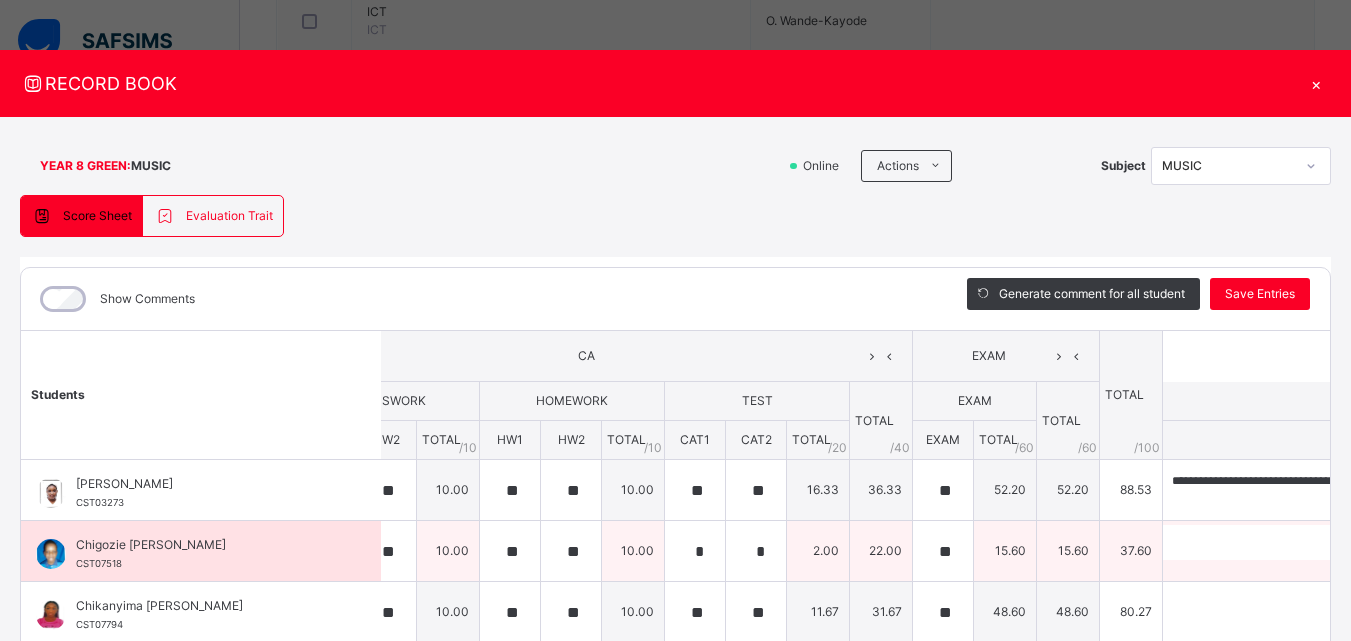 scroll, scrollTop: 0, scrollLeft: 215, axis: horizontal 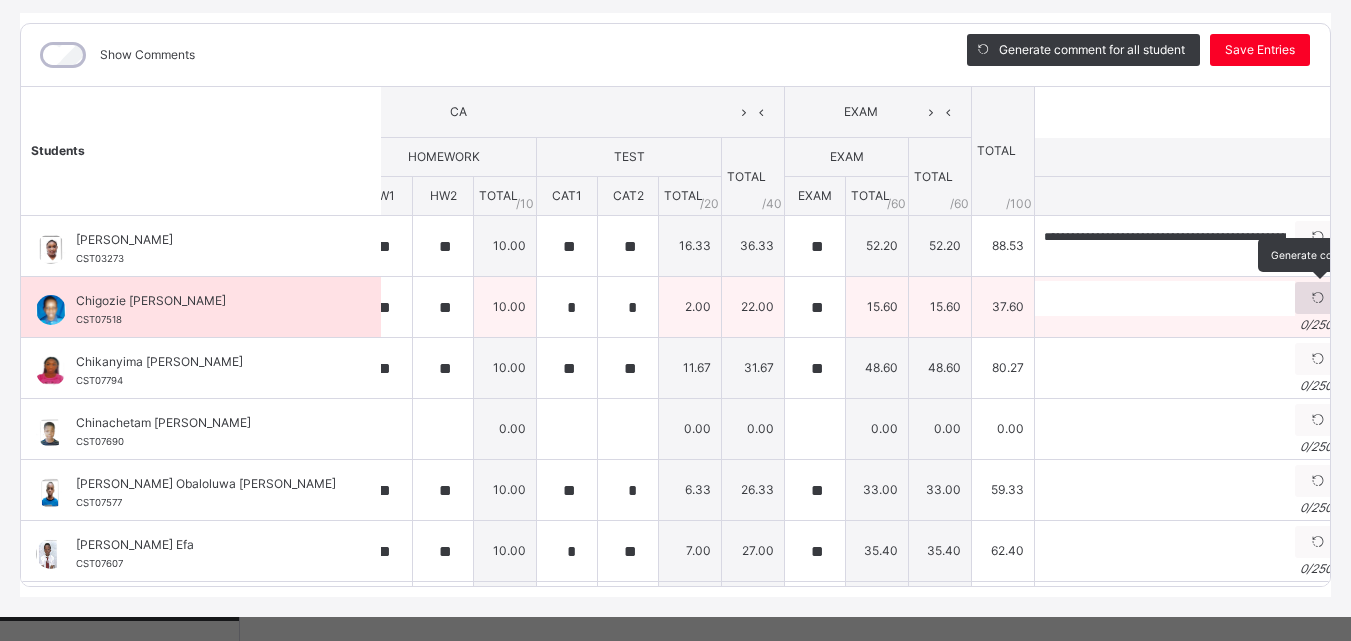 click at bounding box center (1318, 298) 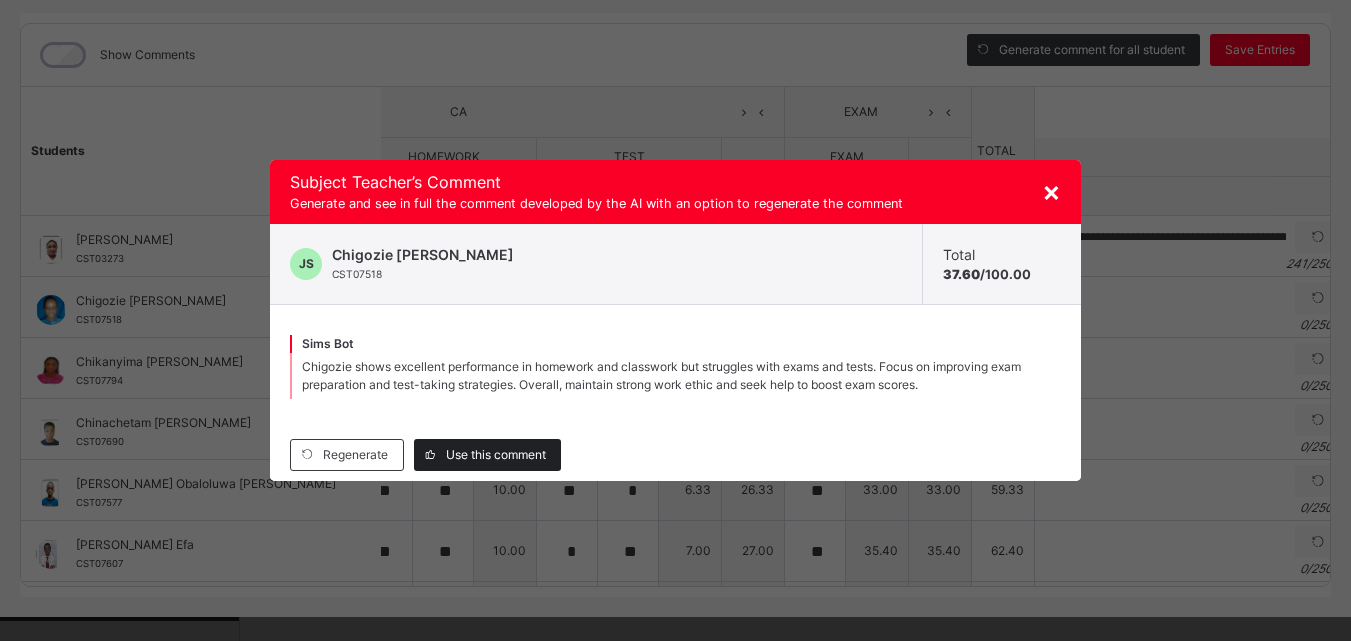click on "Use this comment" at bounding box center [496, 455] 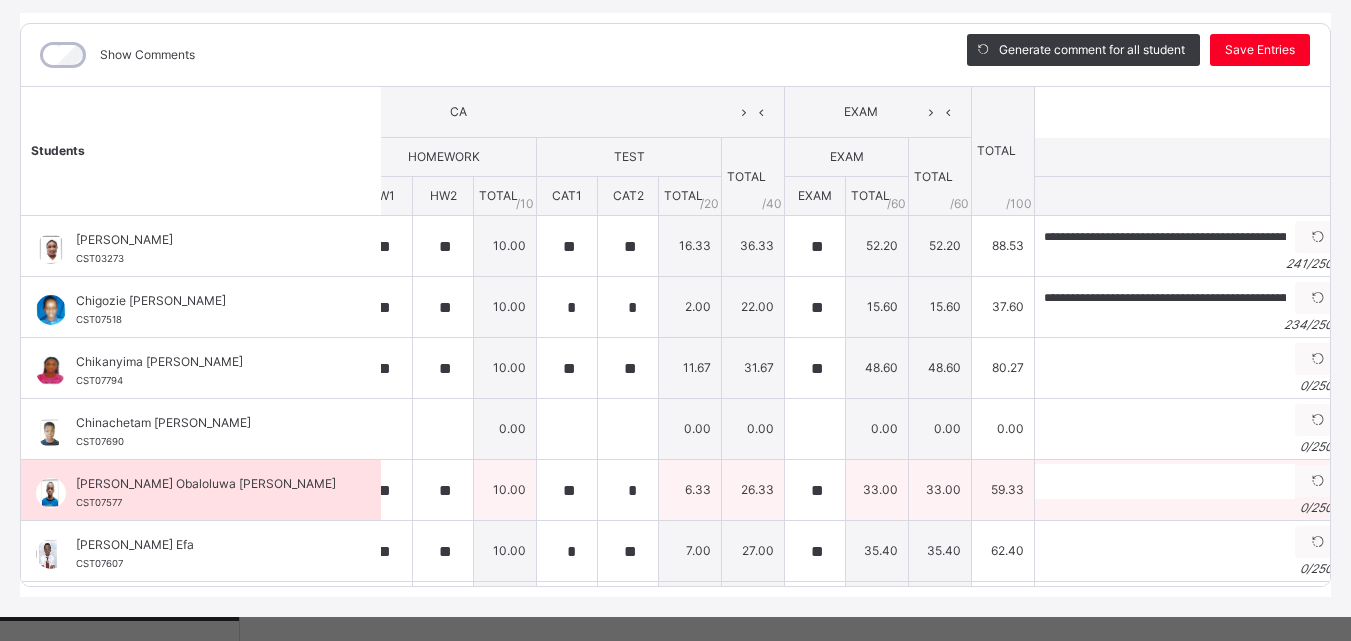 click on "10.00" at bounding box center (505, 490) 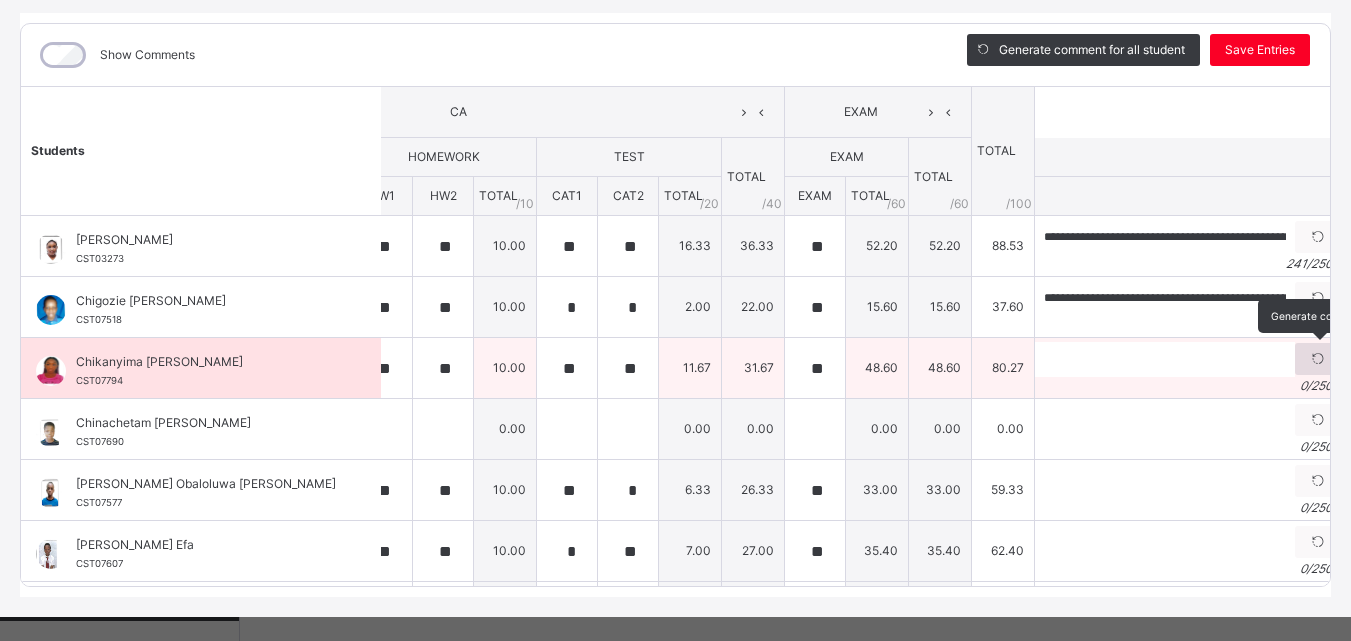 click at bounding box center (1318, 359) 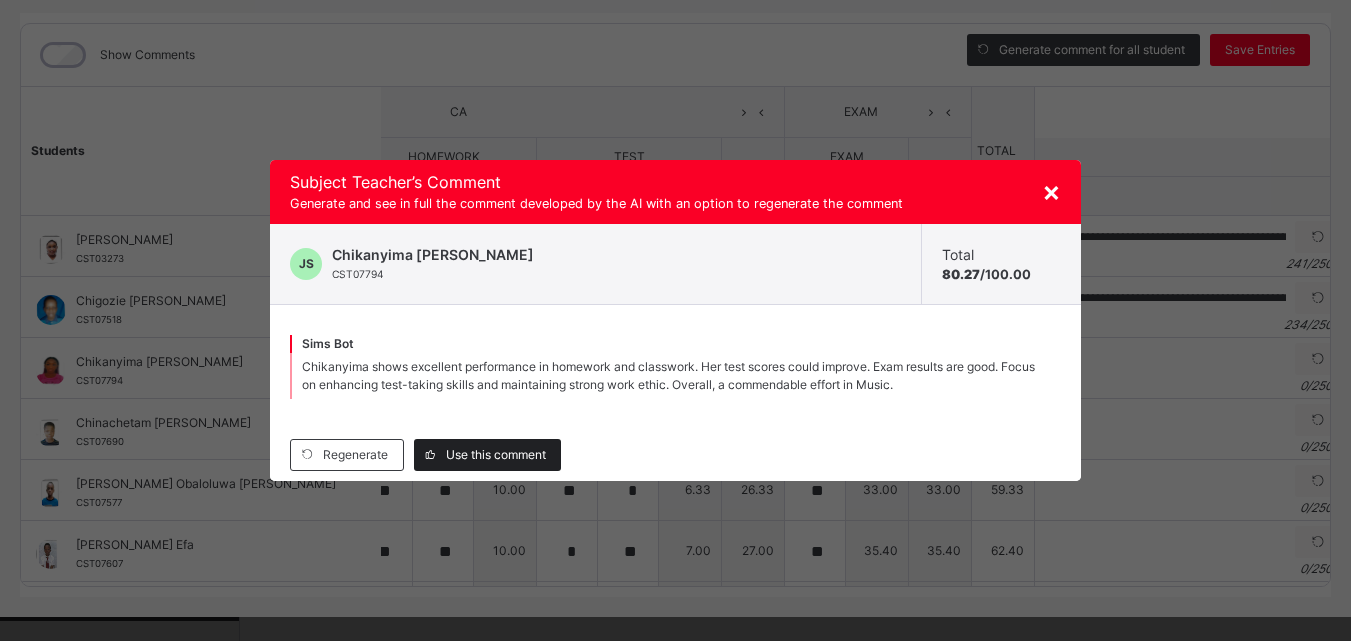 click on "Use this comment" at bounding box center (496, 455) 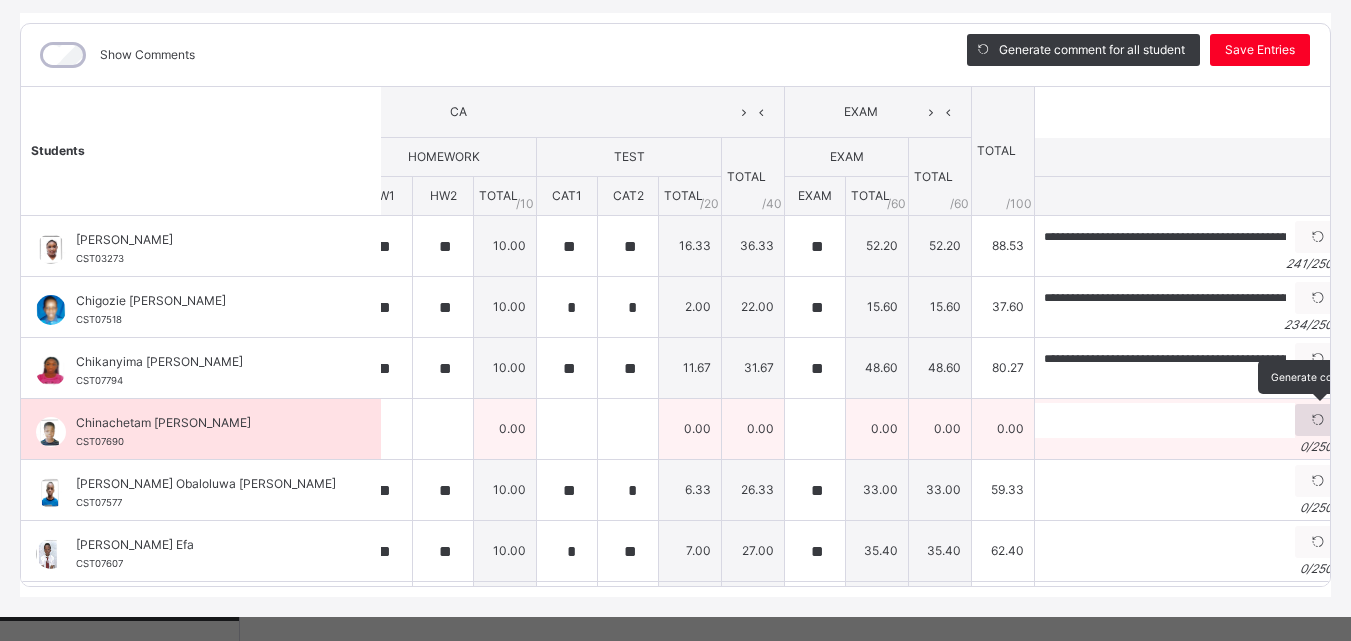 click at bounding box center (1318, 420) 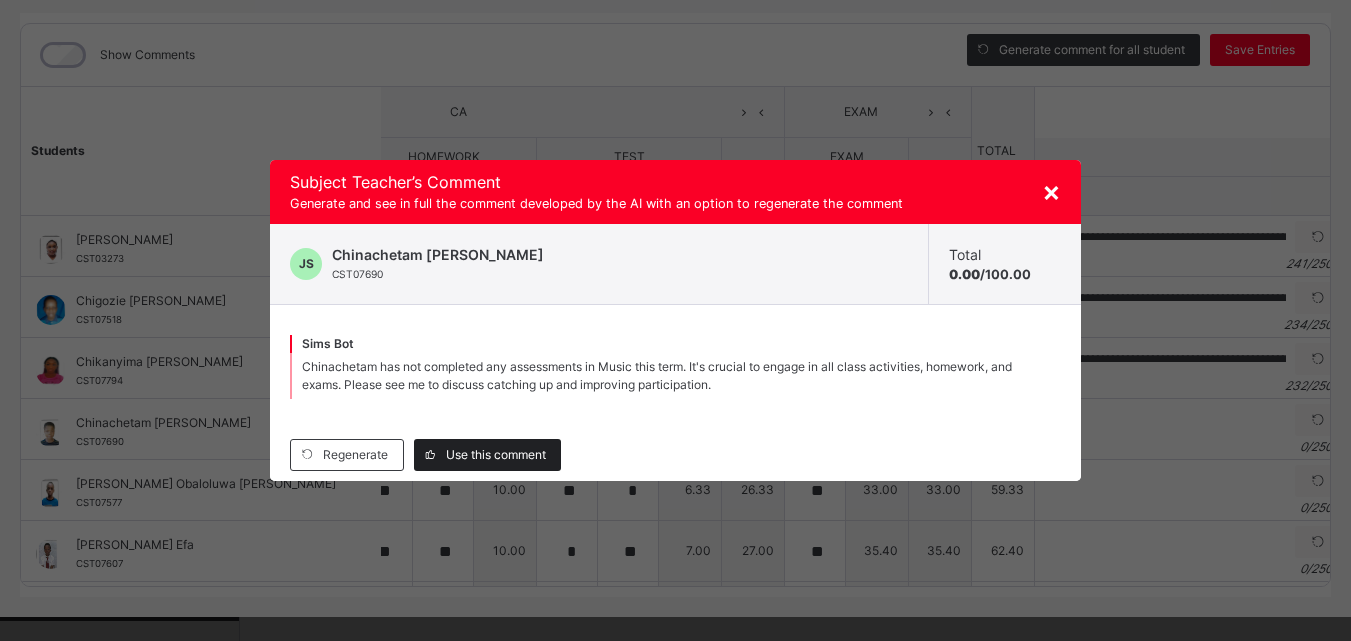click on "Use this comment" at bounding box center (496, 455) 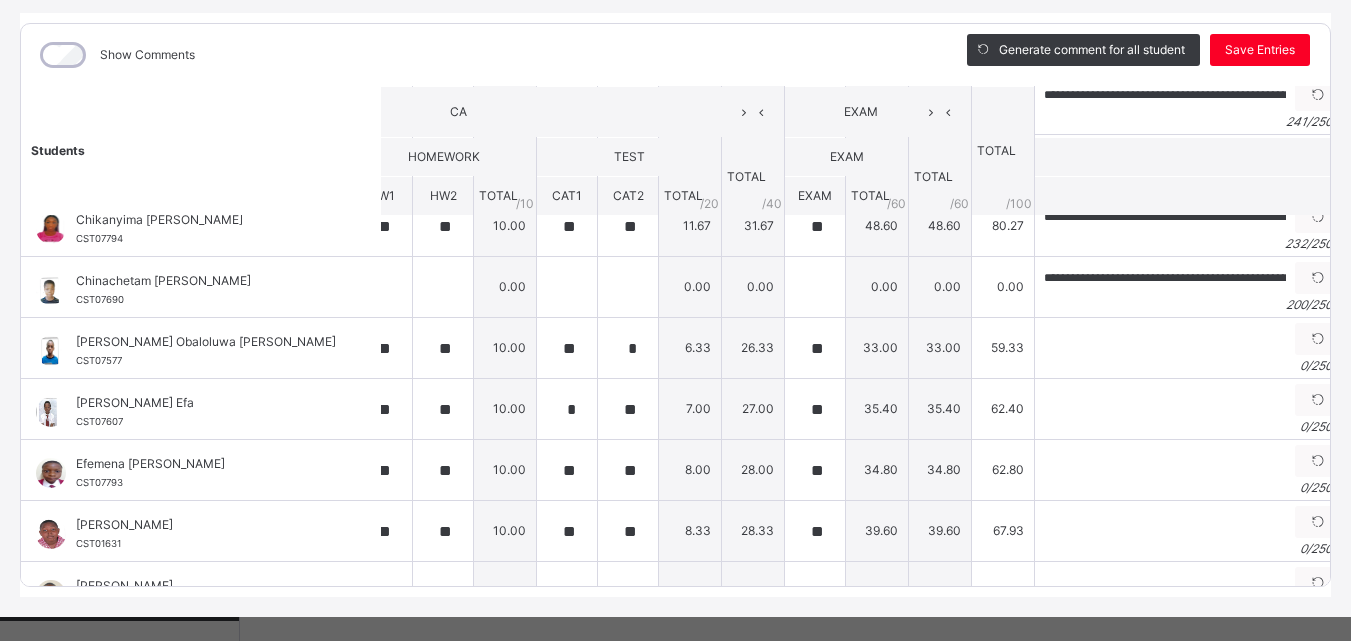 scroll, scrollTop: 160, scrollLeft: 215, axis: both 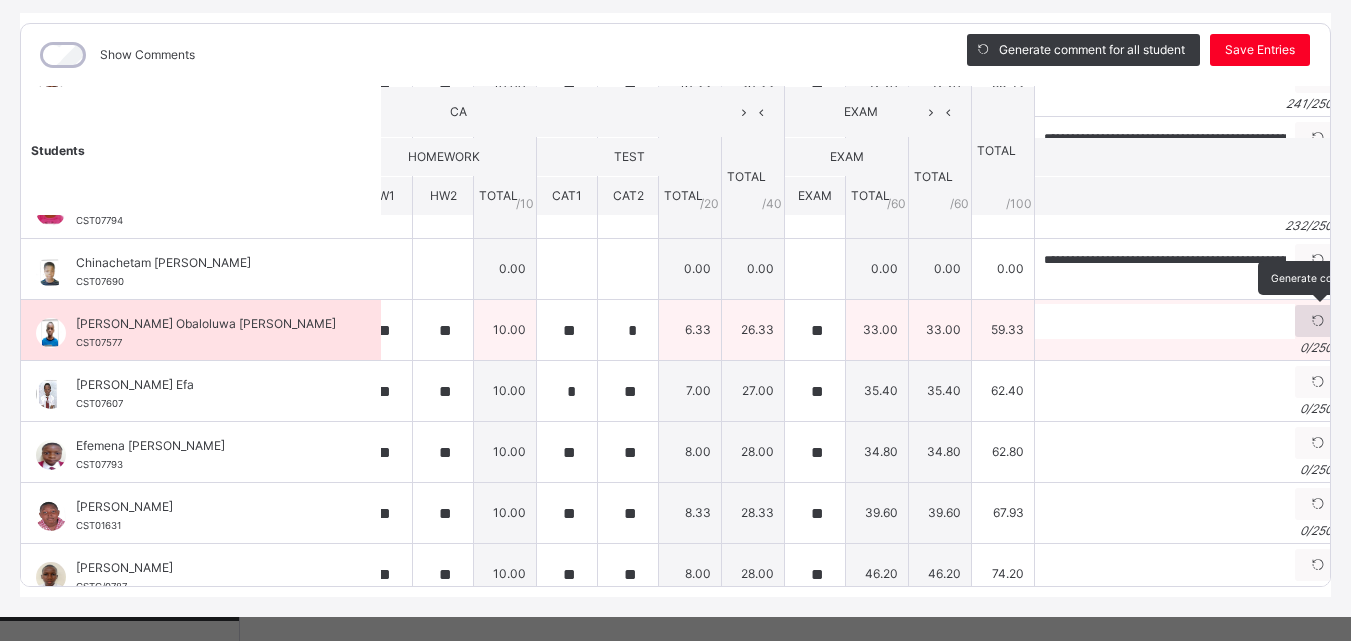 click at bounding box center (1318, 321) 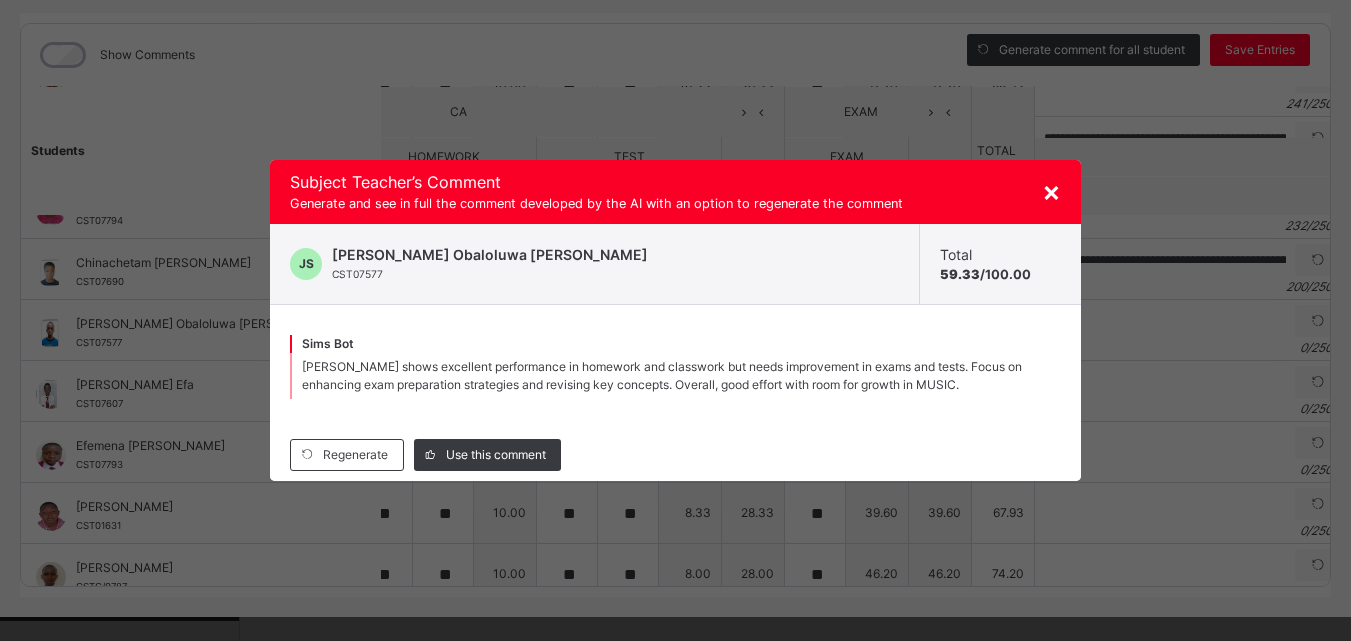 click on "Regenerate     Use this comment" at bounding box center [675, 455] 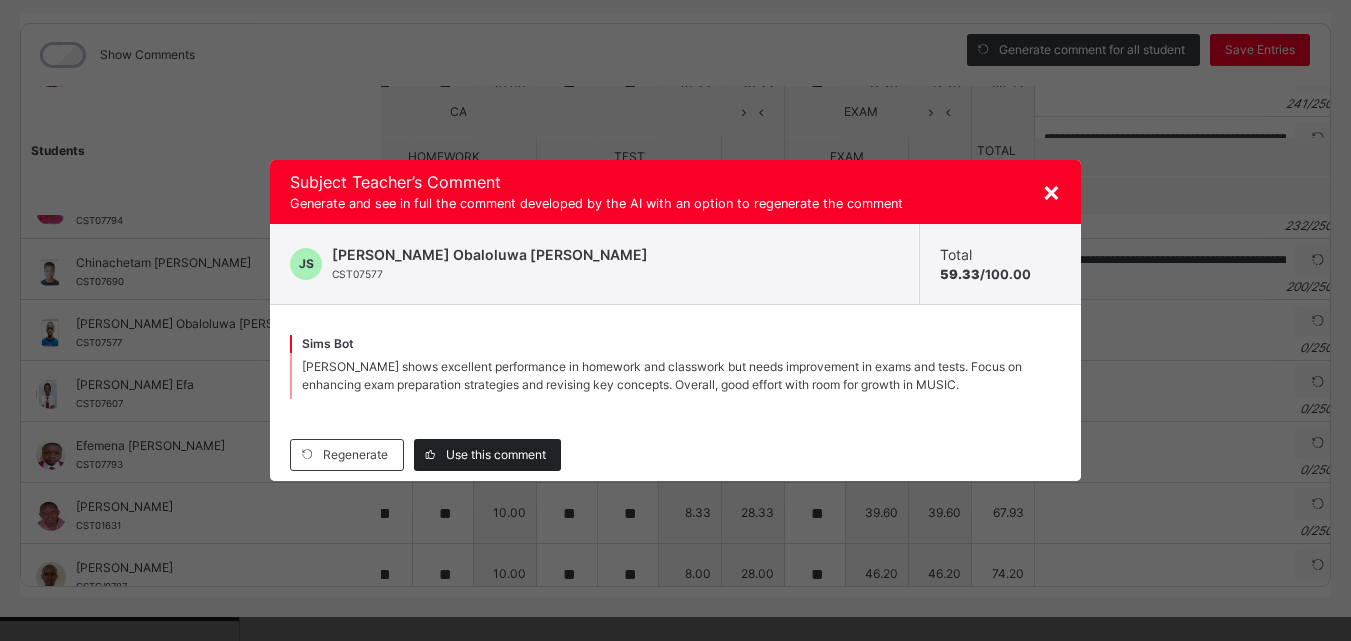 click on "Use this comment" at bounding box center (496, 455) 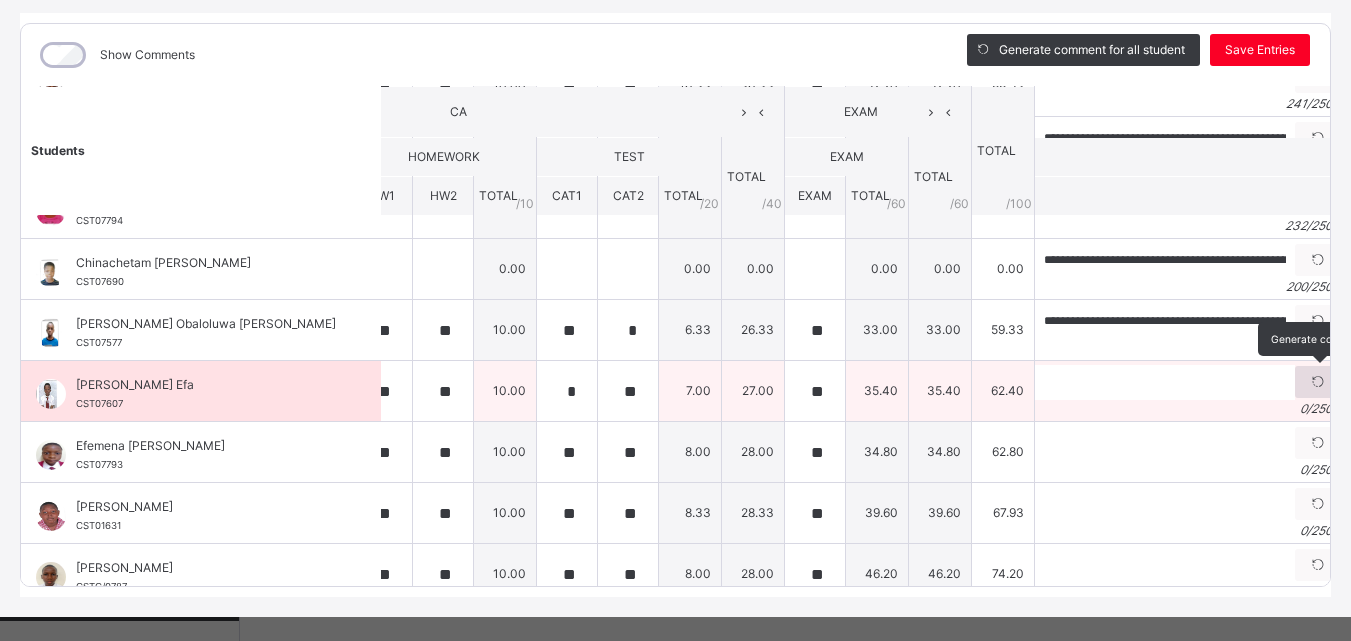 click at bounding box center [1318, 382] 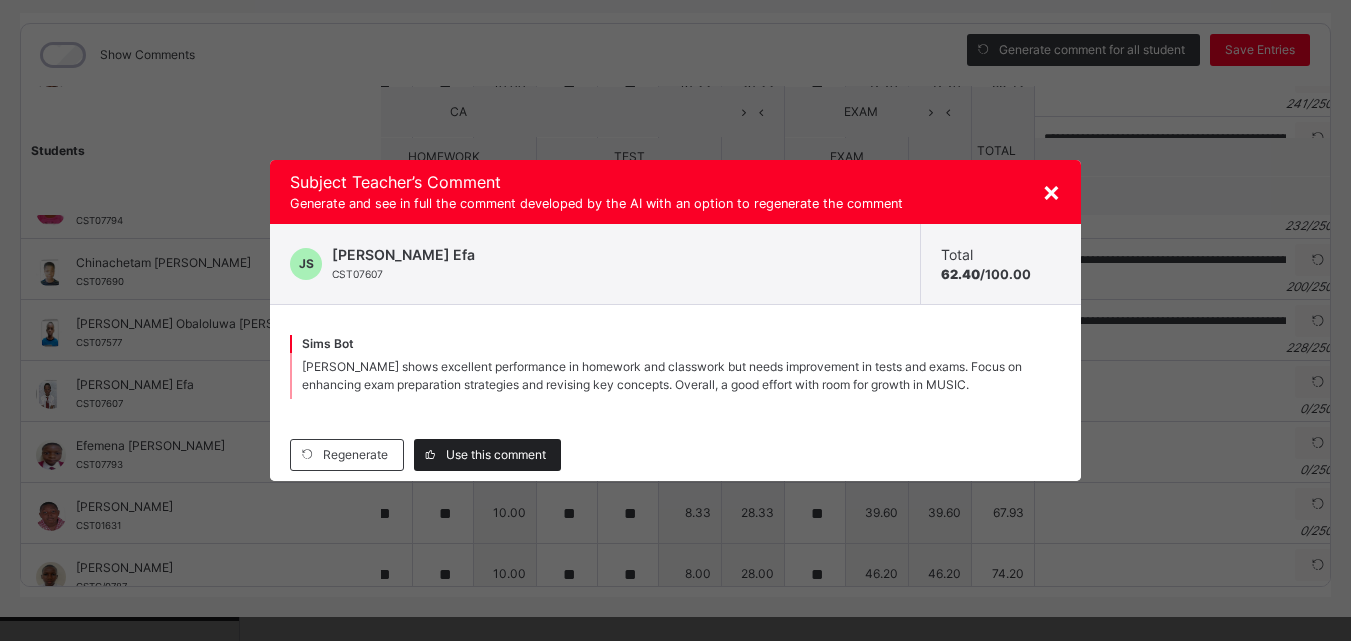 click on "Use this comment" at bounding box center [496, 455] 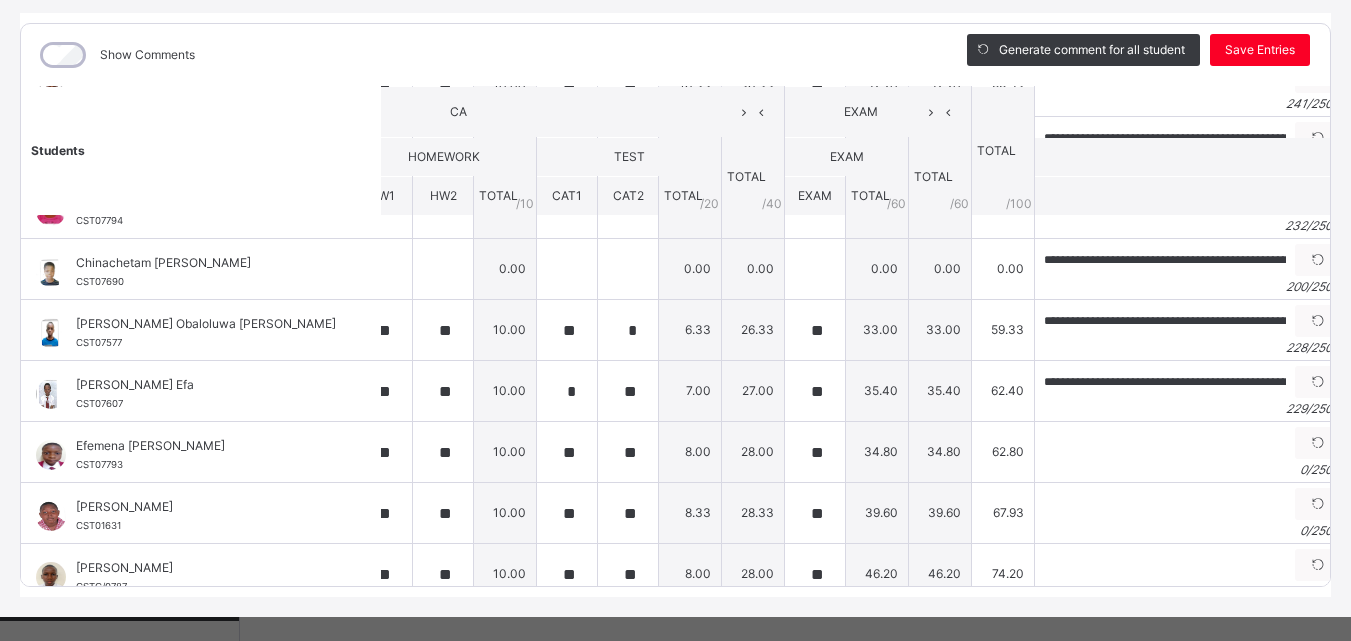 click on "10.00" at bounding box center [505, 452] 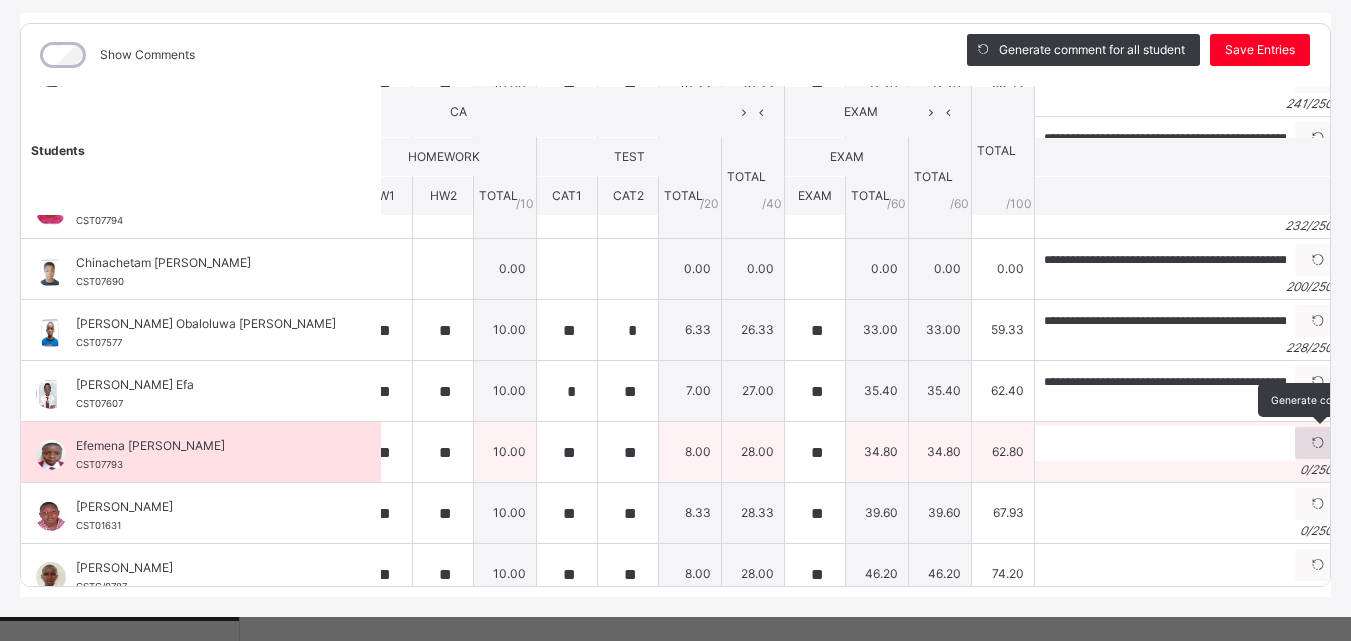click at bounding box center (1318, 443) 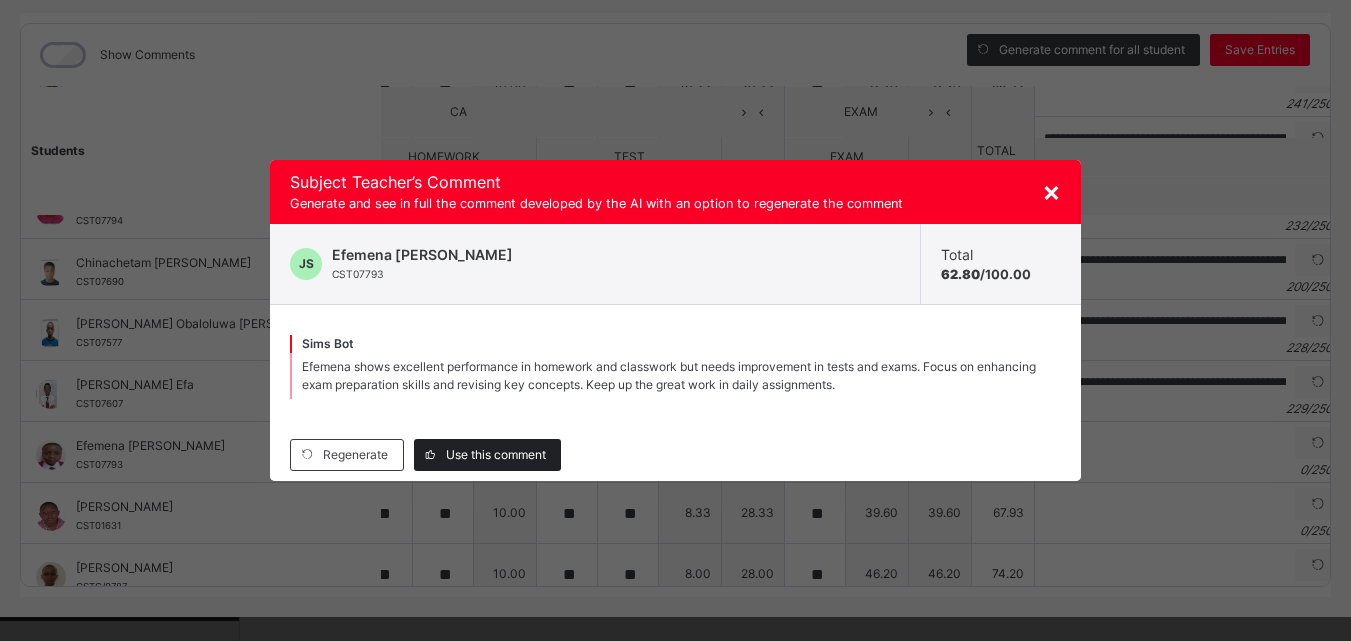 click on "Use this comment" at bounding box center [496, 455] 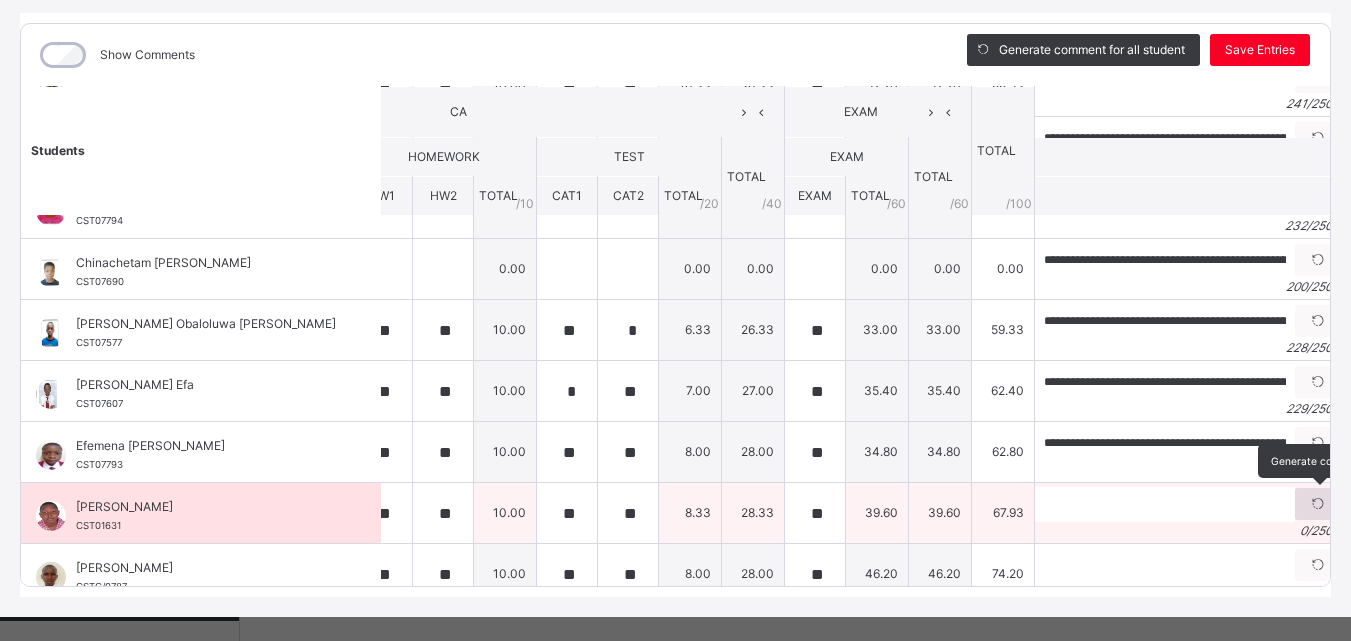 click at bounding box center (1318, 504) 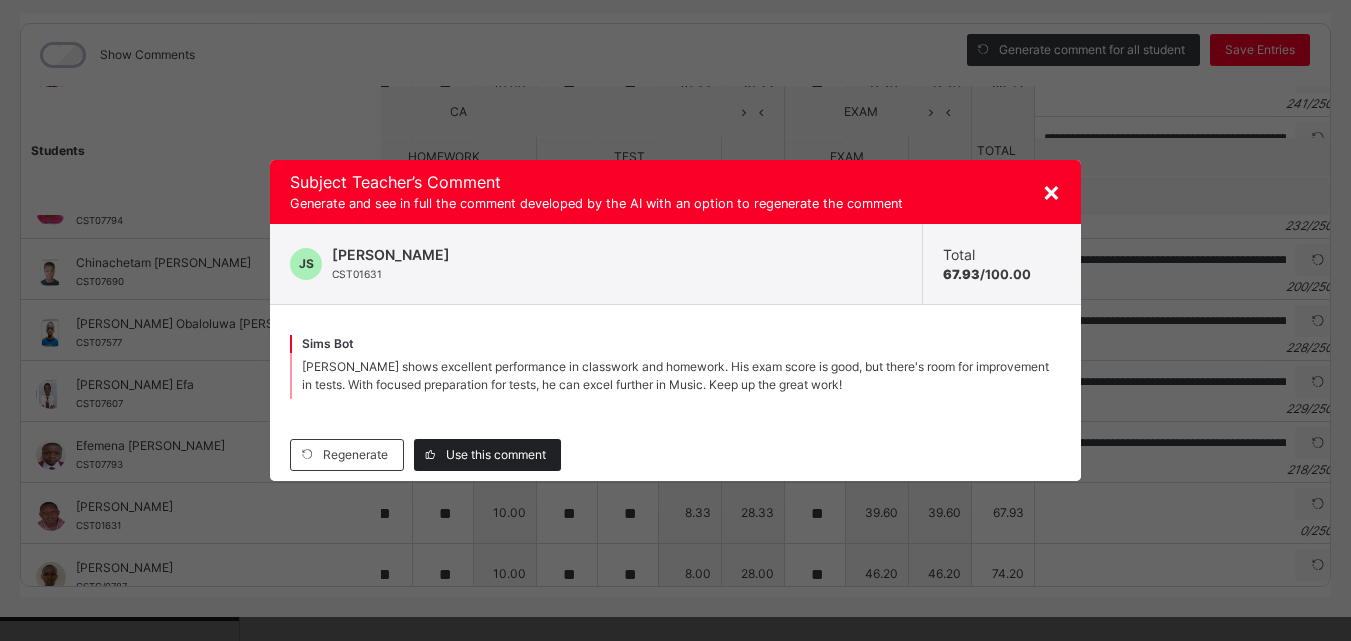 click on "Use this comment" at bounding box center [496, 455] 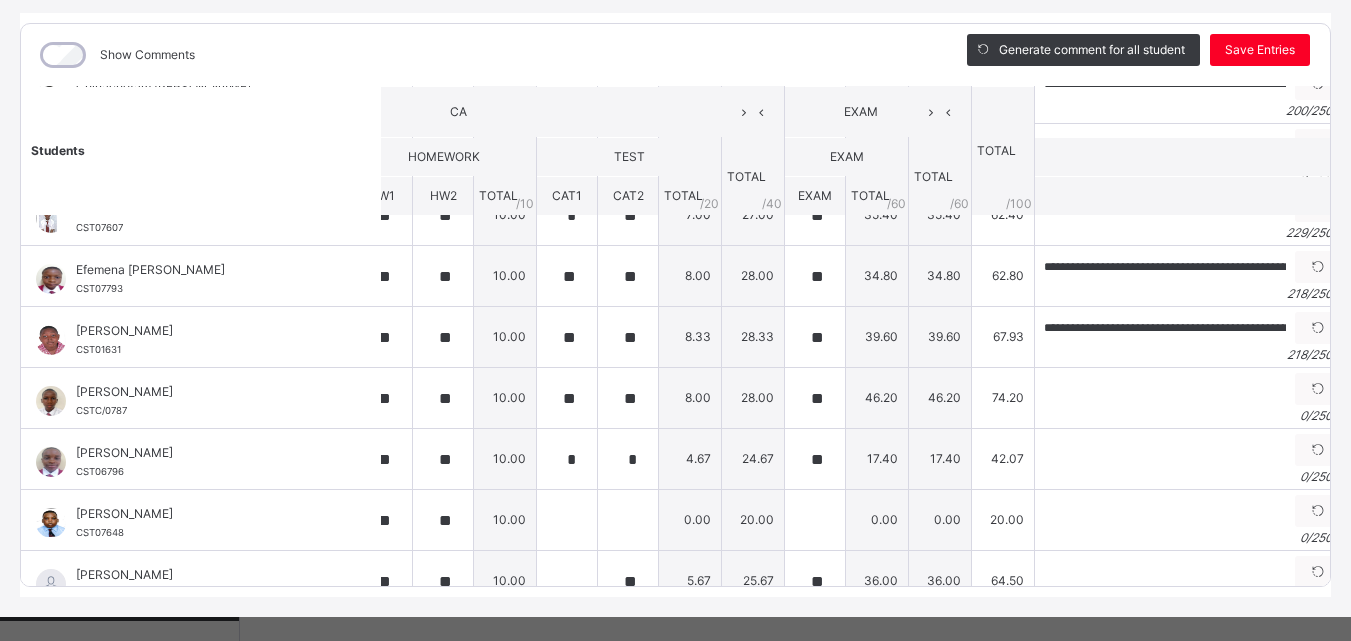 scroll, scrollTop: 356, scrollLeft: 215, axis: both 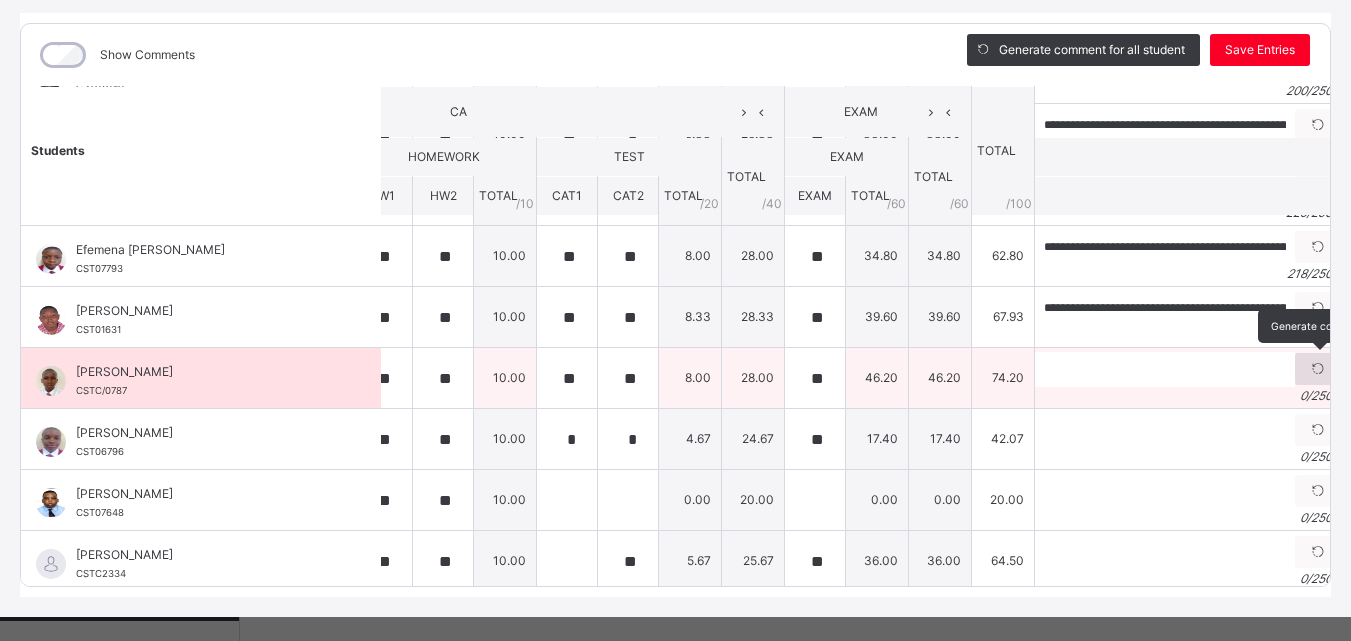 click at bounding box center (1318, 369) 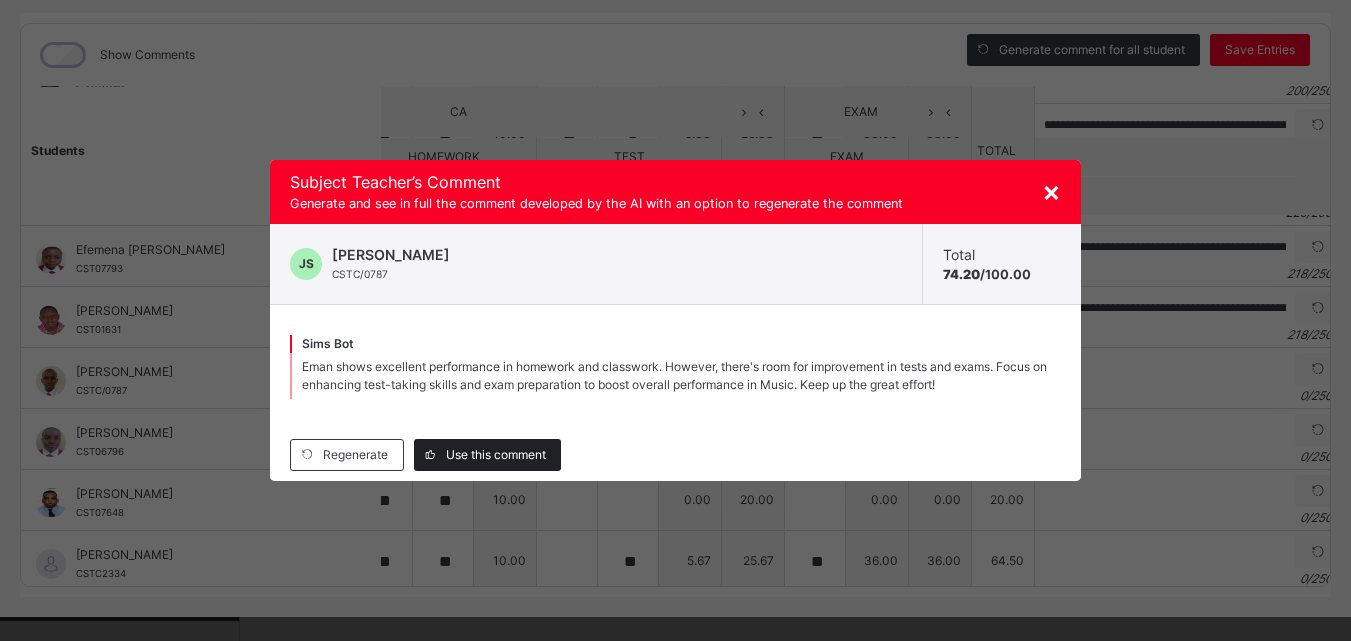 click on "Use this comment" at bounding box center [496, 455] 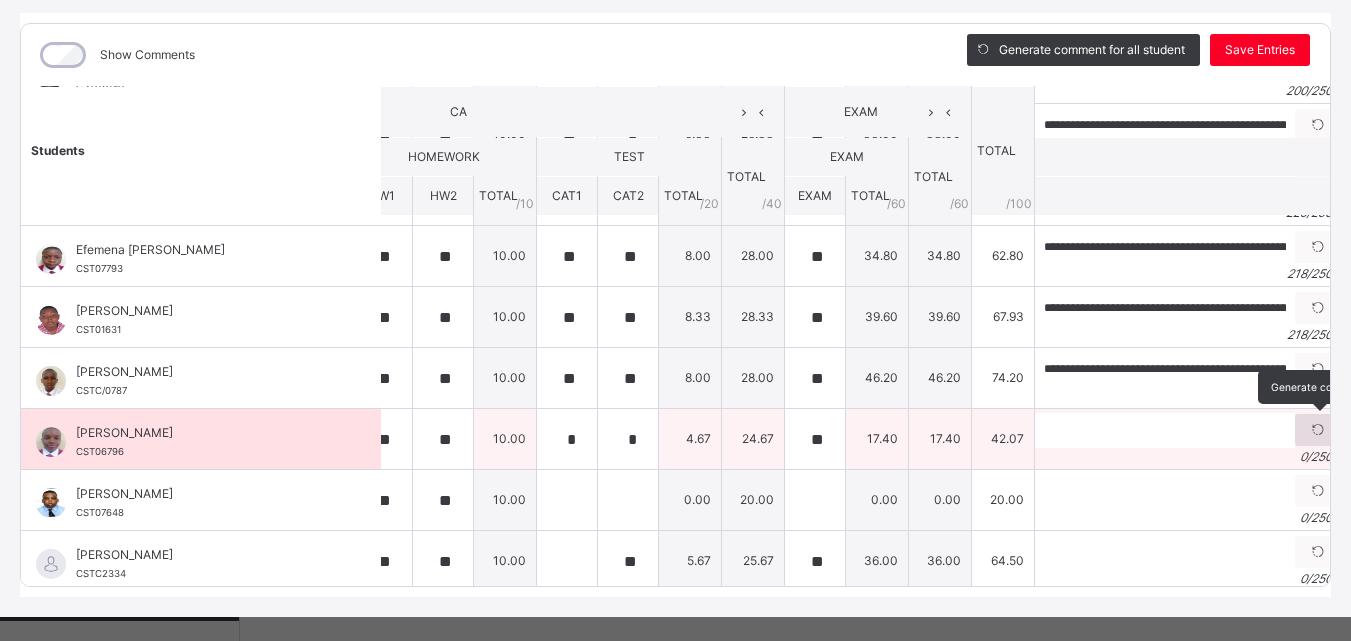 click at bounding box center (1318, 430) 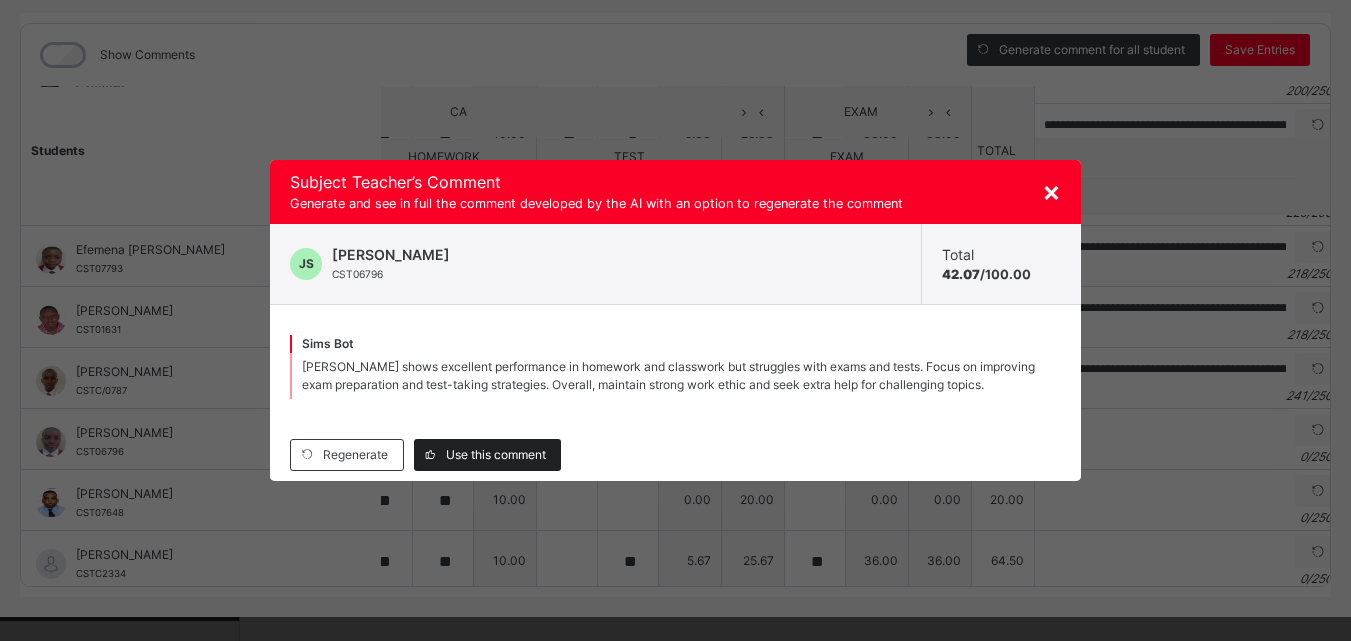 click on "Use this comment" at bounding box center [496, 455] 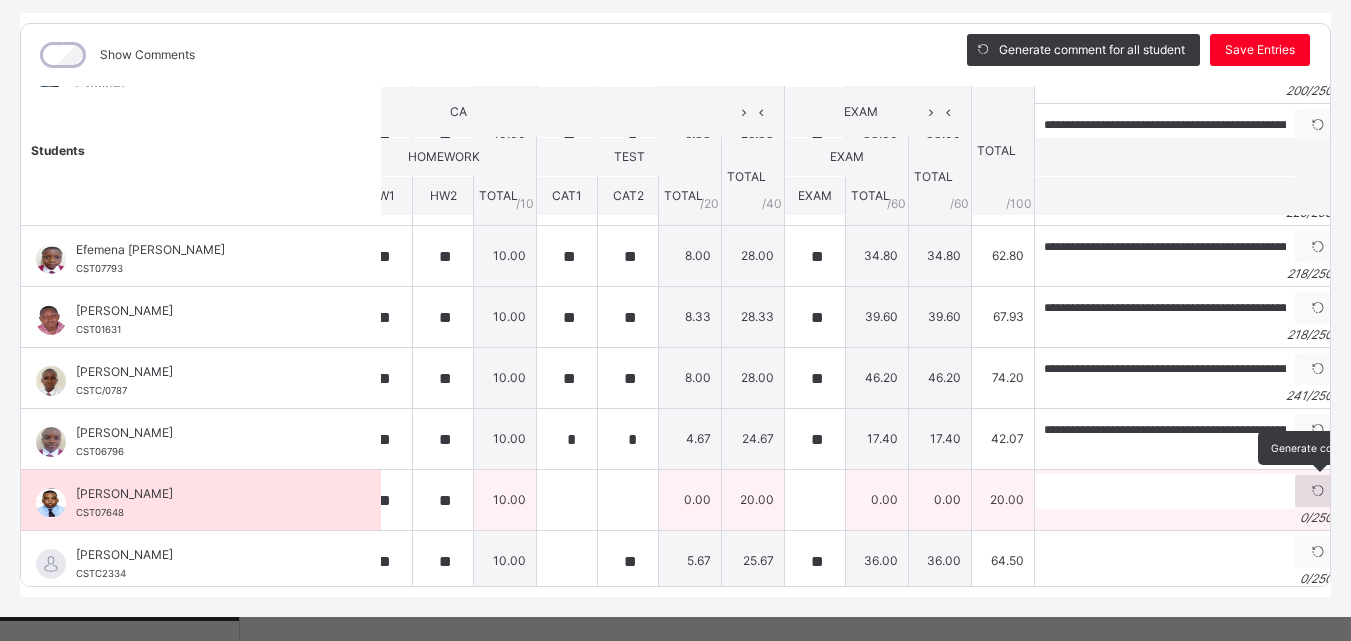 click at bounding box center (1318, 491) 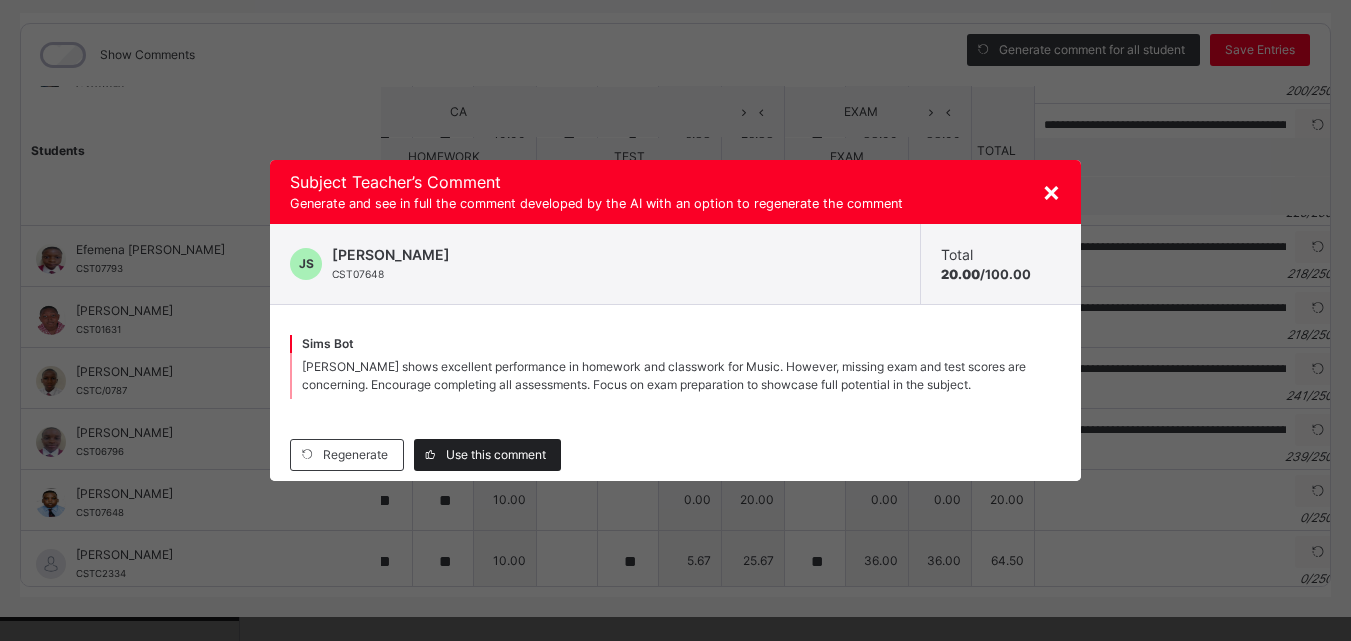 click on "Use this comment" at bounding box center (487, 455) 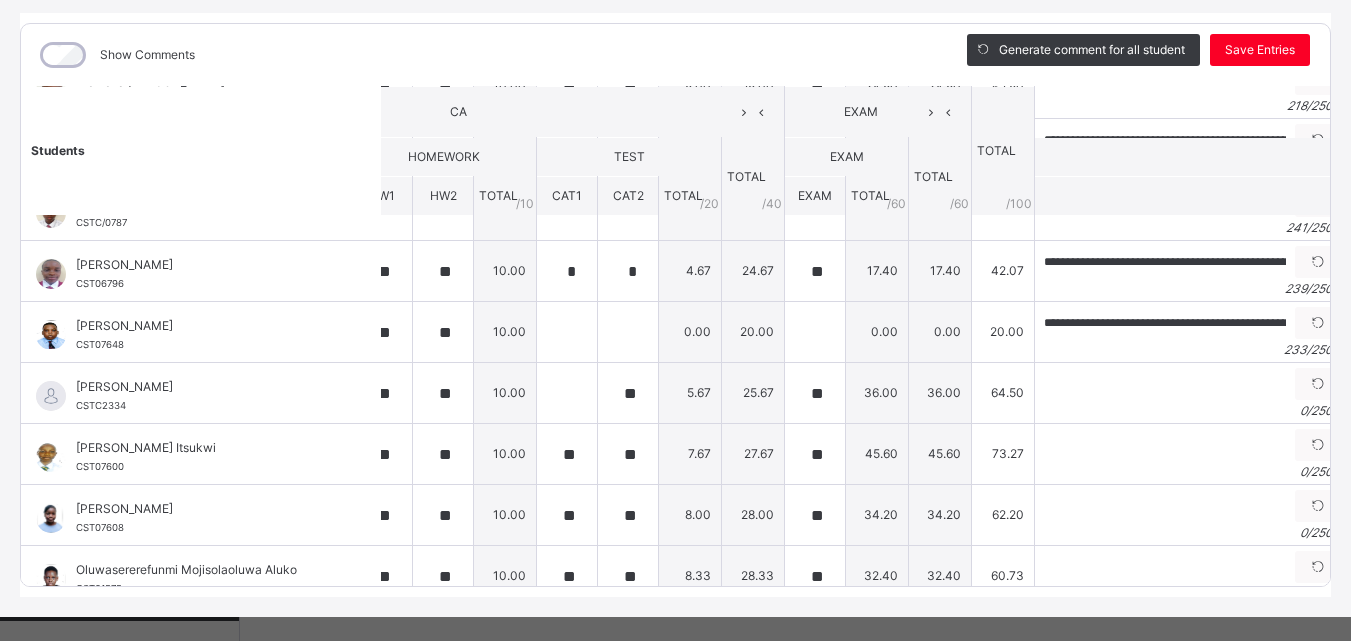 scroll, scrollTop: 528, scrollLeft: 215, axis: both 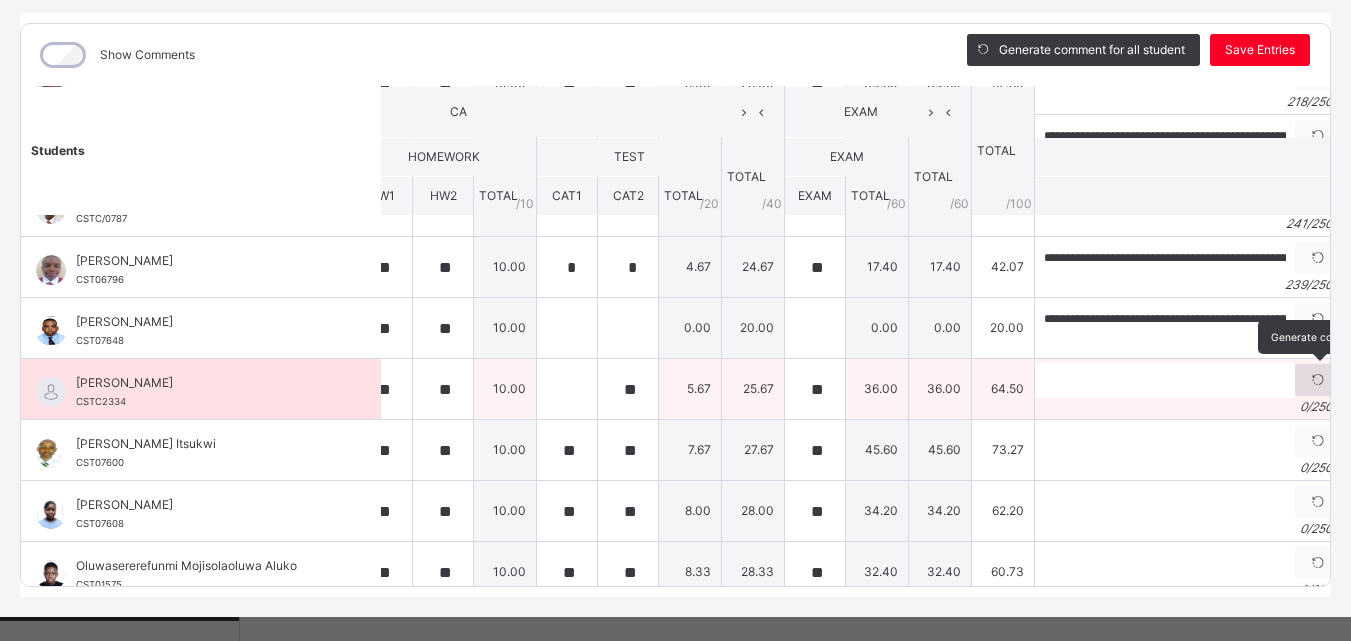 click at bounding box center [1318, 380] 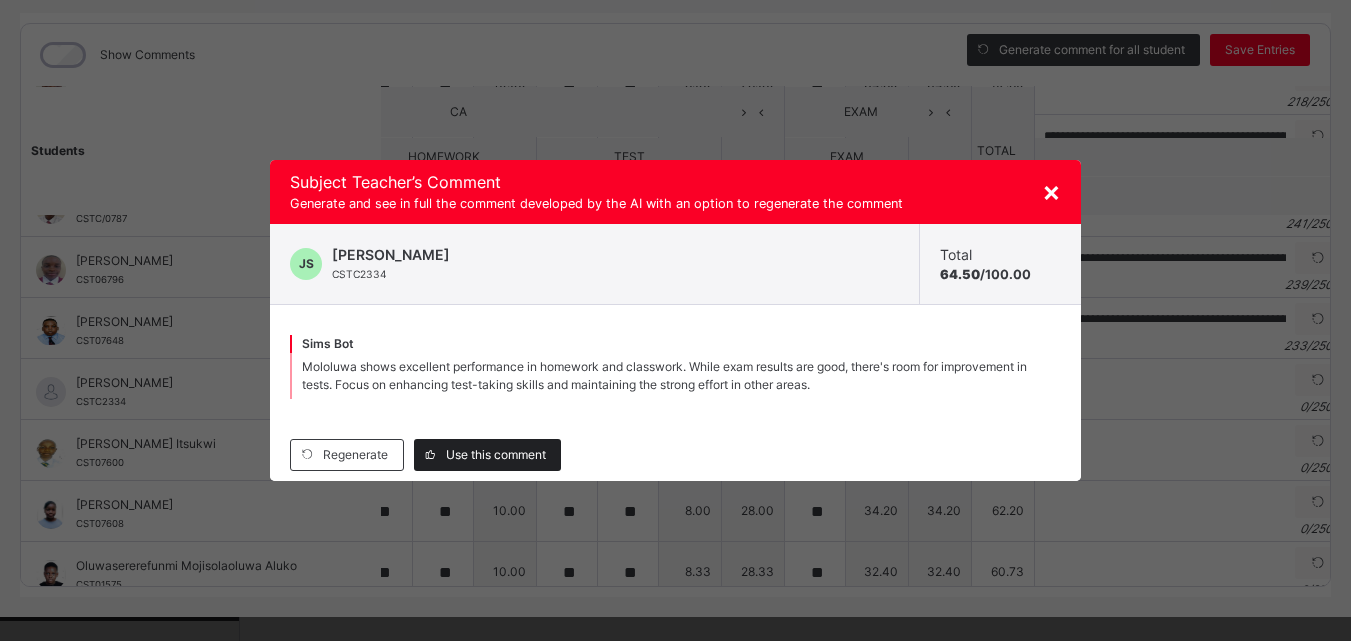 click on "Use this comment" at bounding box center (496, 455) 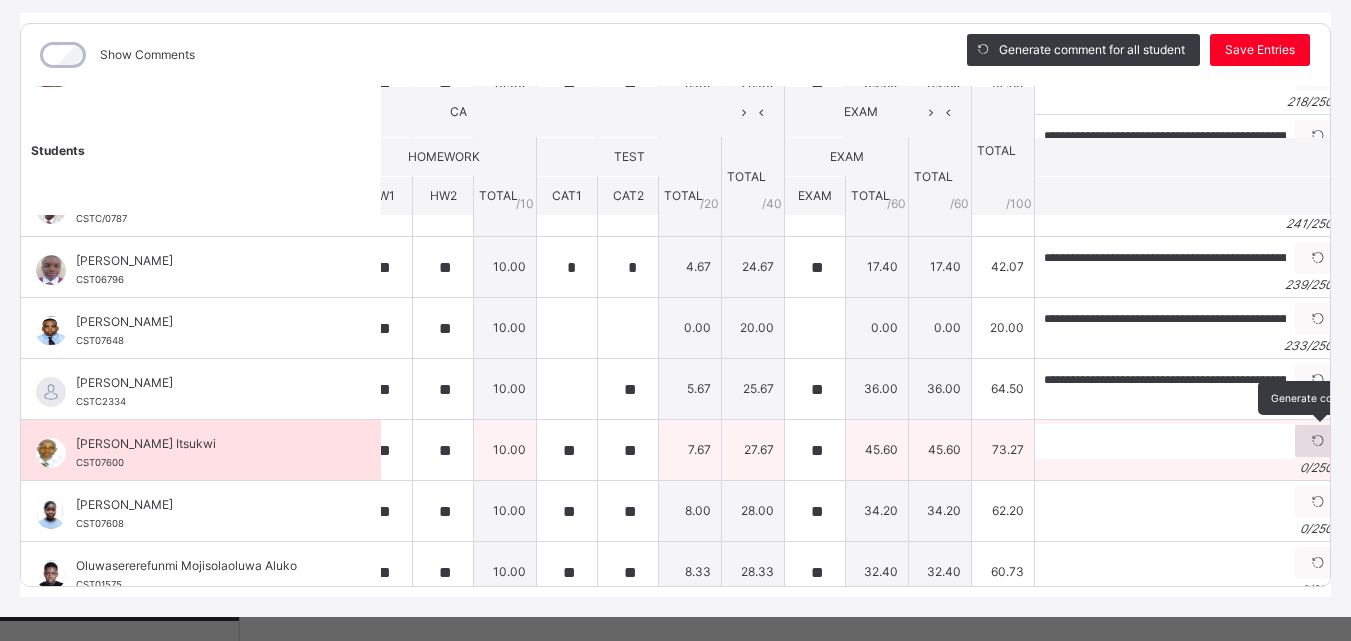 click at bounding box center [1318, 441] 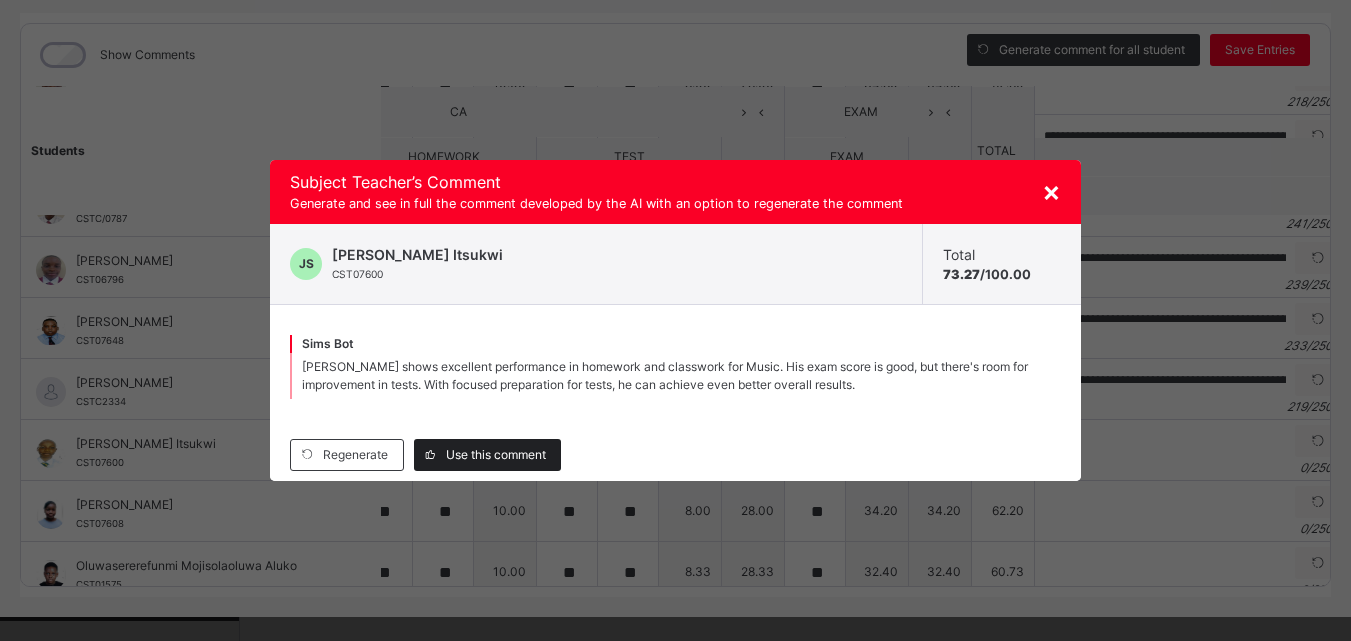 click on "Use this comment" at bounding box center [496, 455] 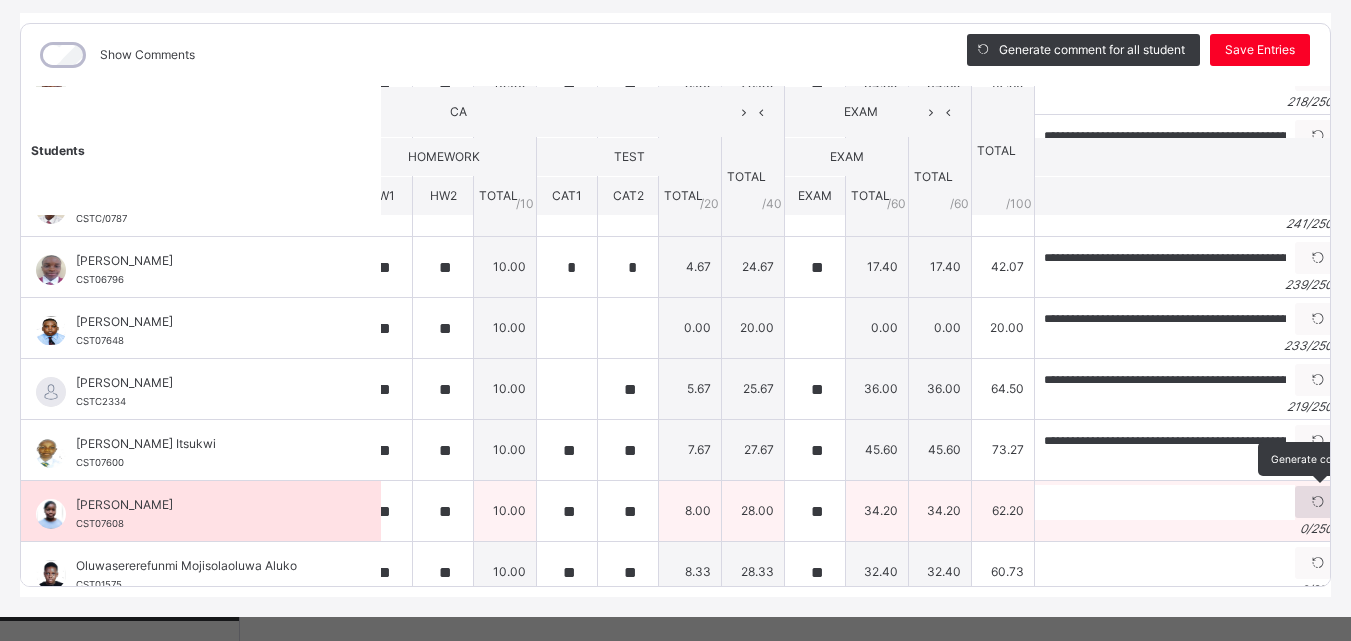 click at bounding box center [1318, 502] 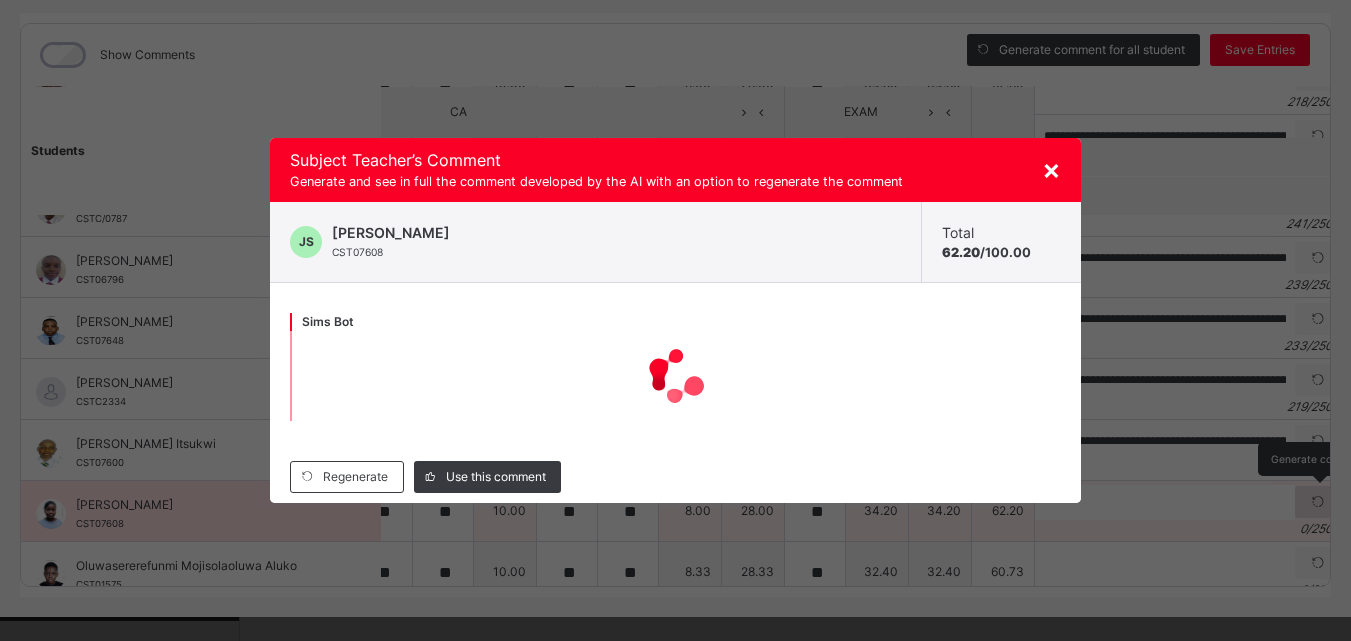 click on "×   Subject Teacher’s Comment Generate and see in full the comment developed by the AI with an option to regenerate the comment JS Olivia  Albert   CST07608   Total 62.20  / 100.00 Sims Bot   Regenerate     Use this comment" at bounding box center (675, 320) 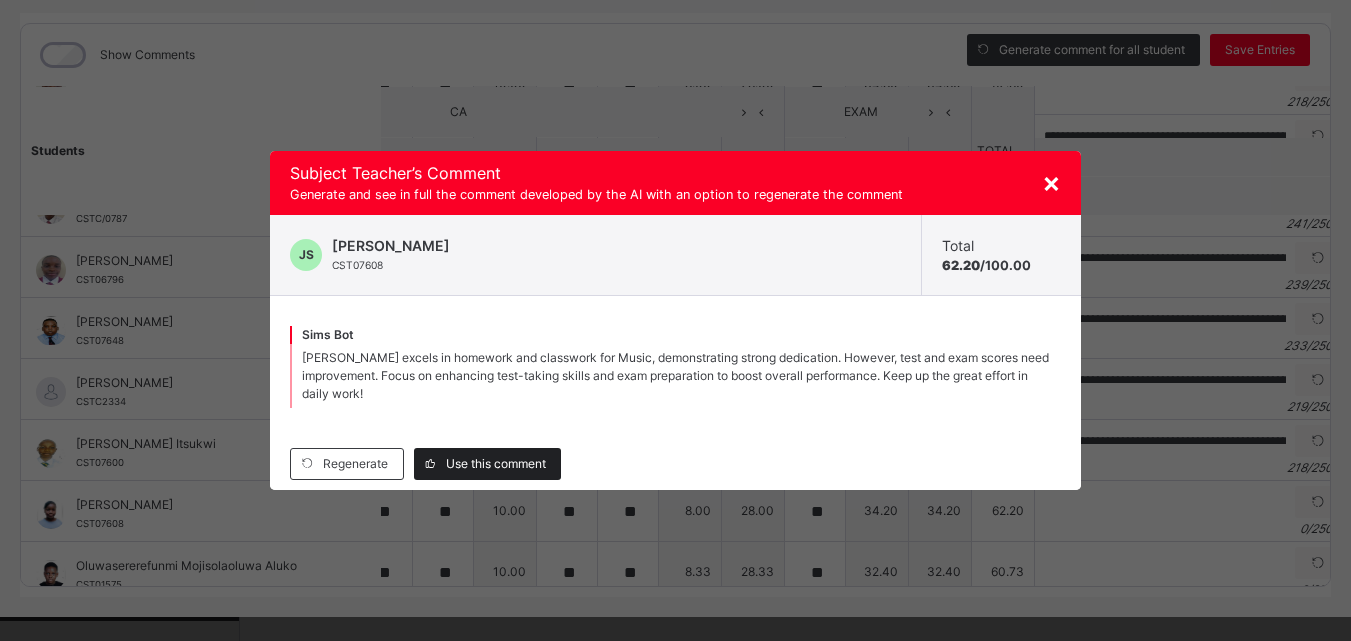 click on "Use this comment" at bounding box center [487, 464] 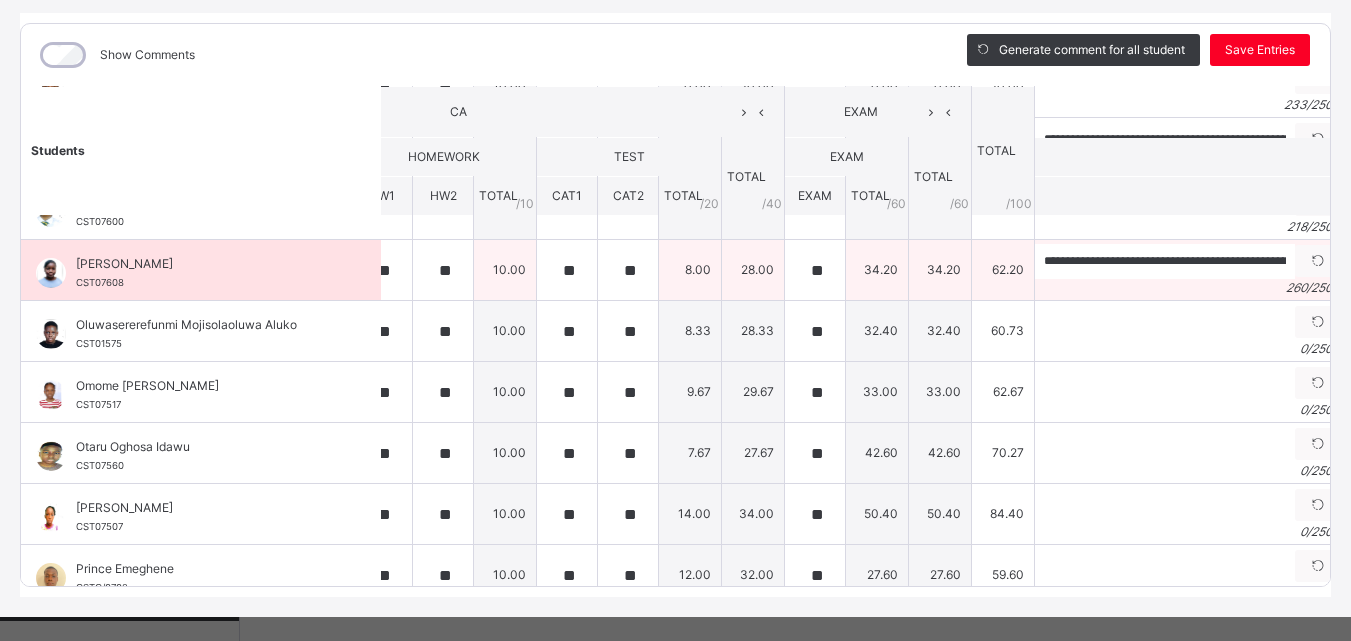 scroll, scrollTop: 777, scrollLeft: 215, axis: both 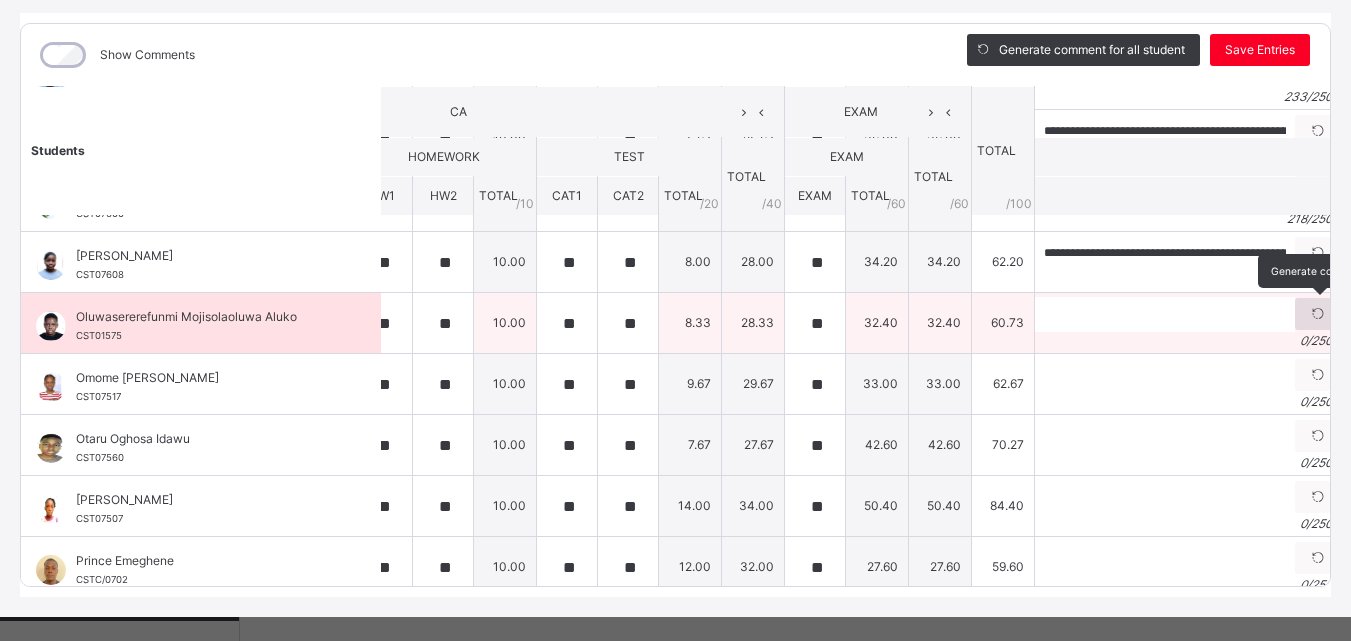 click at bounding box center (1318, 314) 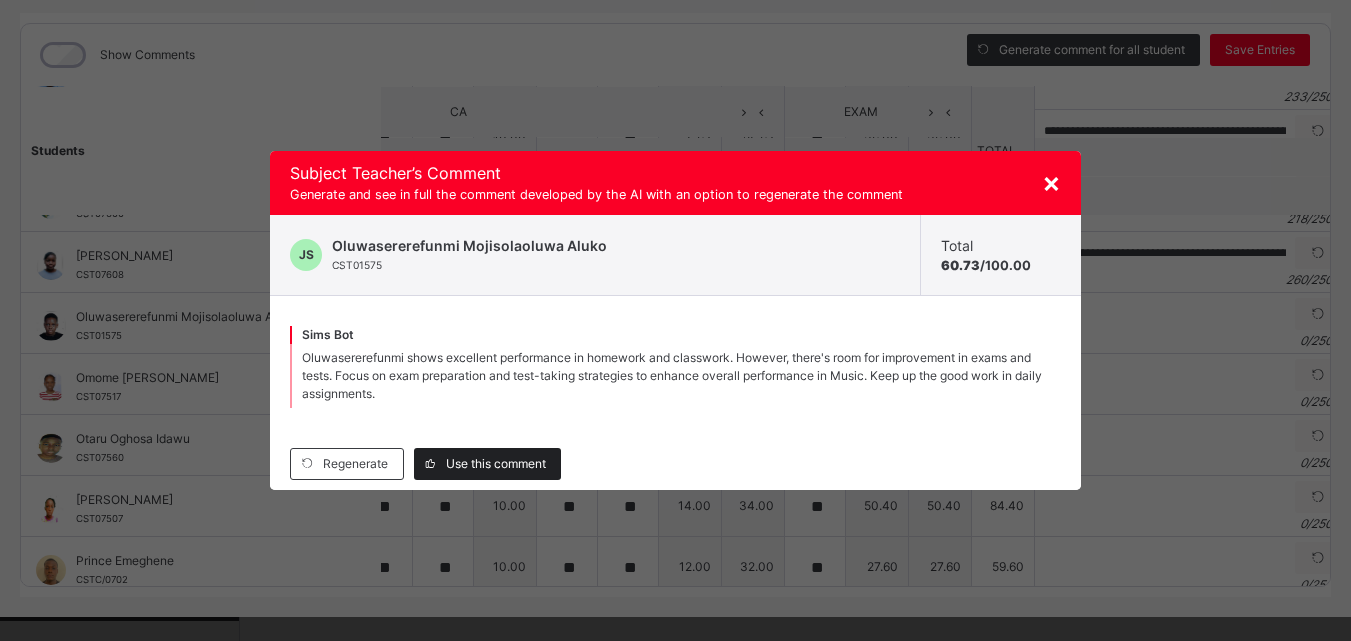 click on "Use this comment" at bounding box center [496, 464] 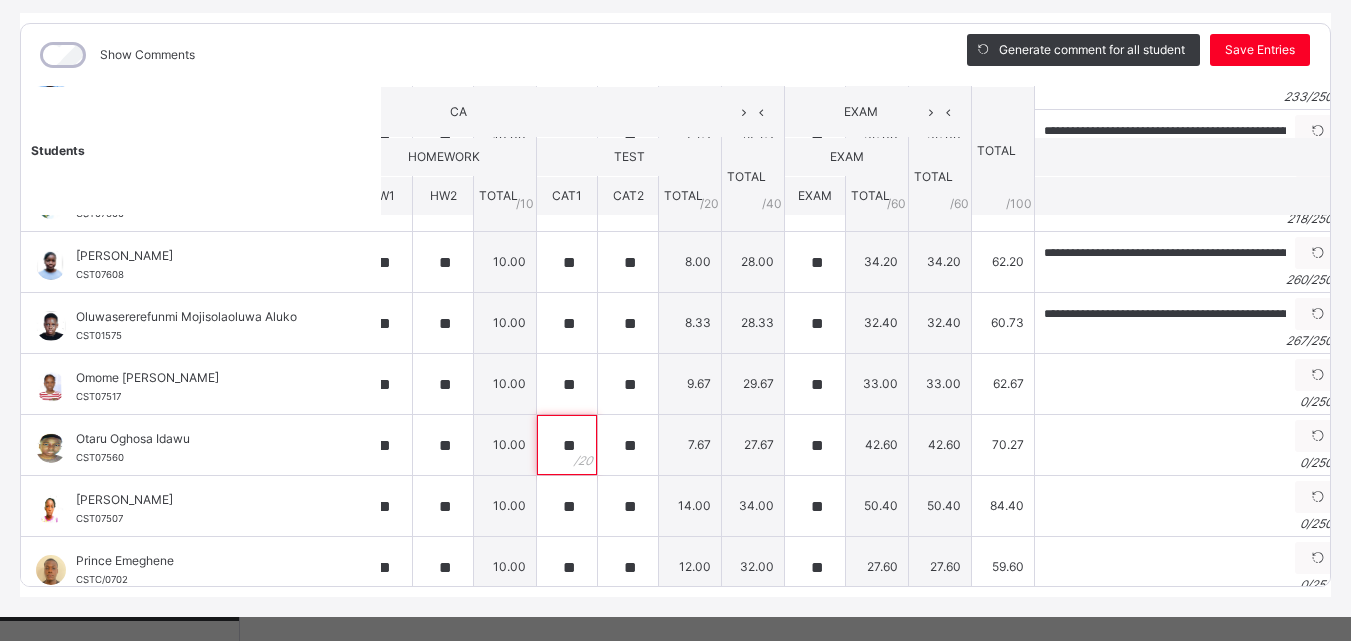 click on "**" at bounding box center [567, 445] 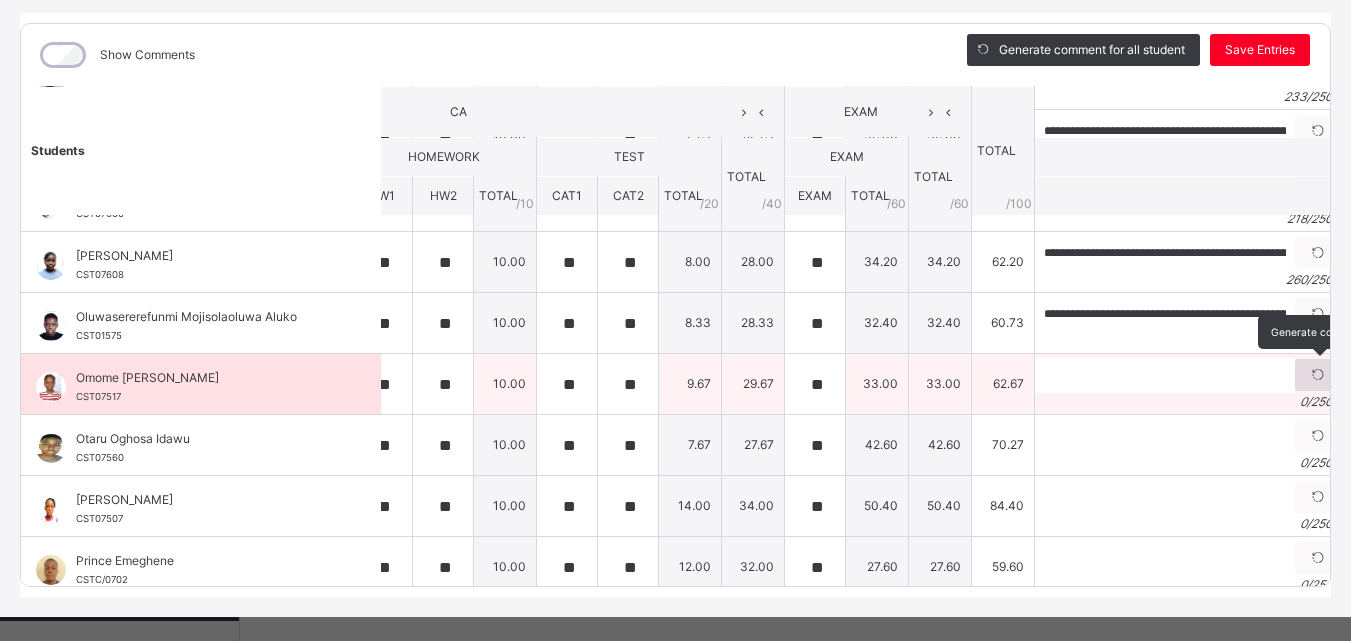 click at bounding box center (1318, 375) 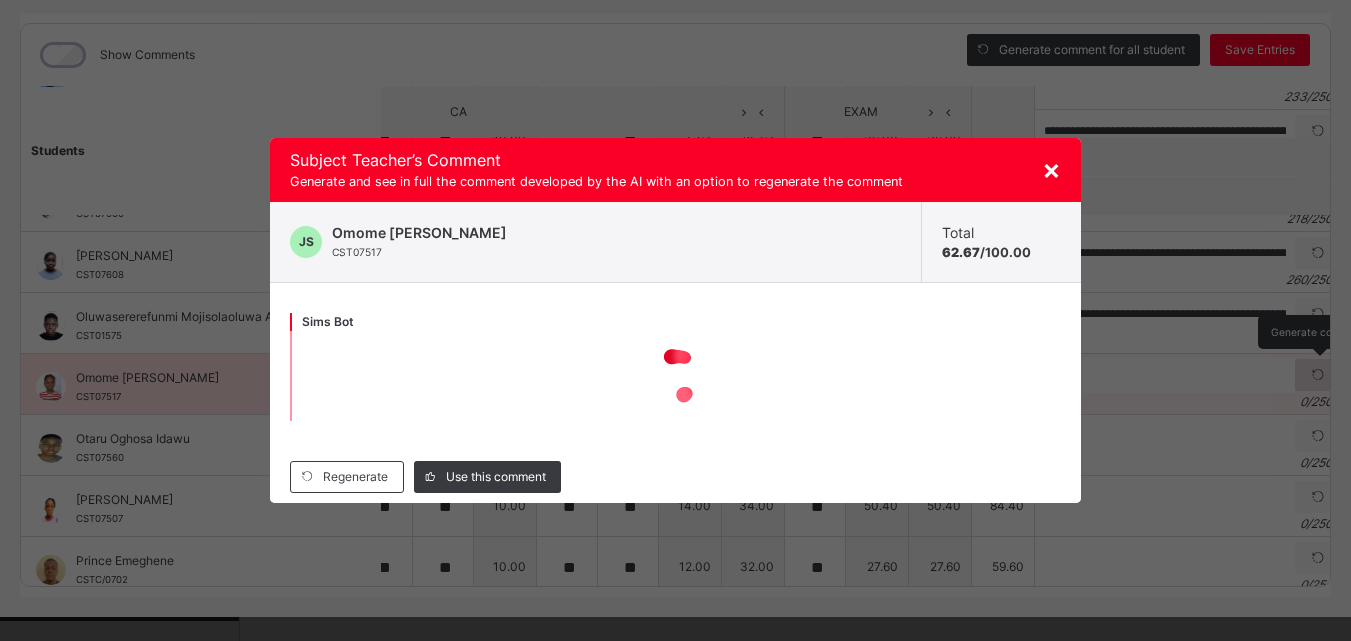 click on "×   Subject Teacher’s Comment Generate and see in full the comment developed by the AI with an option to regenerate the comment JS Omome Betsey Good   CST07517   Total 62.67  / 100.00 Sims Bot   Regenerate     Use this comment" at bounding box center (675, 320) 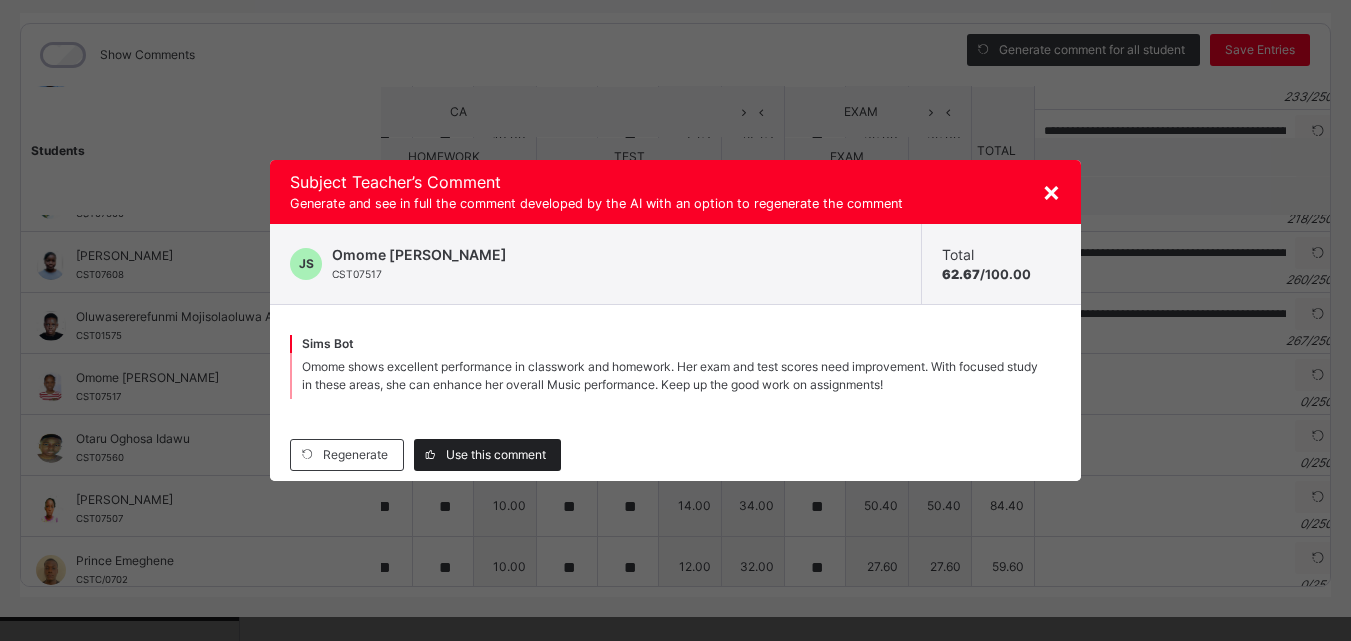 click on "Use this comment" at bounding box center [496, 455] 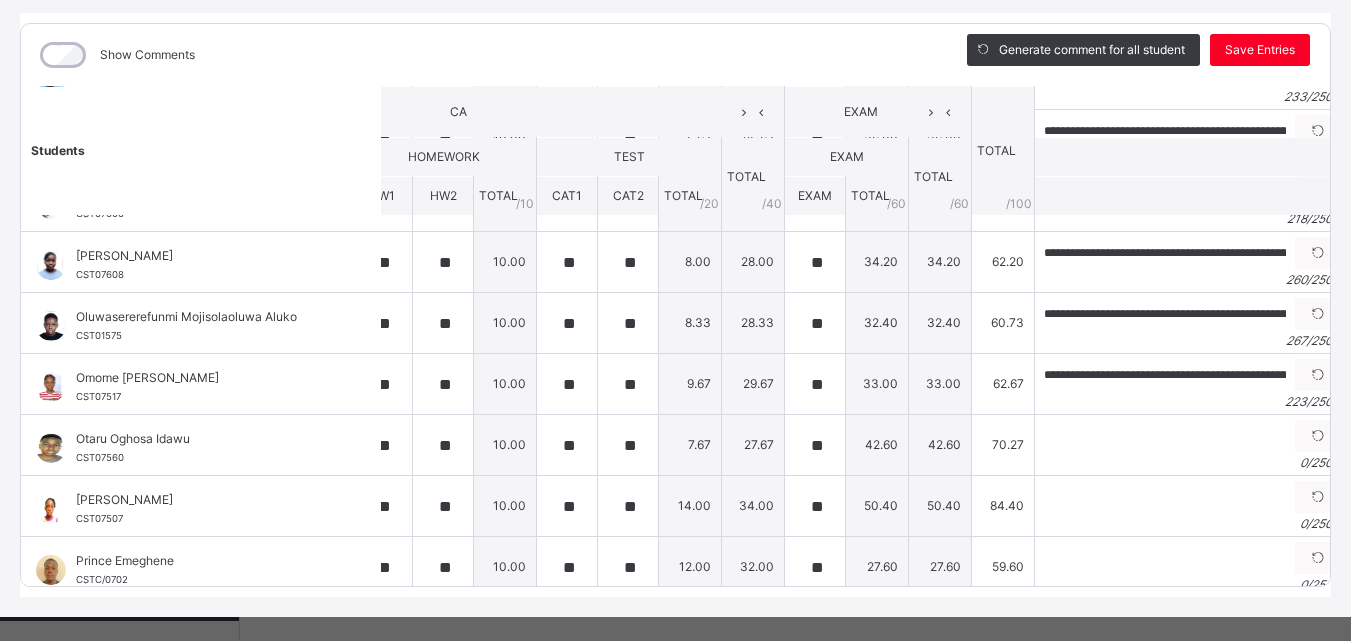 click on "**" at bounding box center [567, 445] 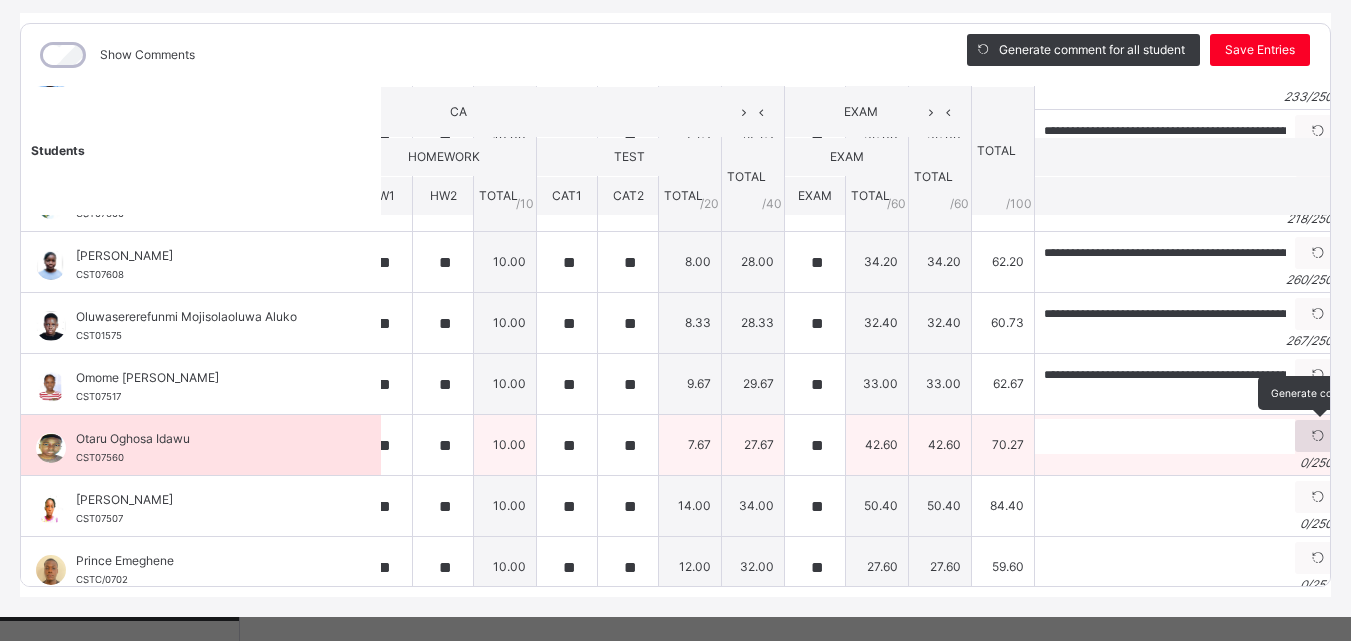 click at bounding box center [1318, 436] 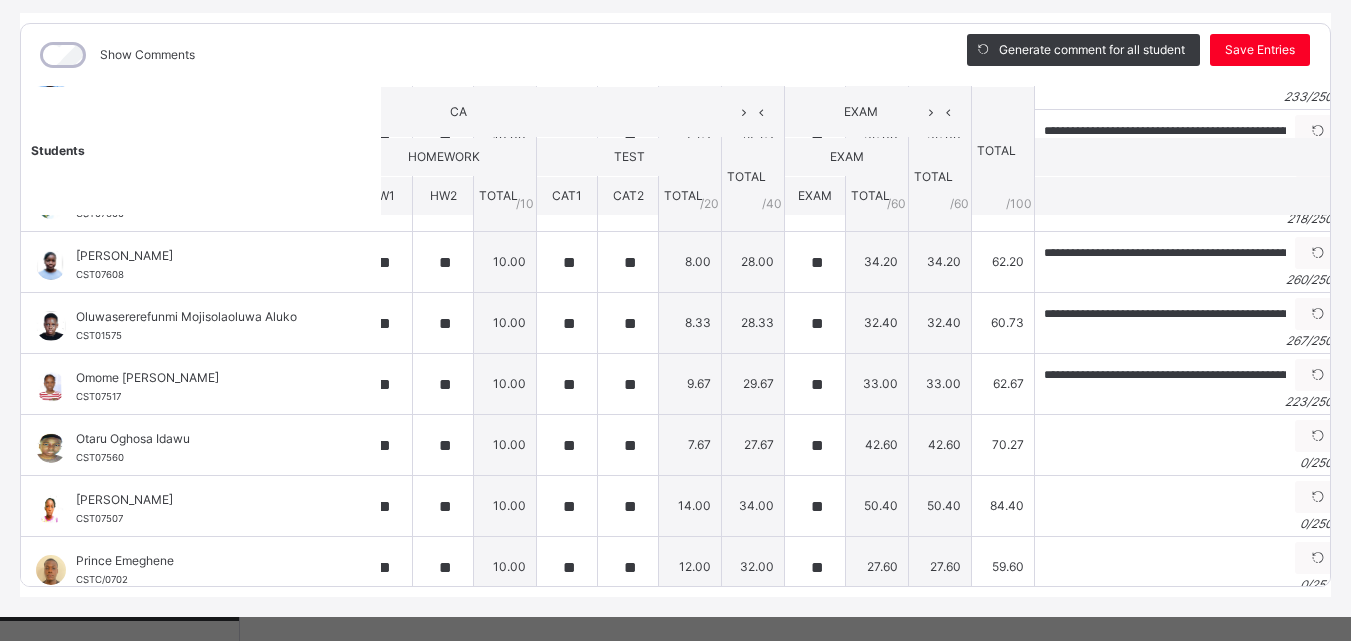 click on "×   Subject Teacher’s Comment Generate and see in full the comment developed by the AI with an option to regenerate the comment JS Otaru Oghosa Idawu   CST07560   Total 70.27  / 100.00 Sims Bot   Regenerate     Use this comment" at bounding box center (0, 0) 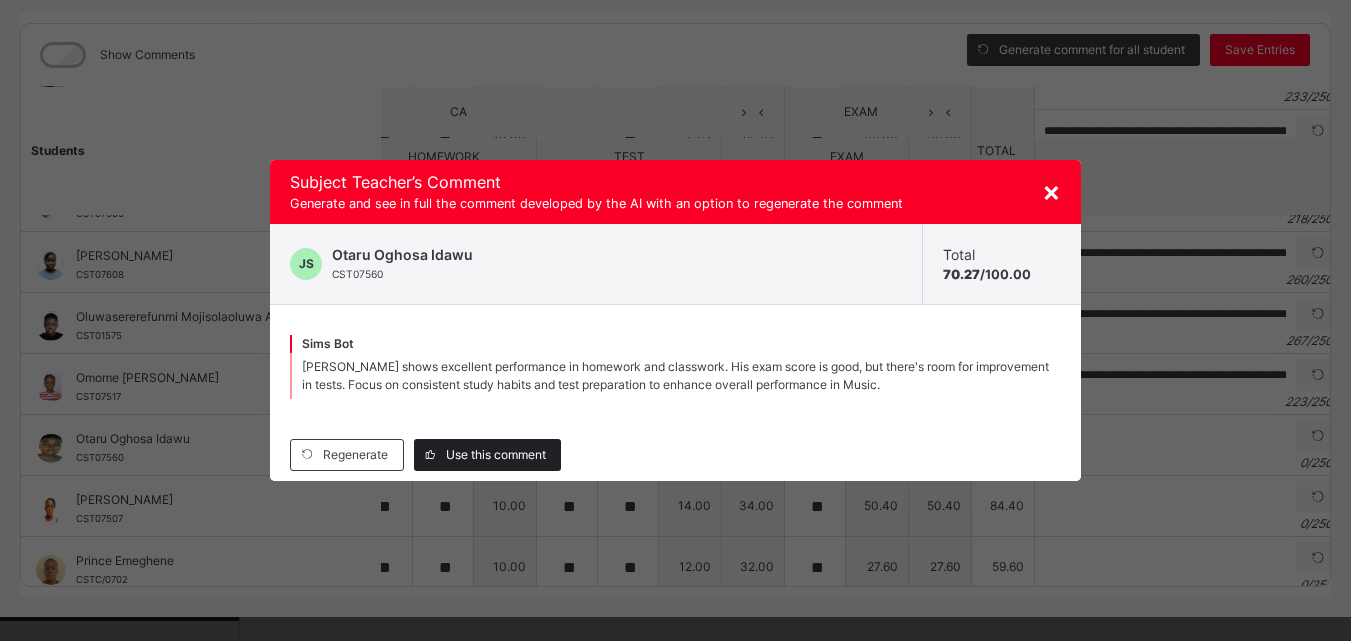 click on "Use this comment" at bounding box center [496, 455] 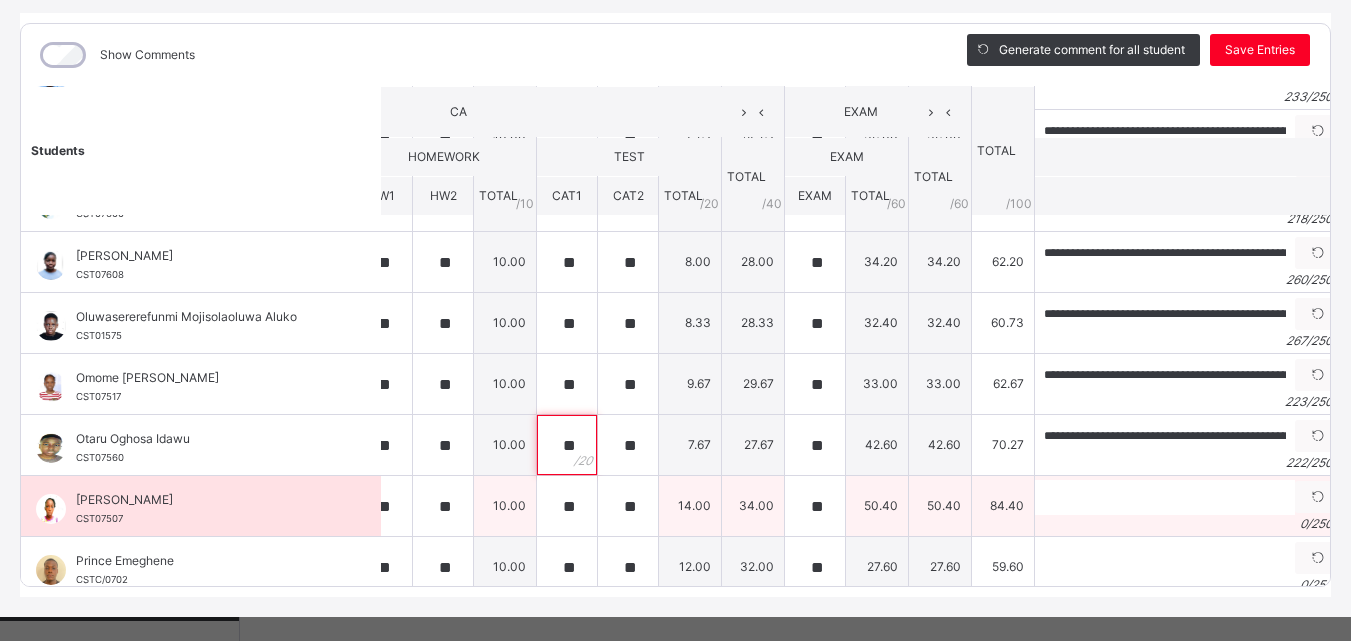 drag, startPoint x: 502, startPoint y: 457, endPoint x: 980, endPoint y: 488, distance: 479.00418 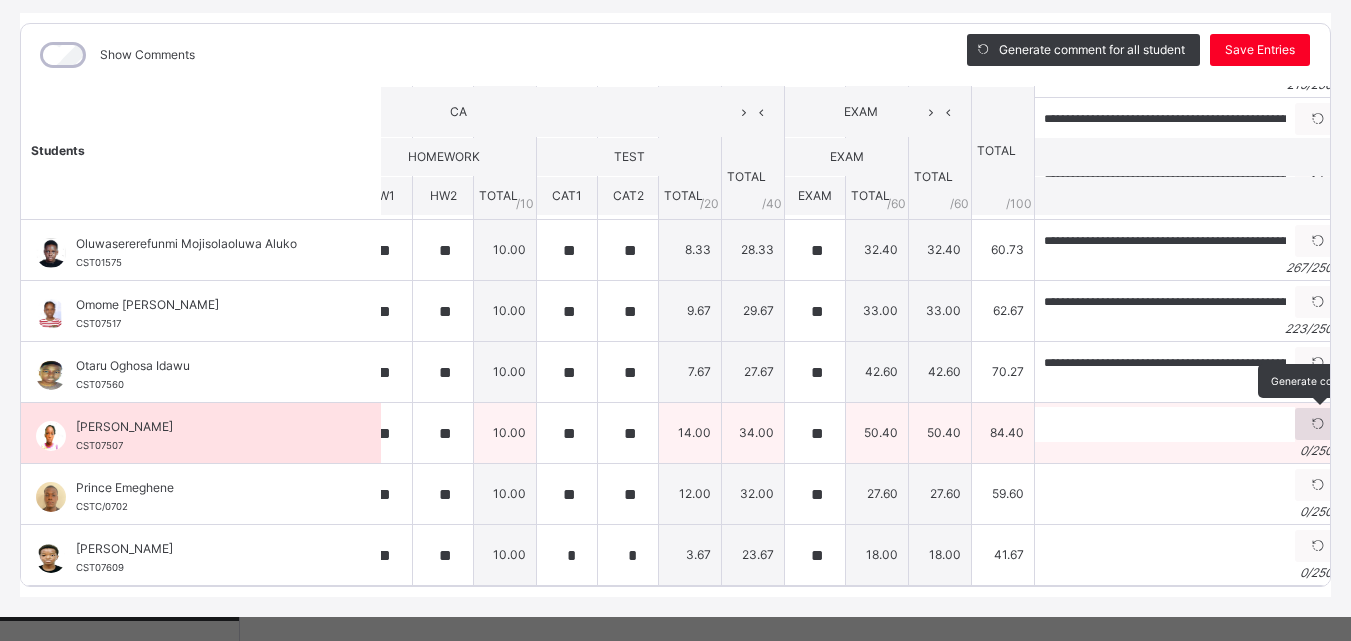 click at bounding box center [1318, 424] 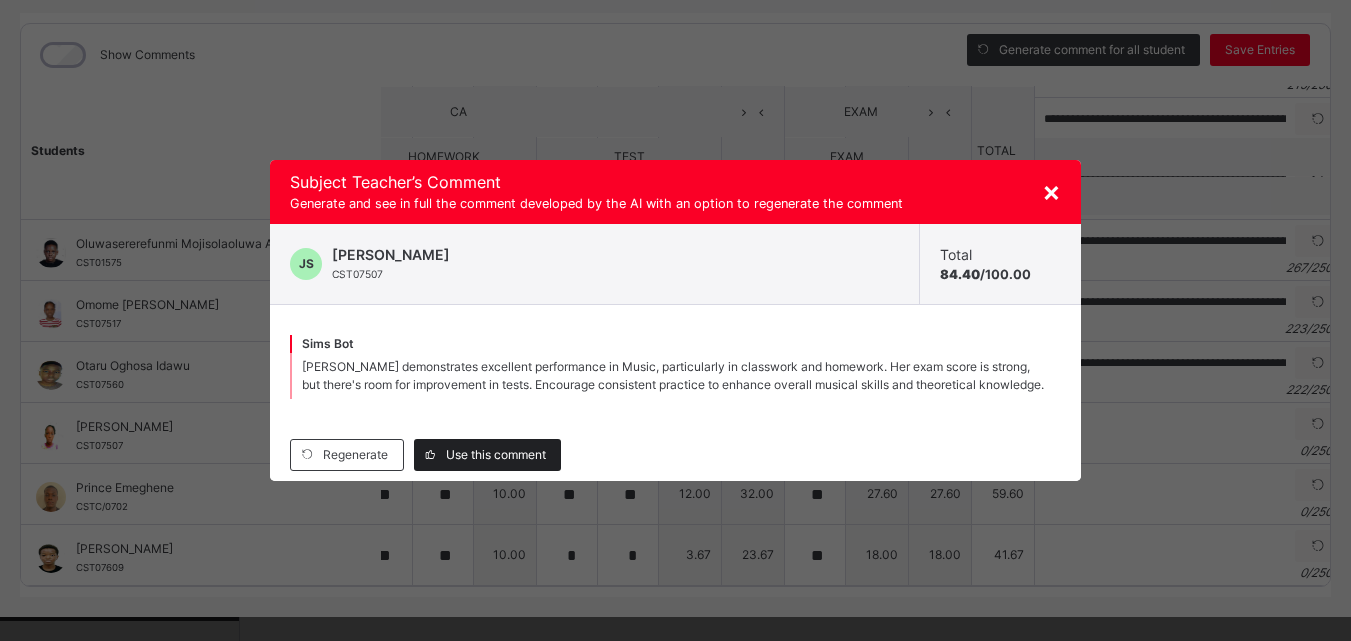 click on "Use this comment" at bounding box center [496, 455] 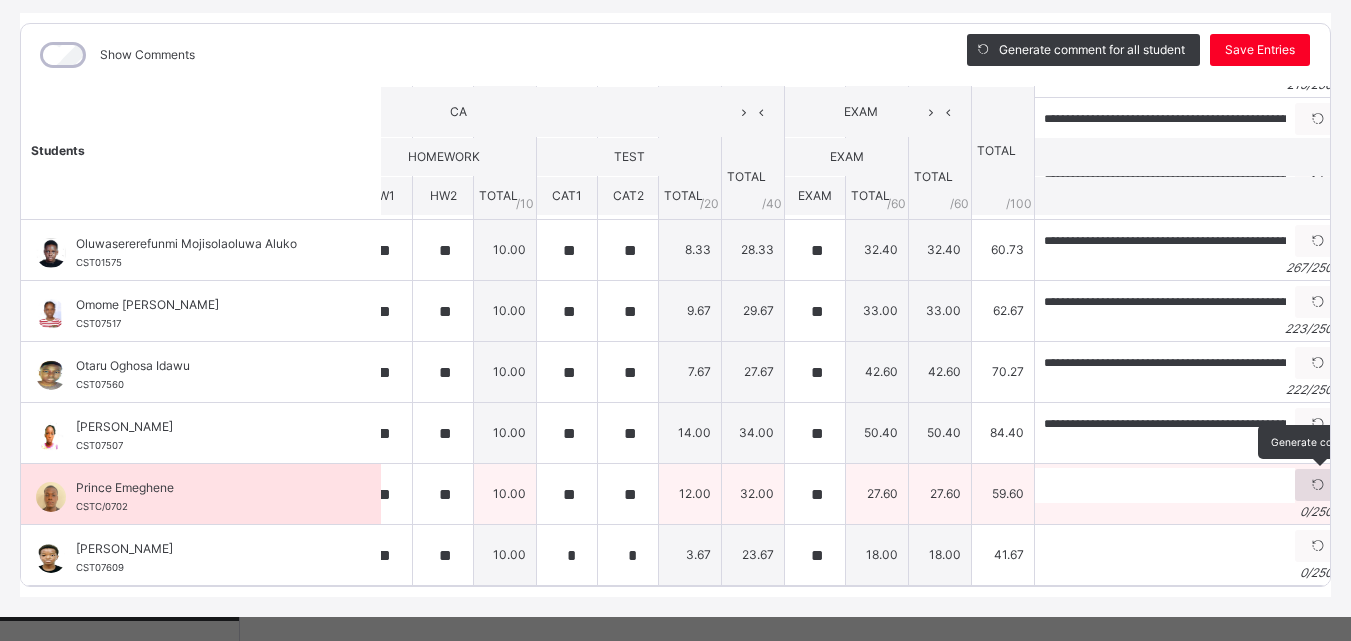 click at bounding box center [1318, 485] 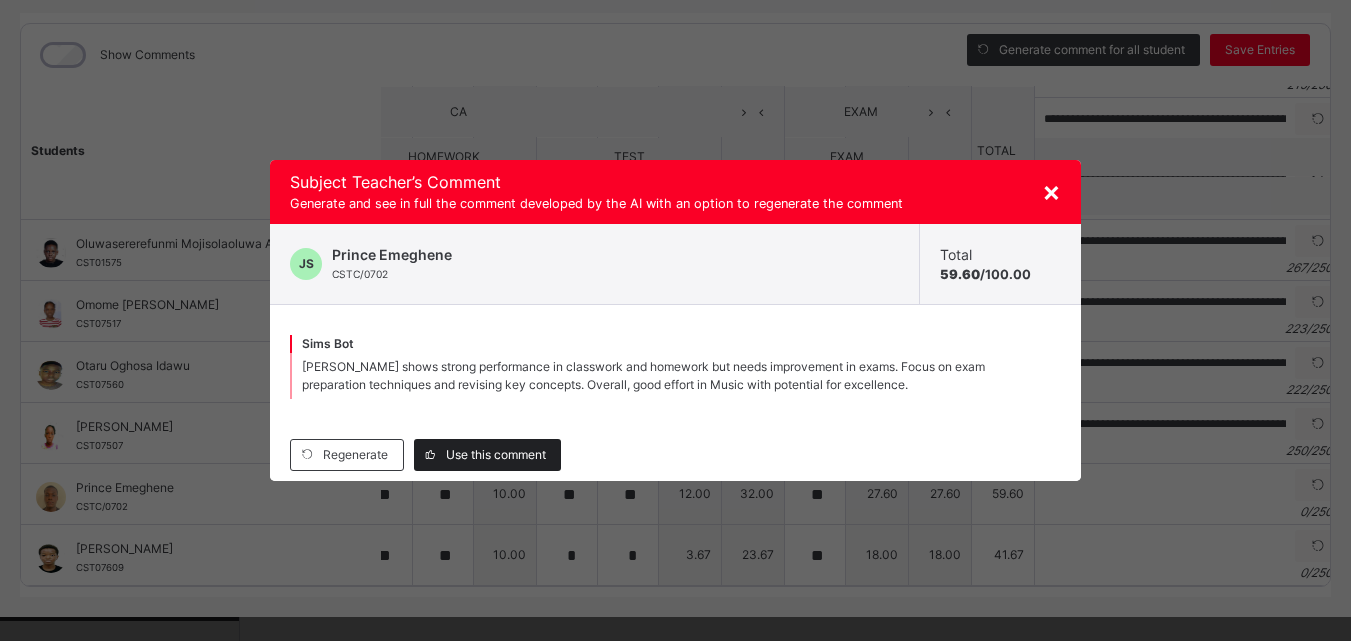 click on "Use this comment" at bounding box center [487, 455] 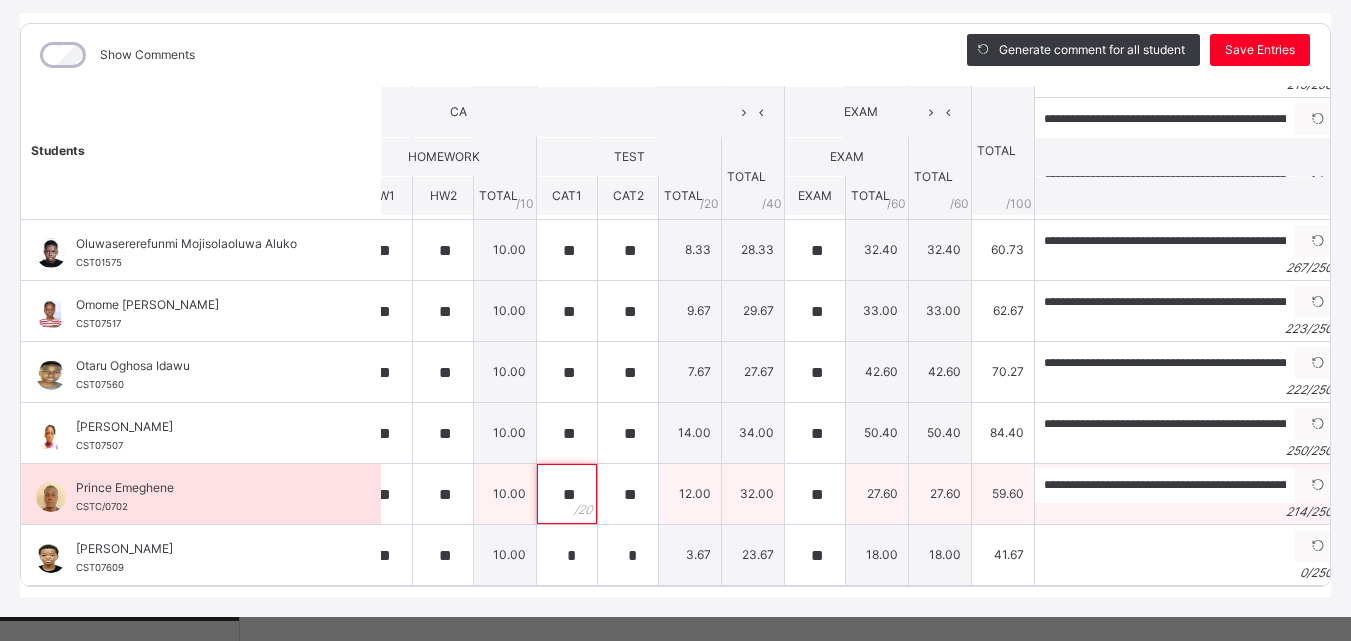 click on "**" at bounding box center [567, 494] 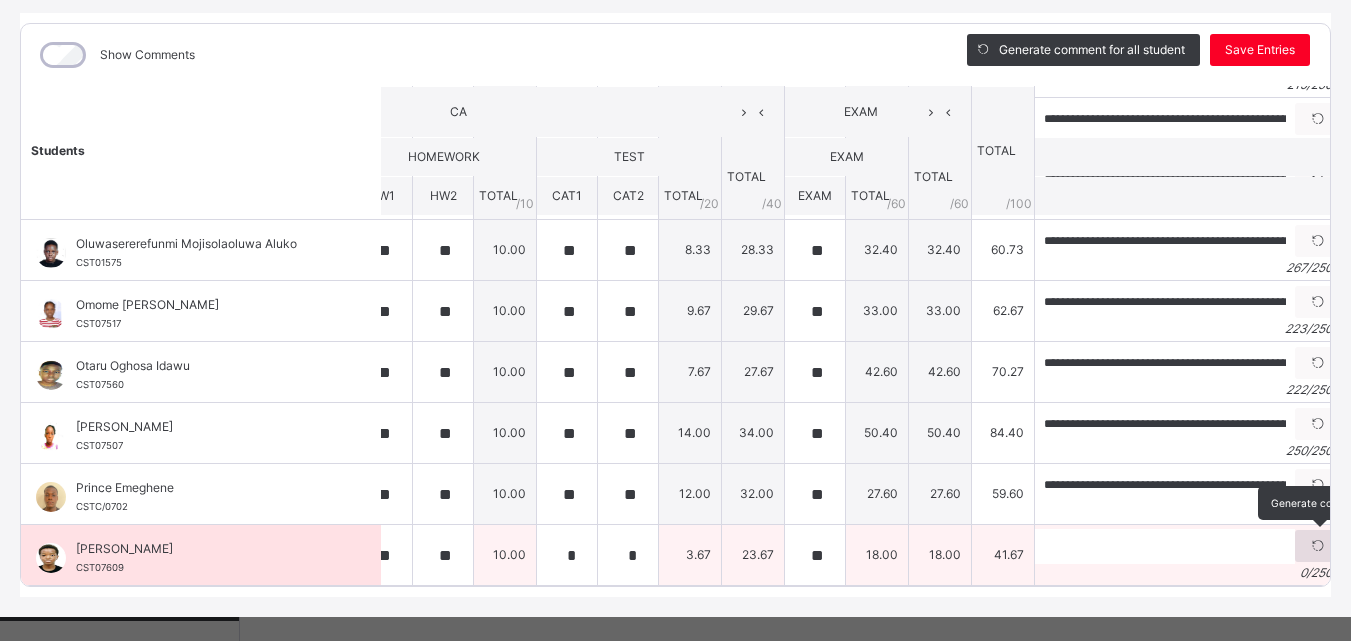 click at bounding box center [1318, 546] 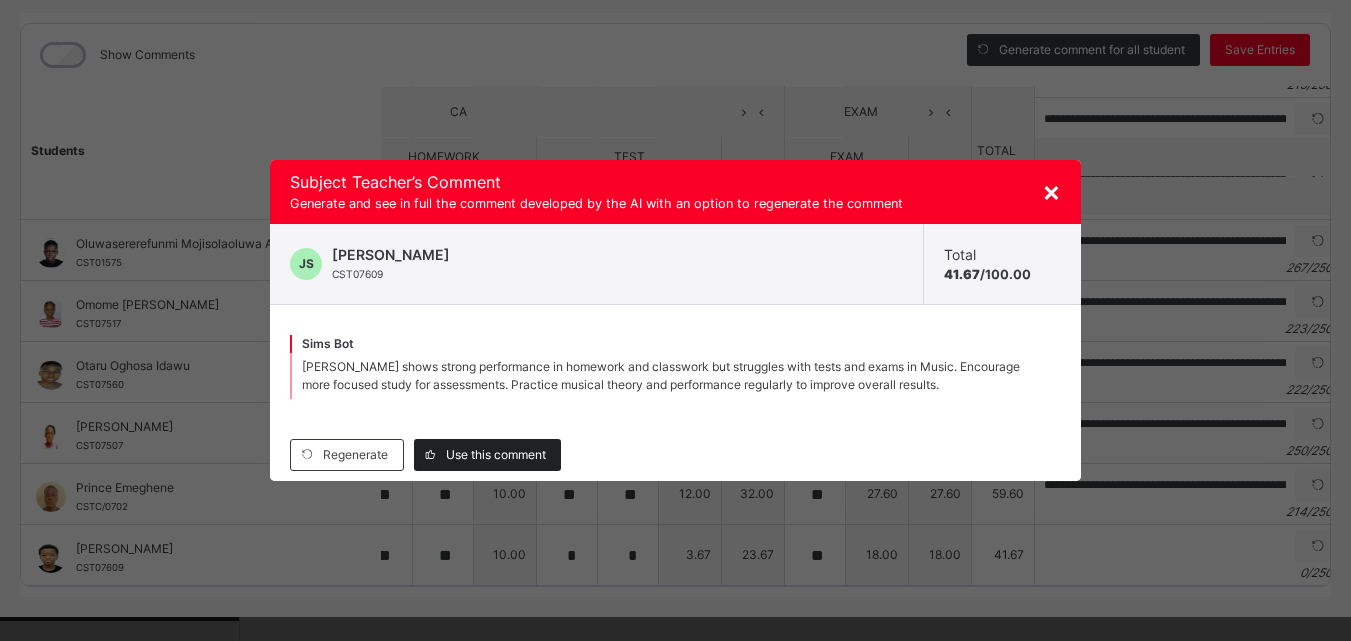 click on "Use this comment" at bounding box center (496, 455) 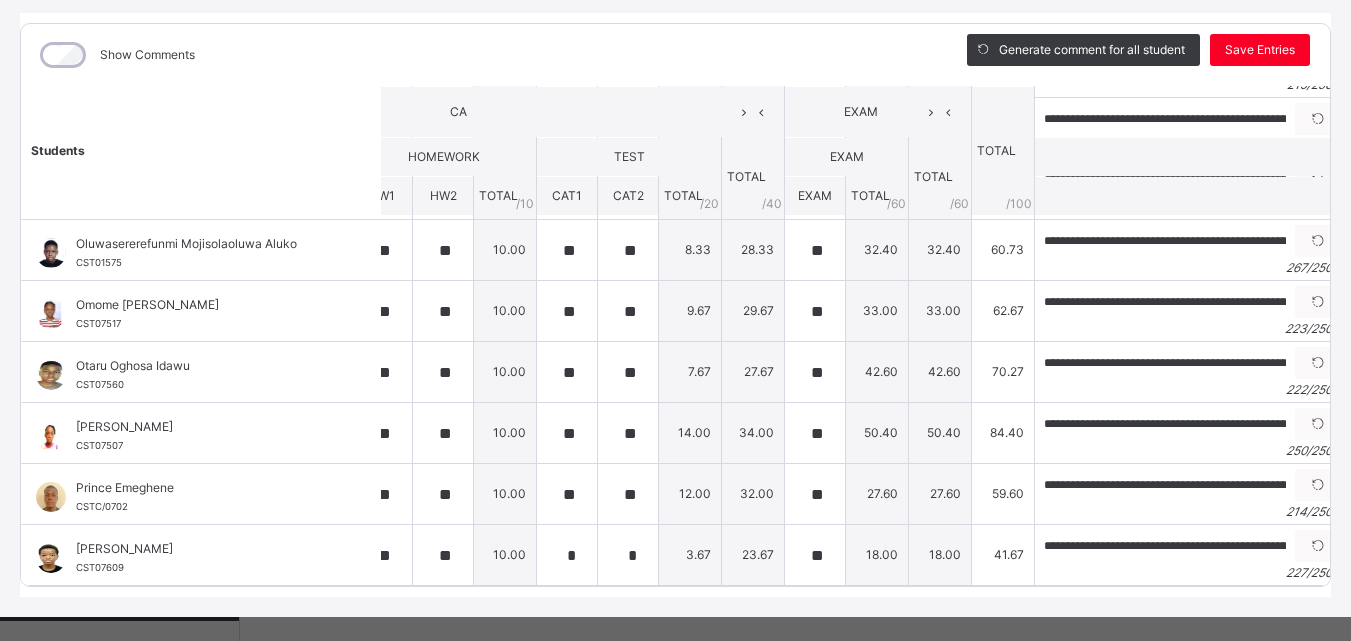 scroll, scrollTop: 285, scrollLeft: 0, axis: vertical 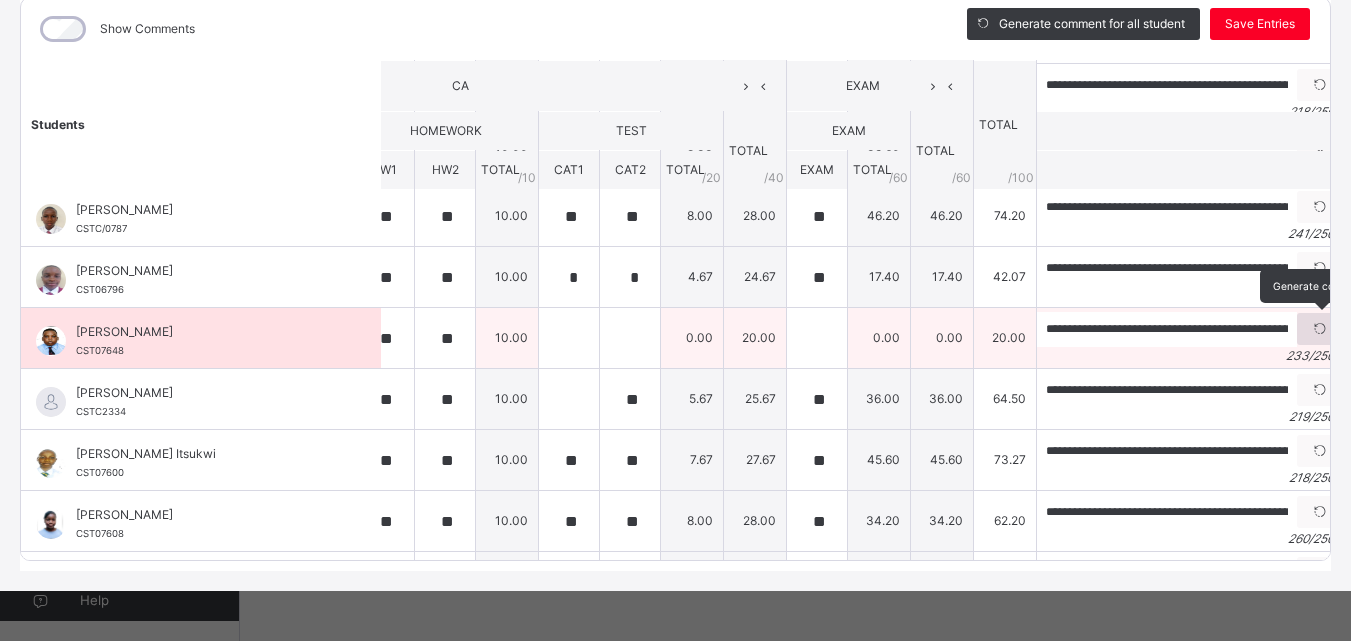click at bounding box center (1320, 329) 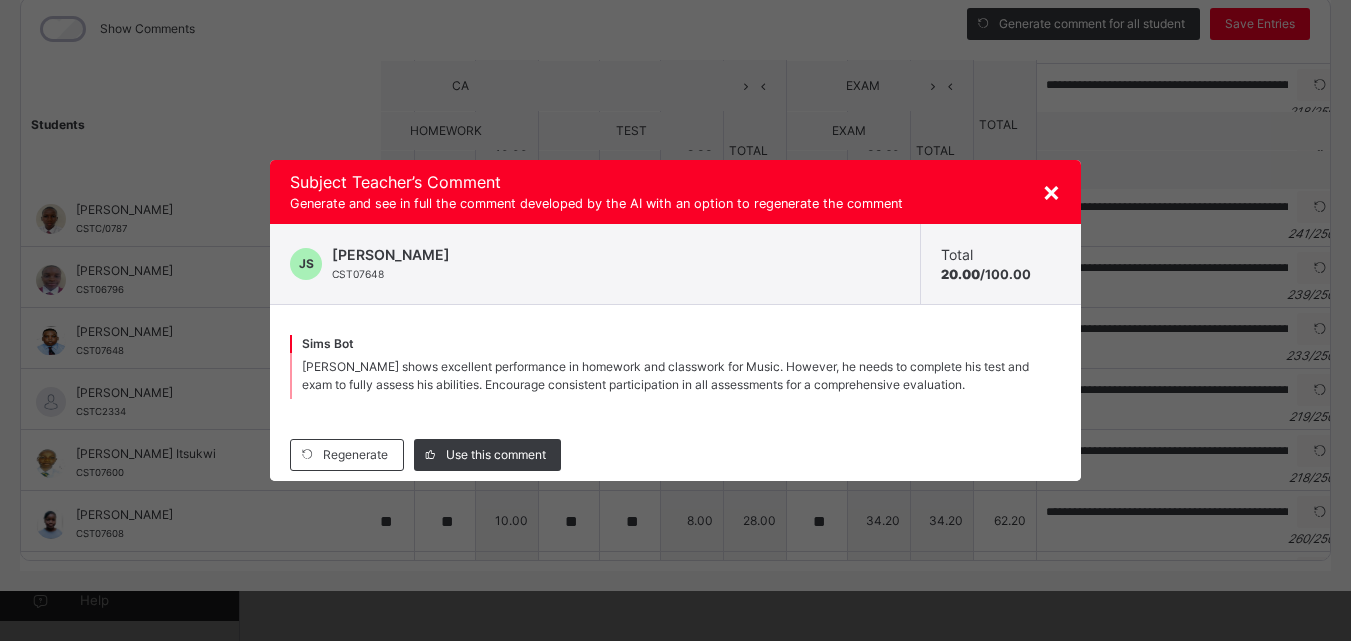 click on "×" at bounding box center (1051, 191) 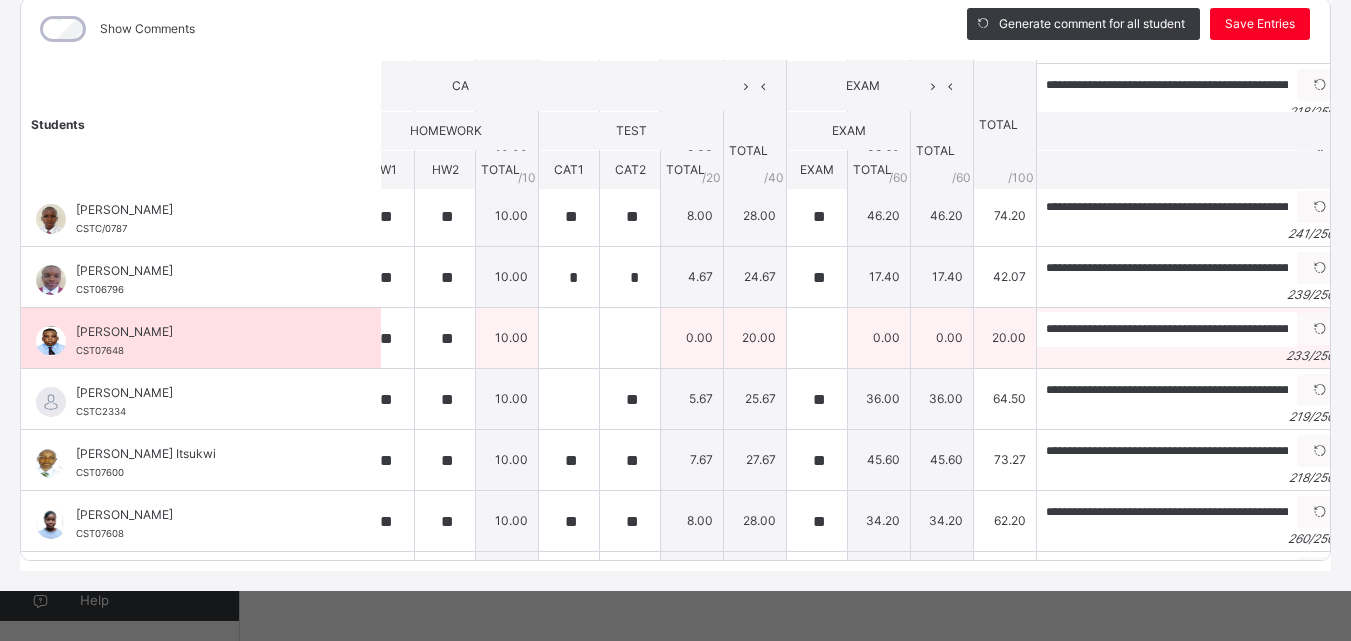 click on "233 / 250" at bounding box center (1190, 356) 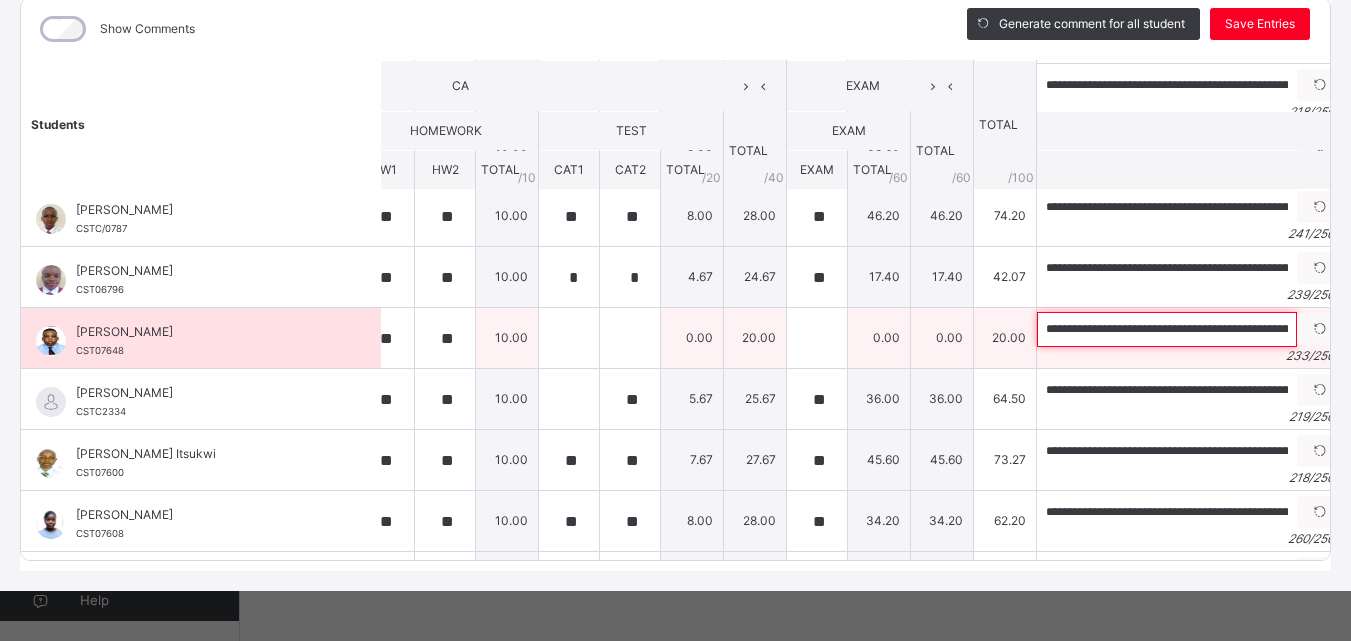 click on "**********" at bounding box center (1167, 329) 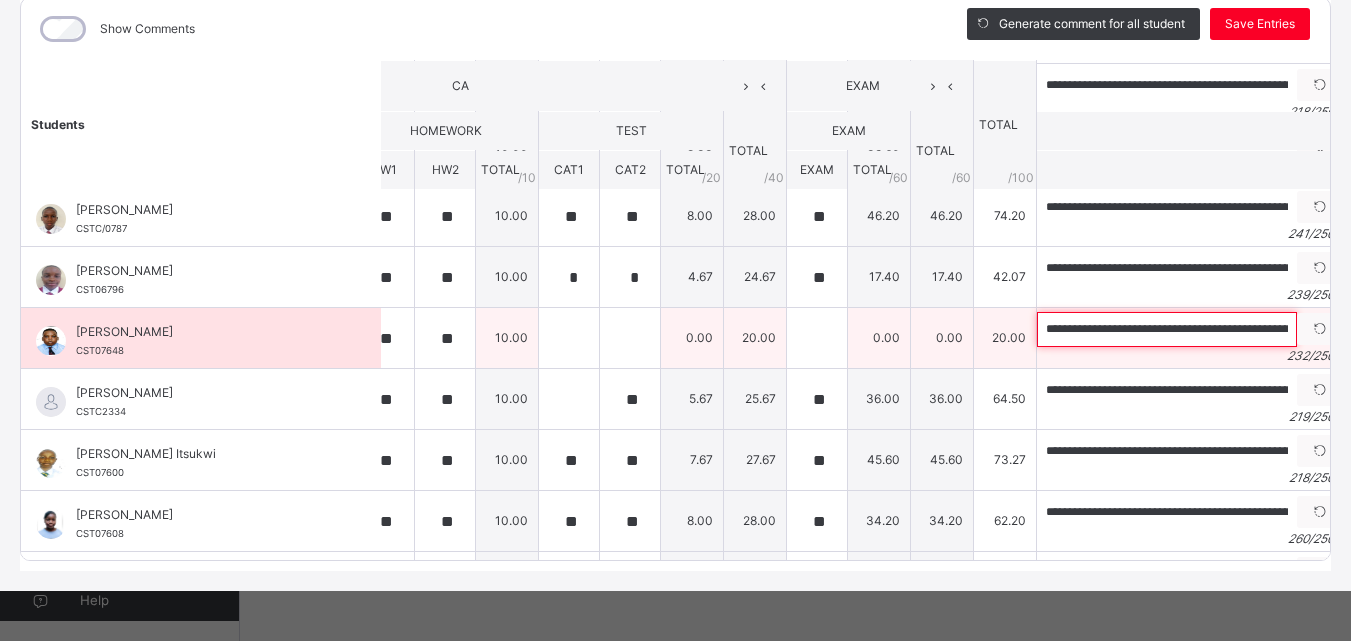 click on "**********" at bounding box center (1167, 329) 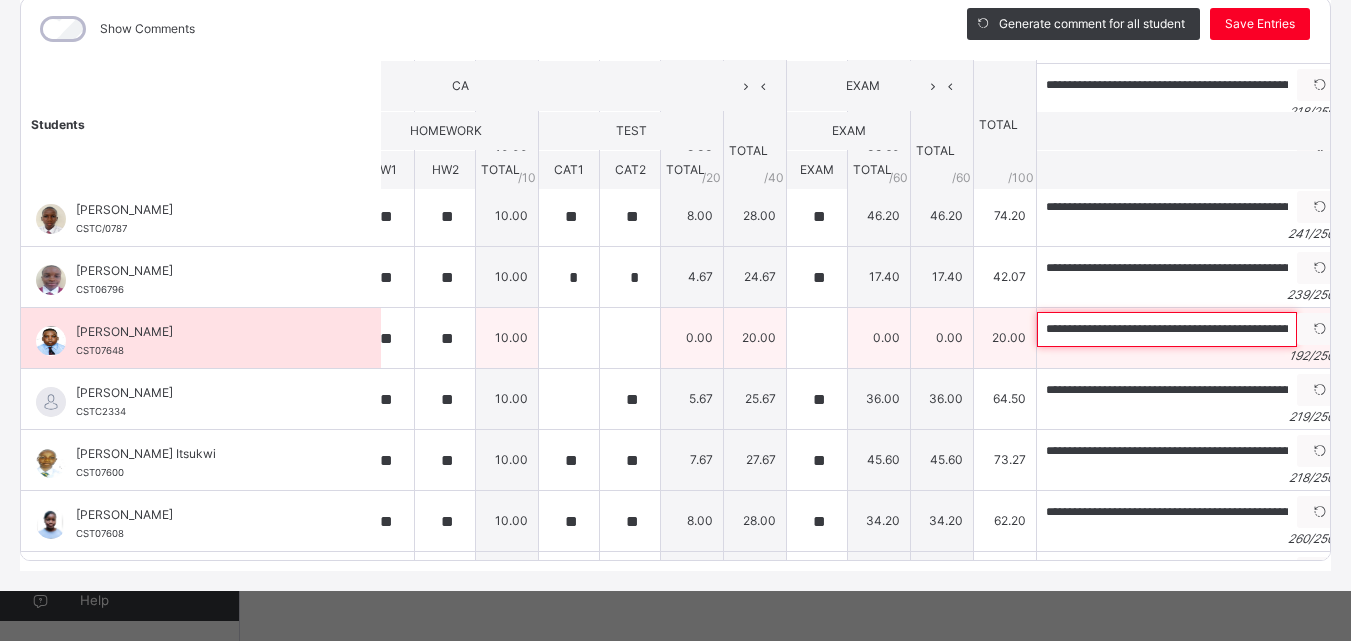 click on "**********" at bounding box center [1167, 329] 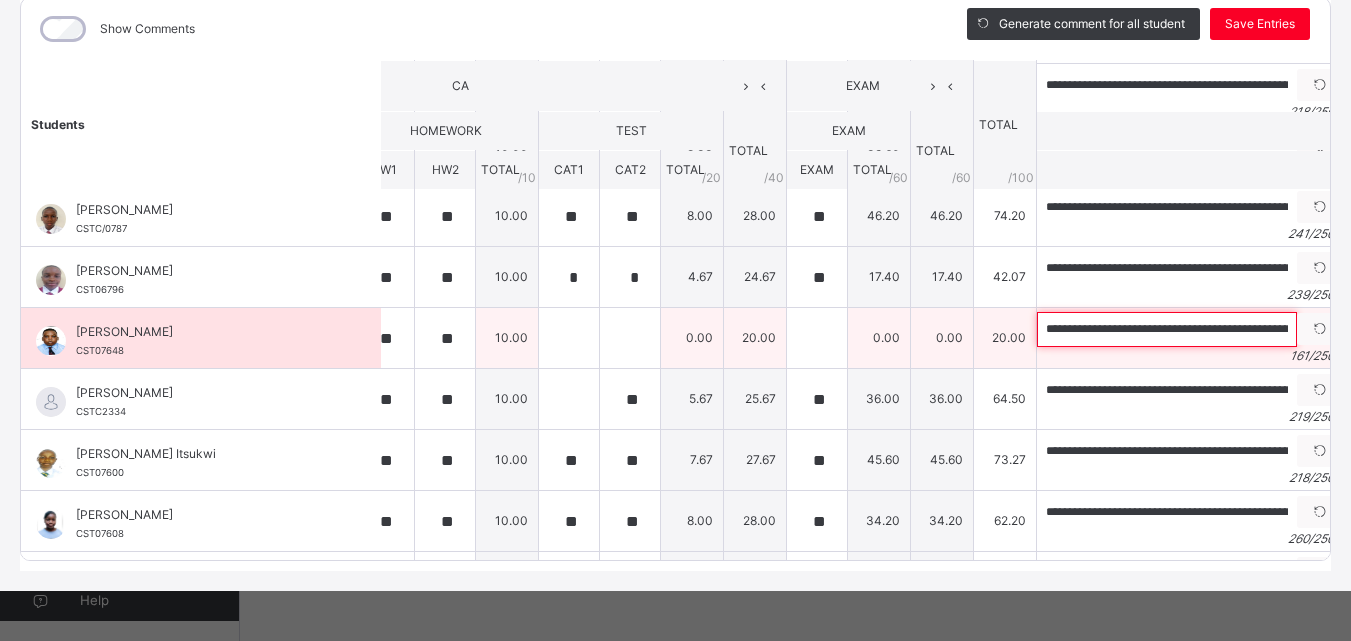 click on "**********" at bounding box center [1167, 329] 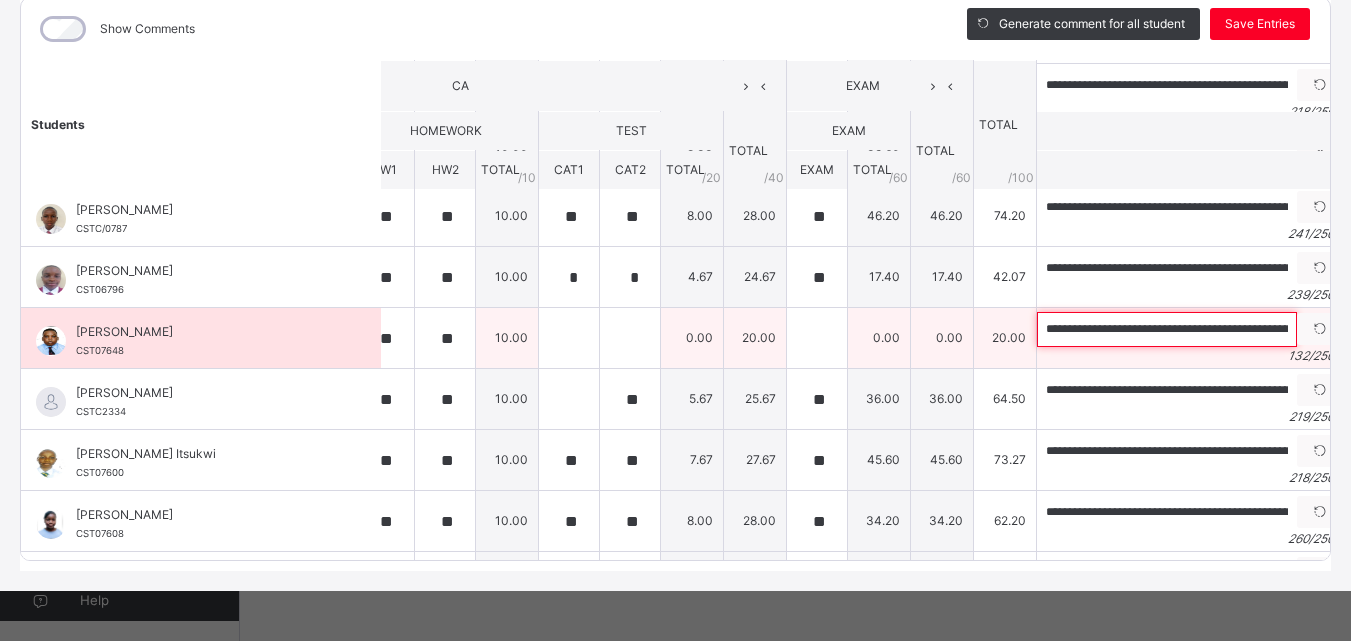 click on "**********" at bounding box center (1167, 329) 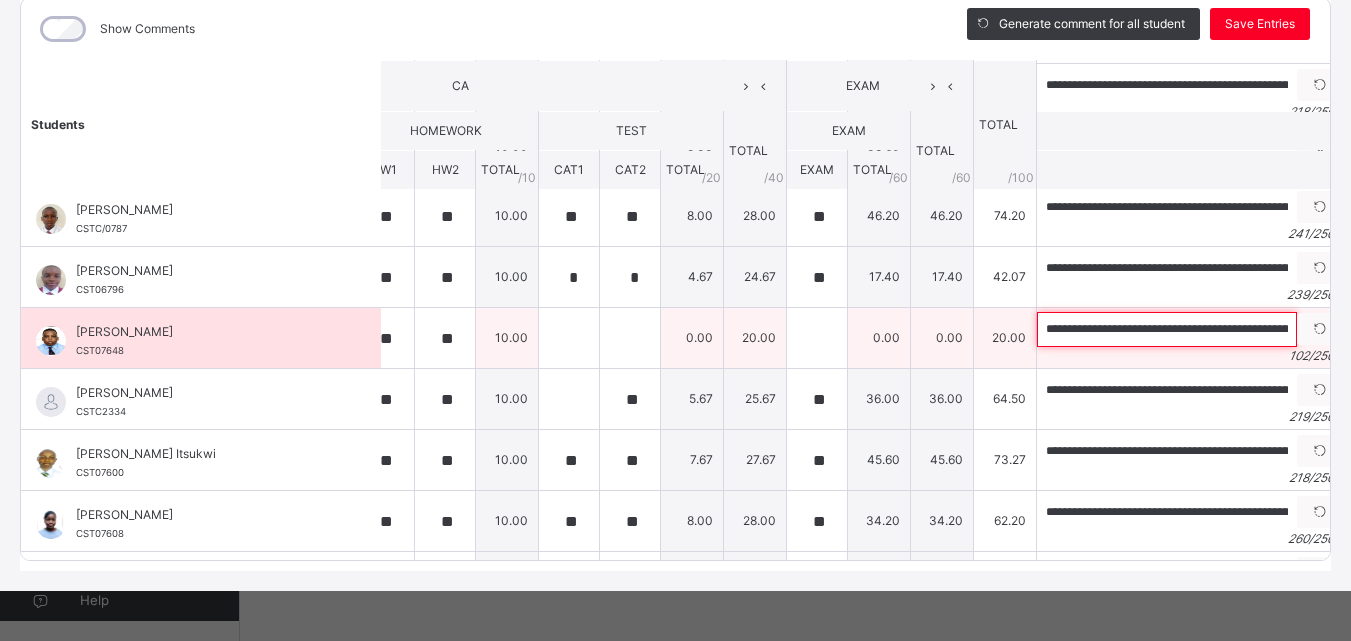 click on "**********" at bounding box center (1167, 329) 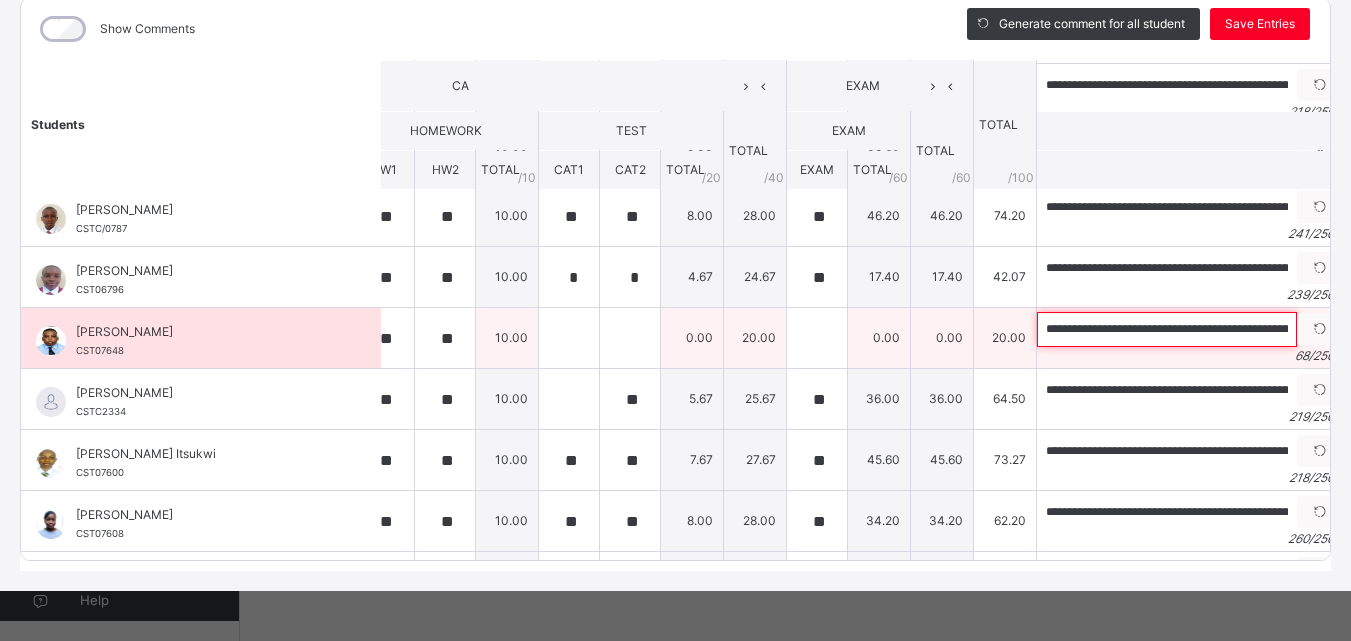 click on "**********" at bounding box center [1167, 329] 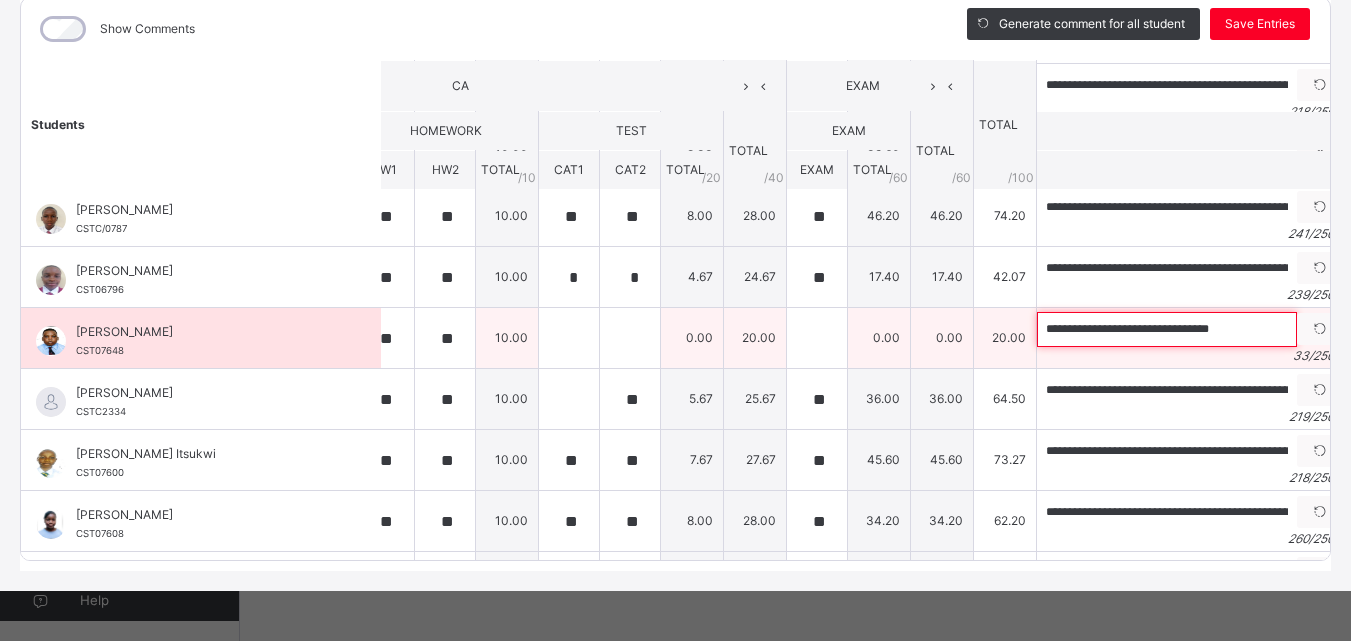 click on "**********" at bounding box center (1167, 329) 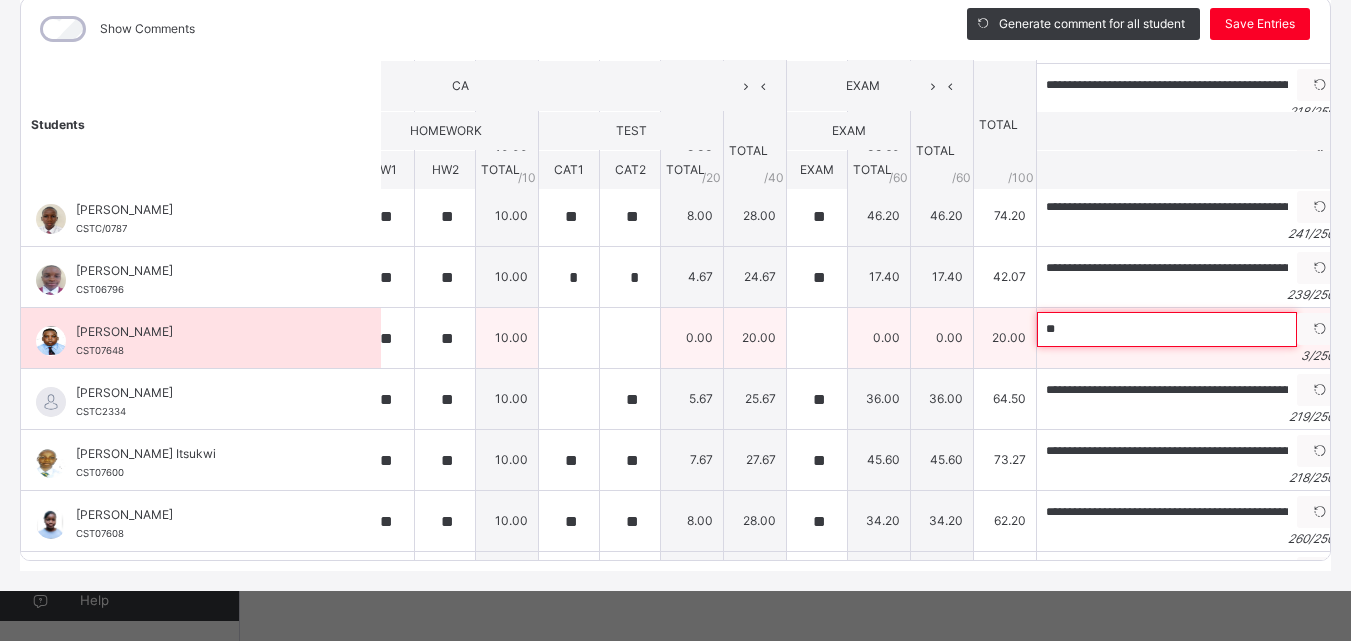 type on "*" 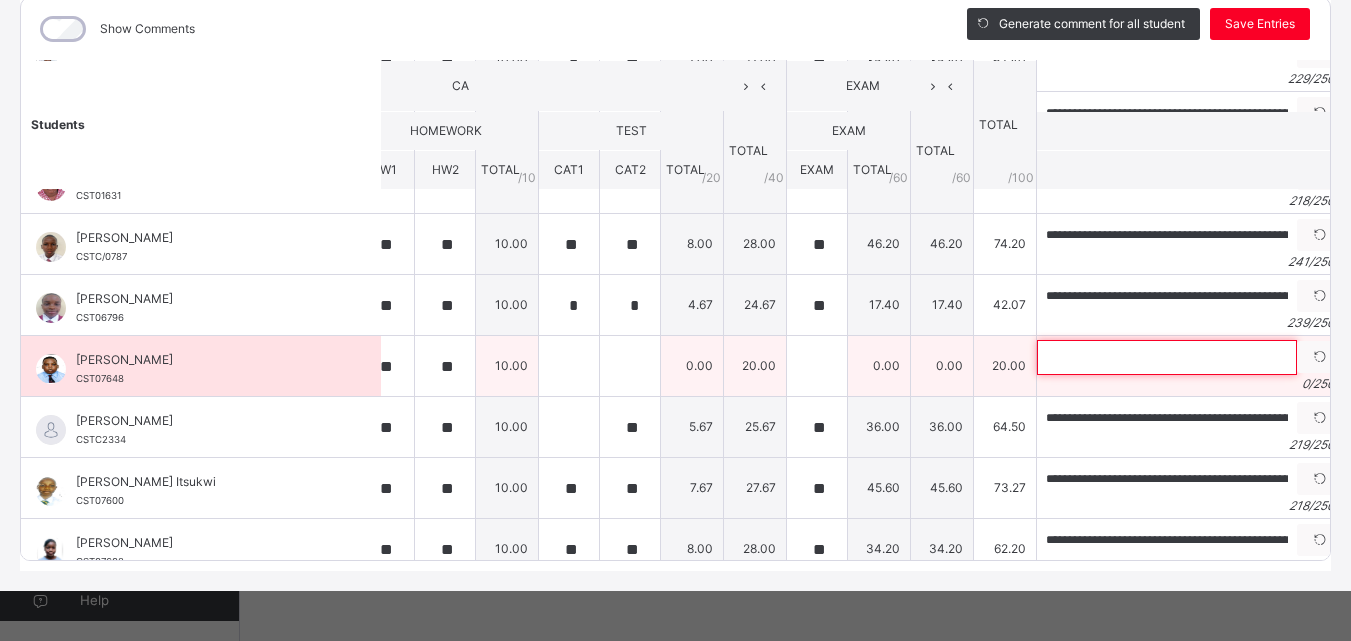 scroll, scrollTop: 451, scrollLeft: 213, axis: both 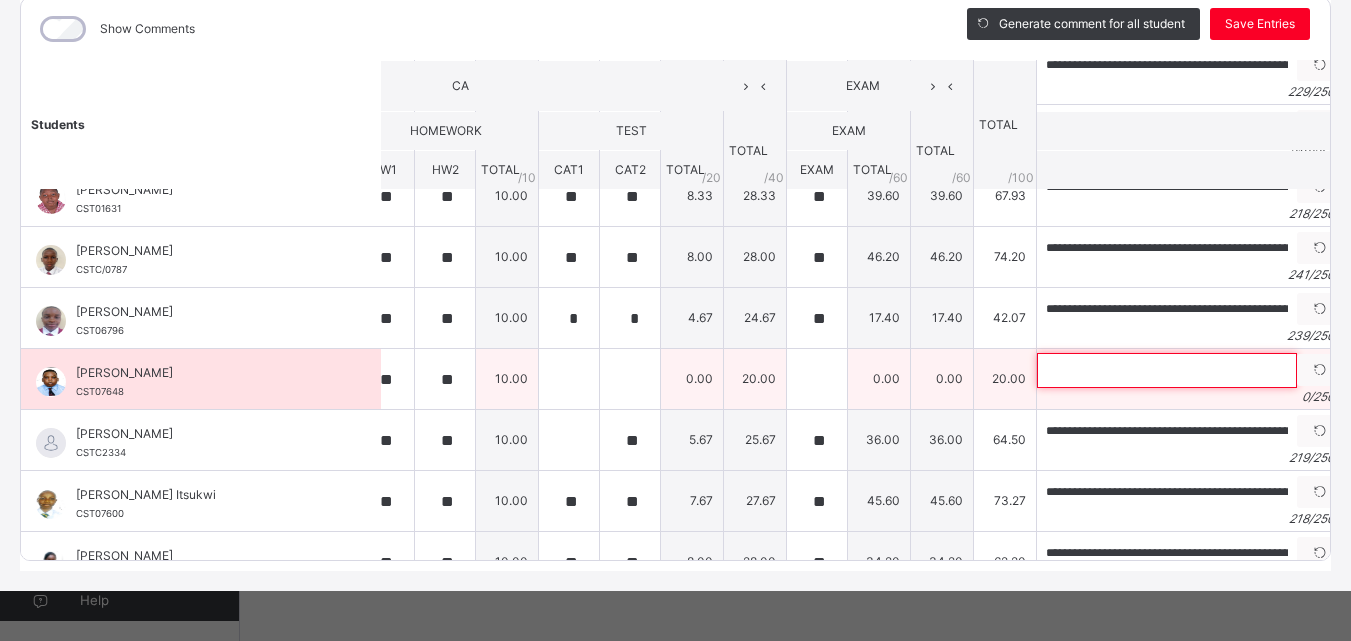 type 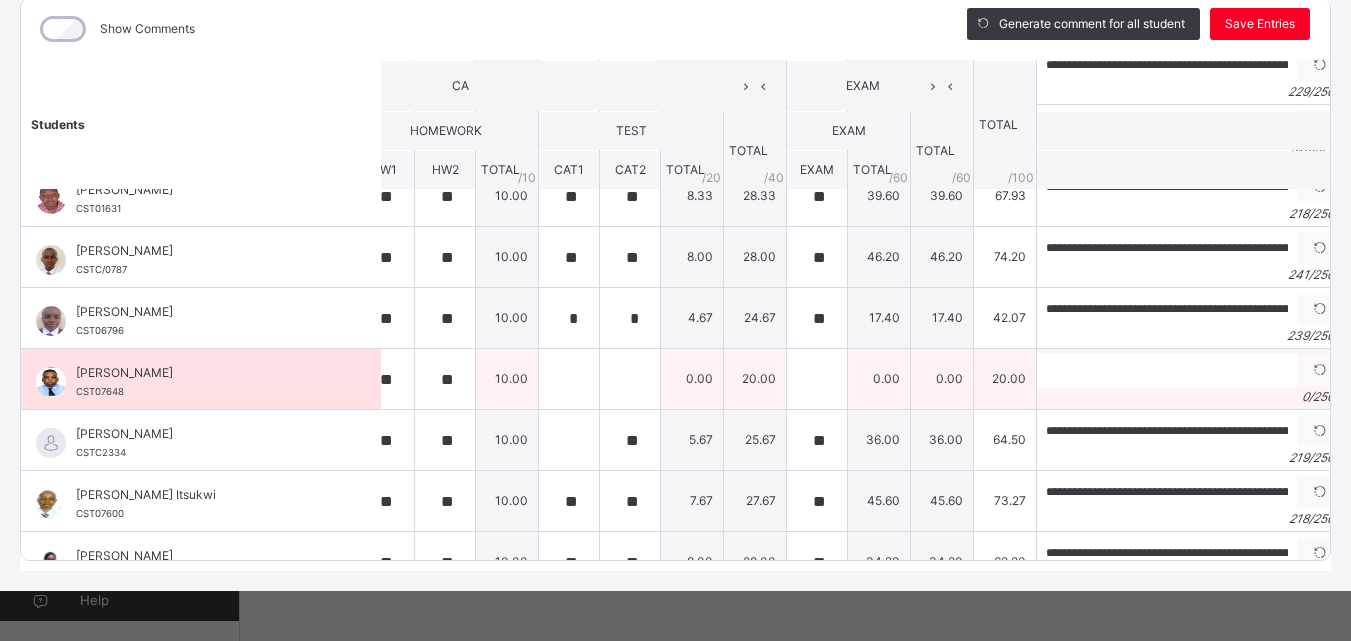 click on "Michael Inyang Johnson" at bounding box center [206, 373] 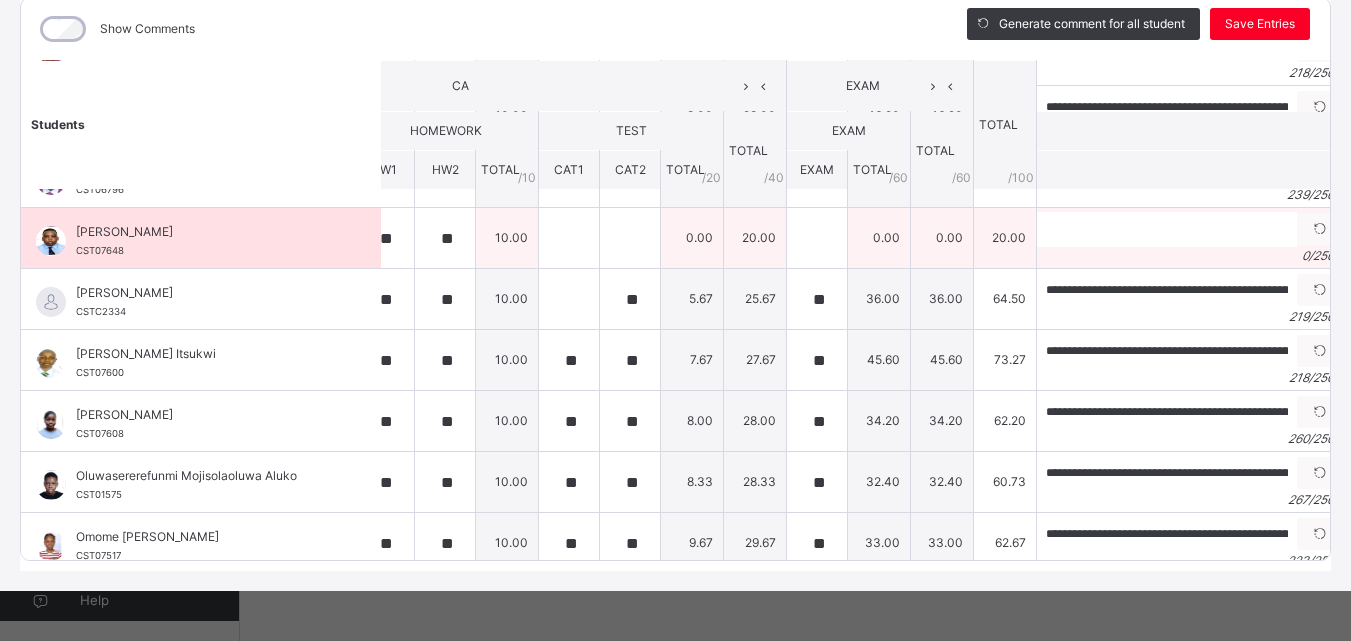 scroll, scrollTop: 591, scrollLeft: 213, axis: both 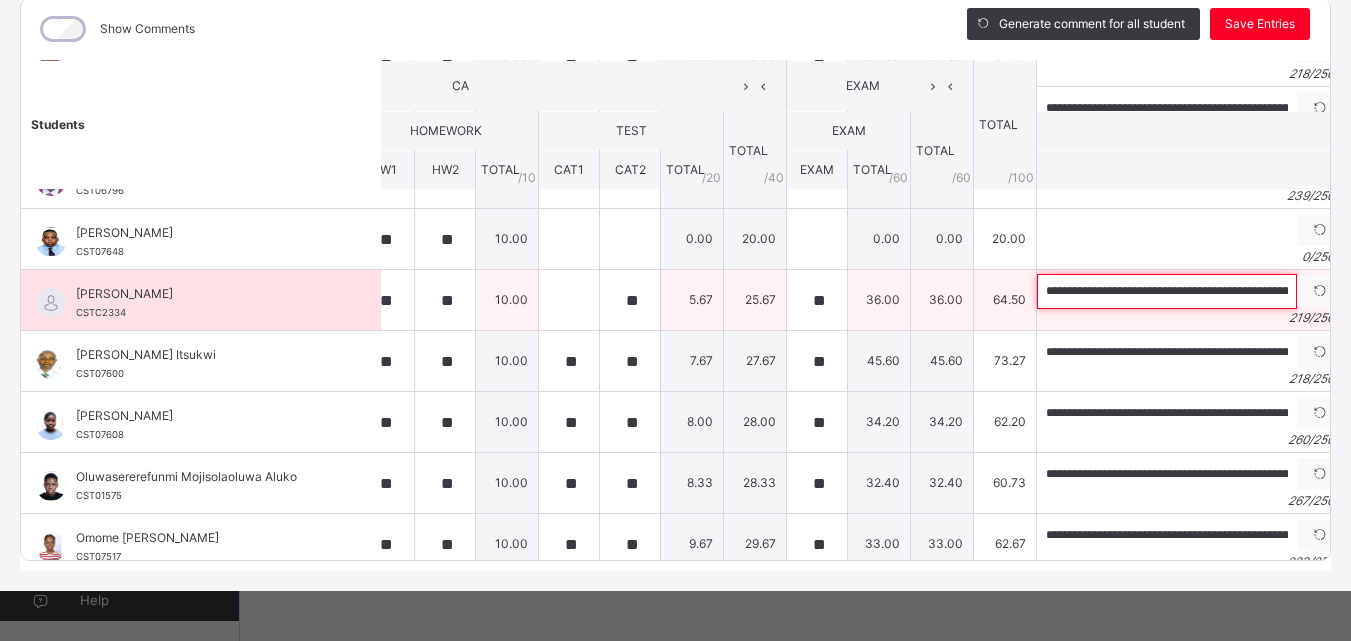 click on "**********" at bounding box center (1167, 291) 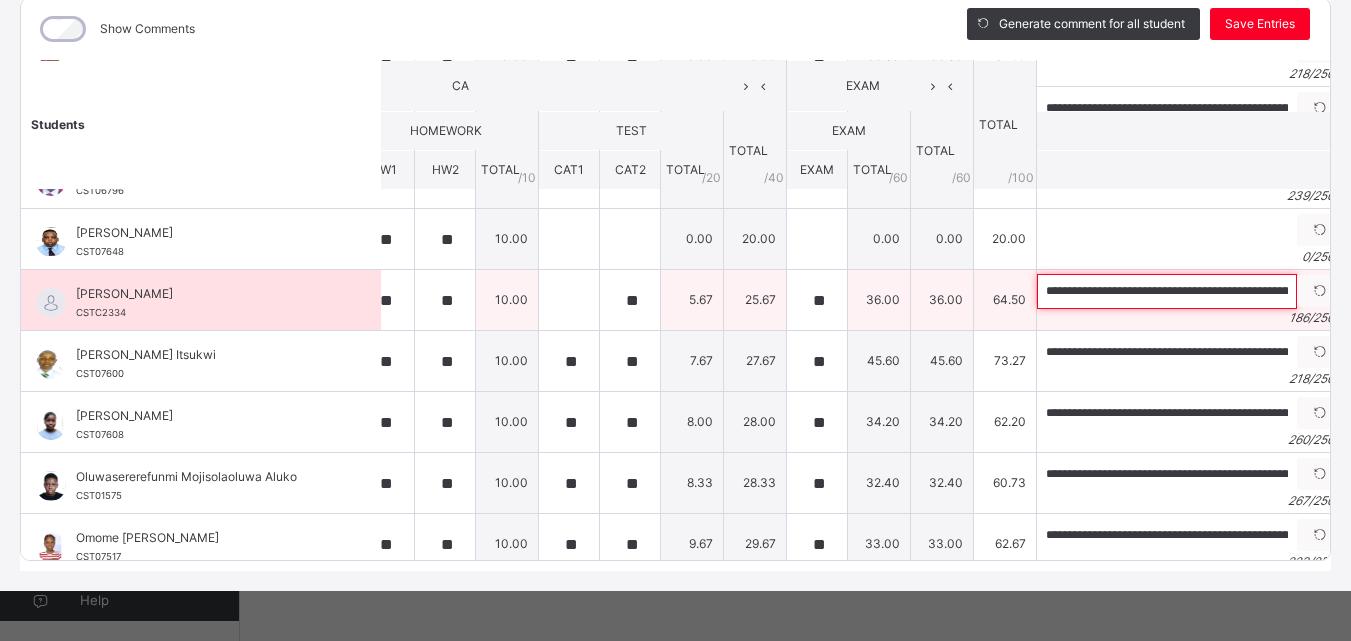 click on "**********" at bounding box center [1167, 291] 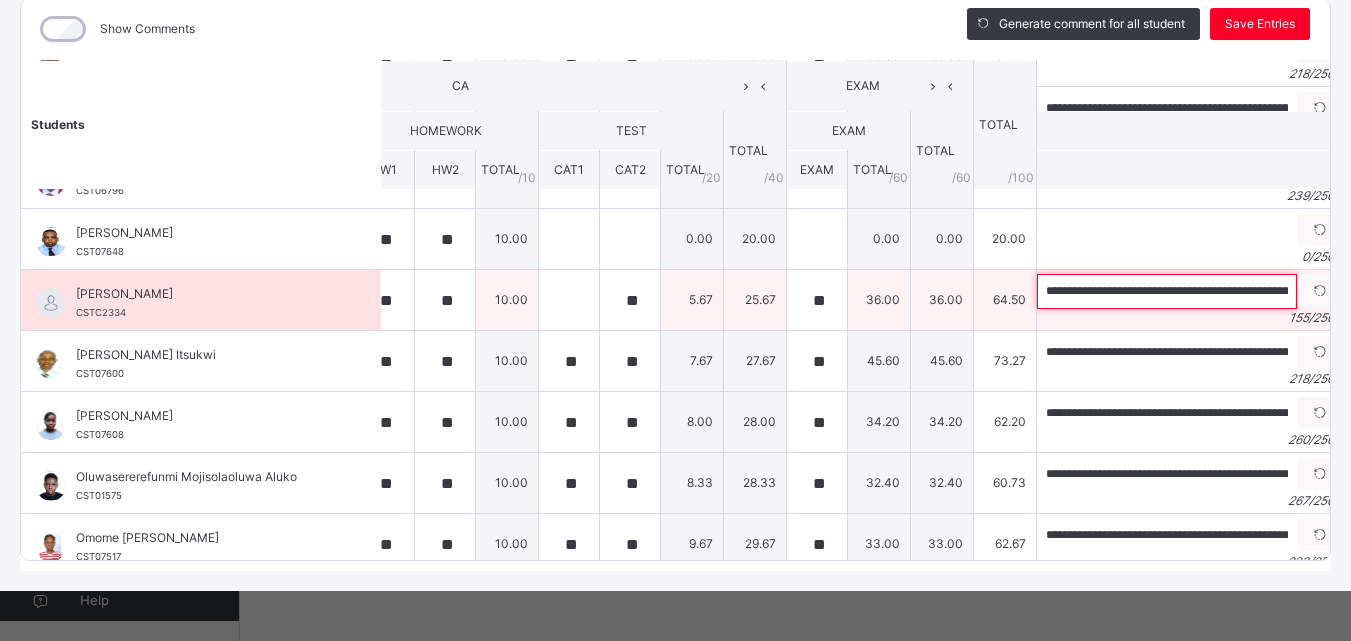 click on "**********" at bounding box center (1167, 291) 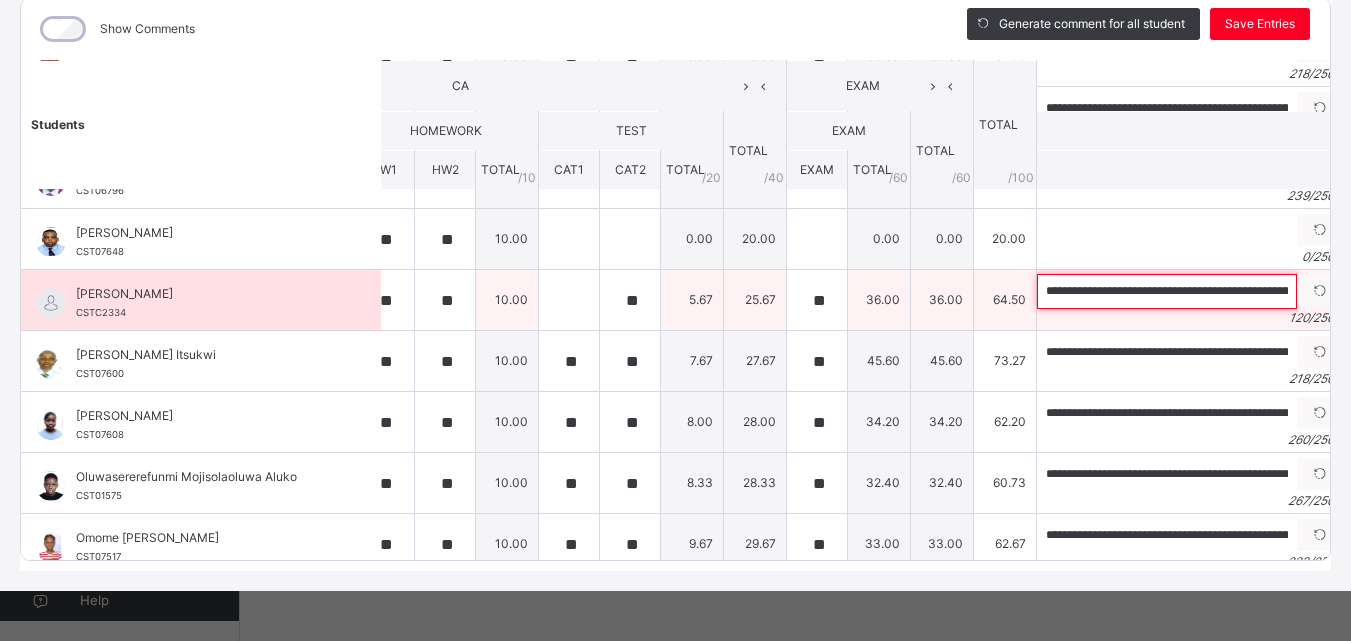 click on "**********" at bounding box center (1167, 291) 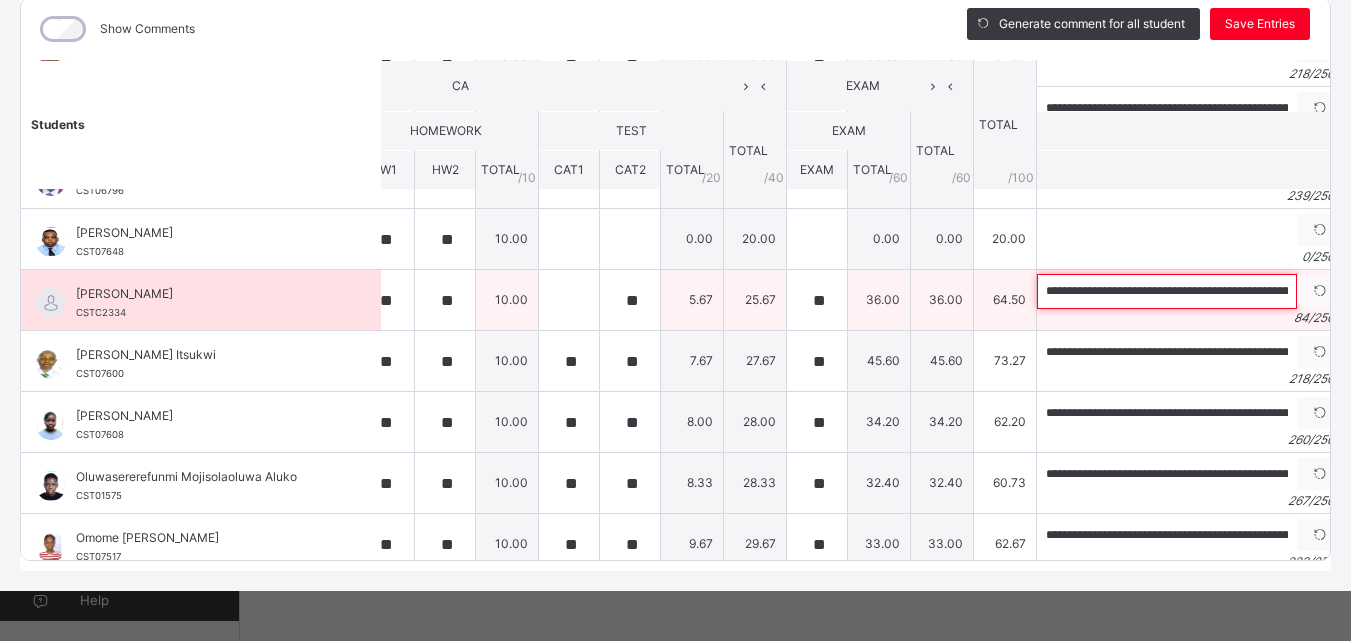 click on "**********" at bounding box center (1167, 291) 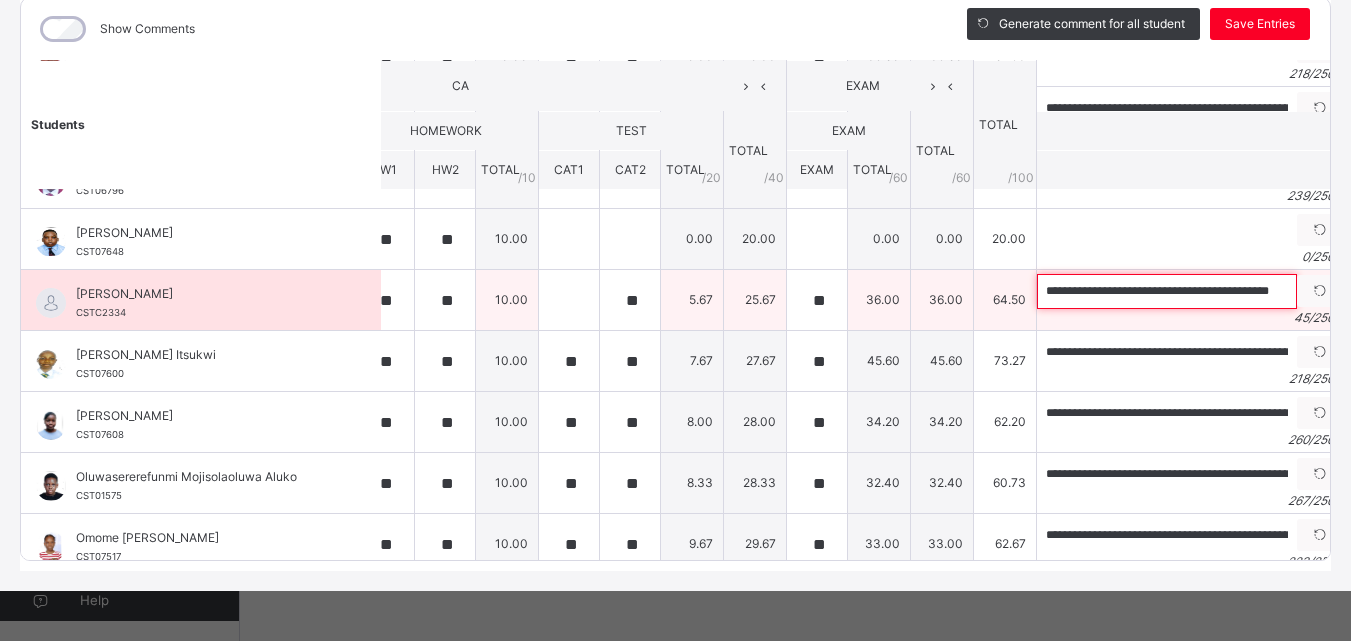 click on "**********" at bounding box center [1167, 291] 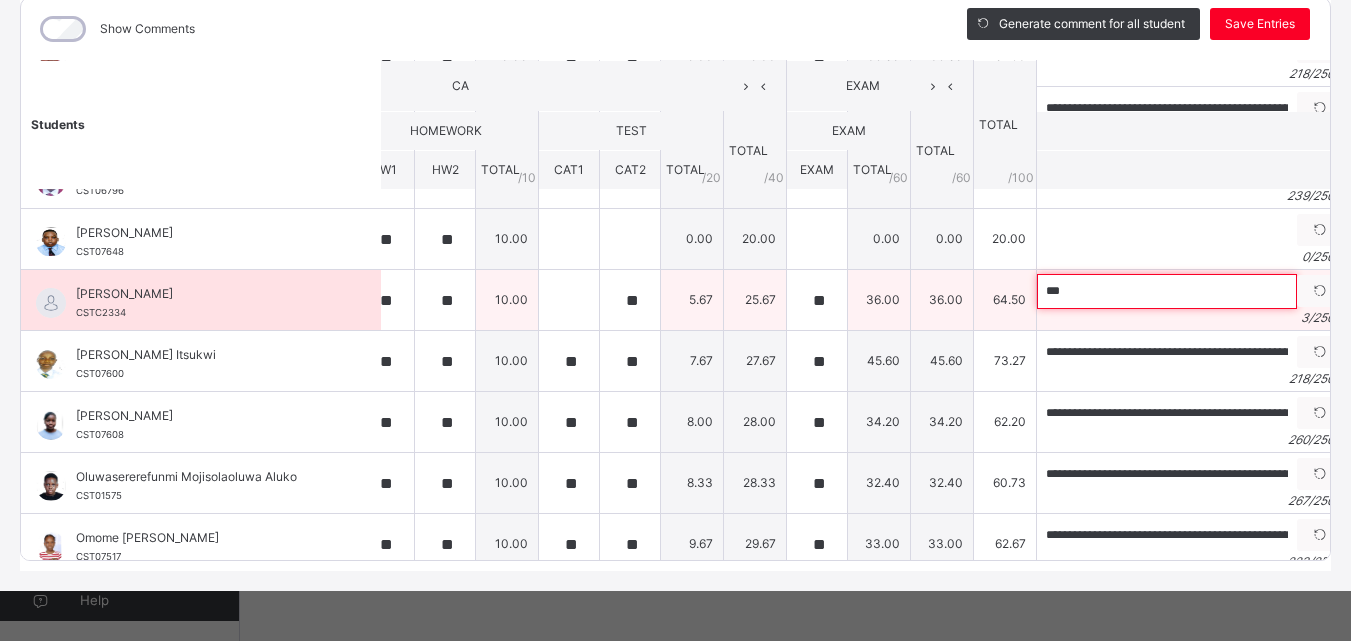 click on "***" at bounding box center (1167, 291) 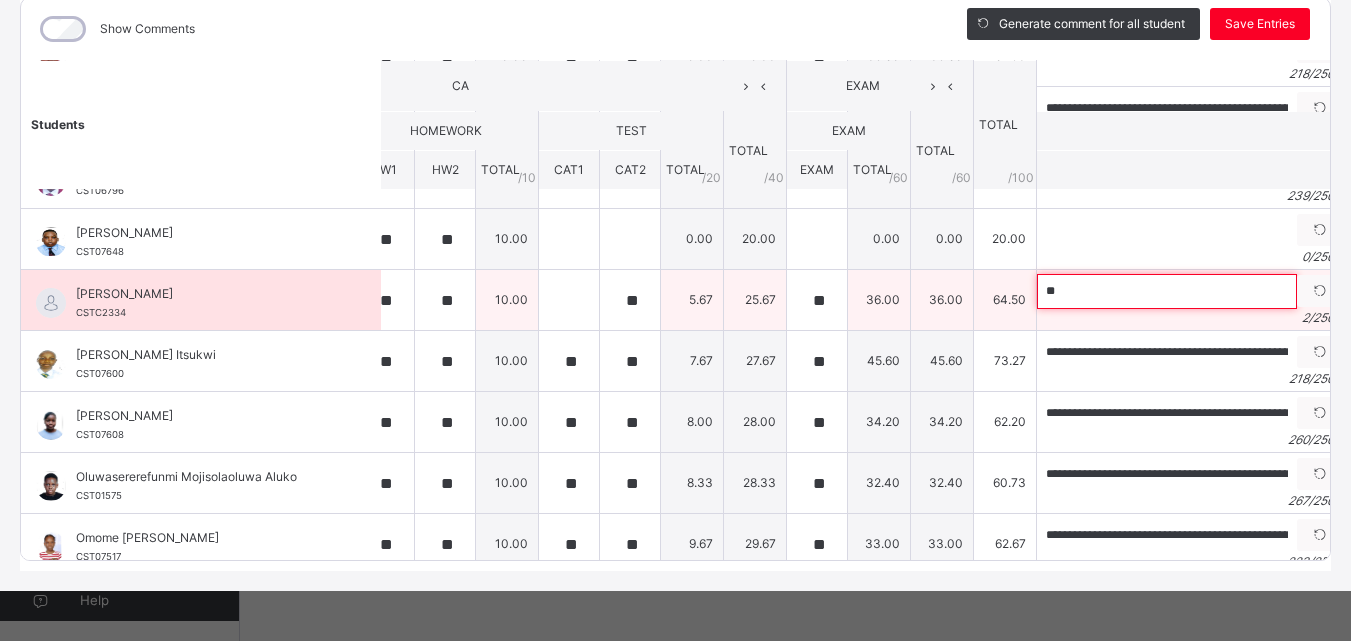 type on "*" 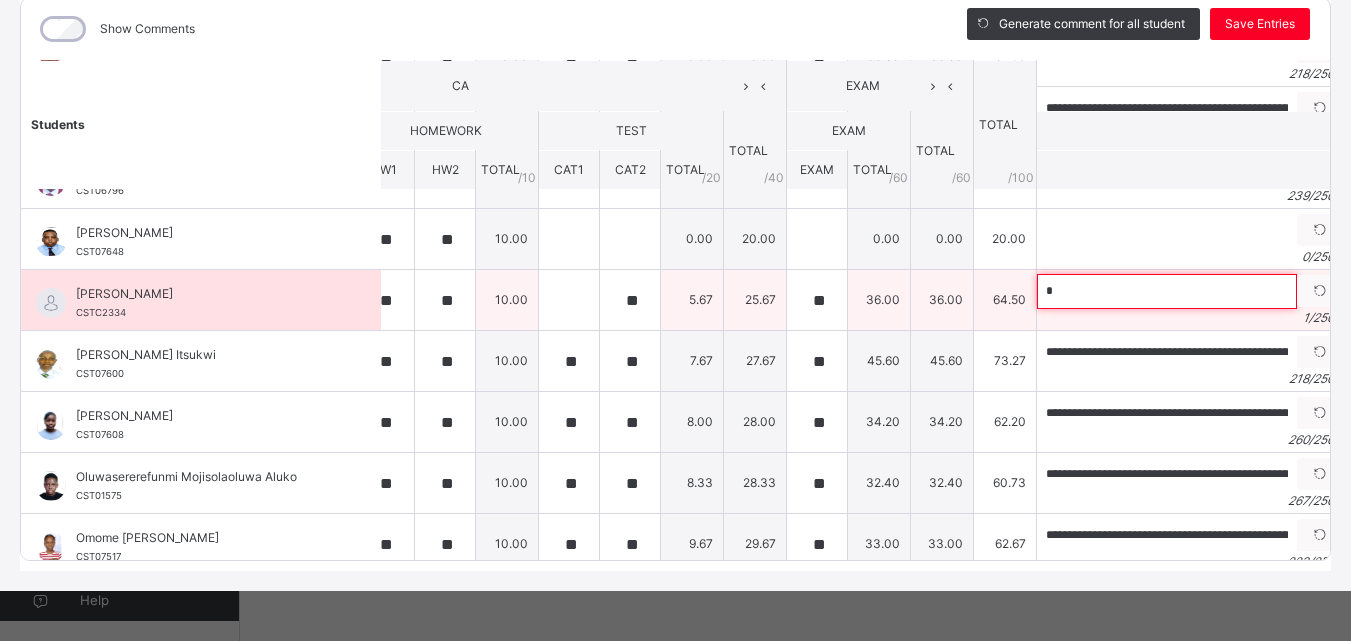 click on "*" at bounding box center (1167, 291) 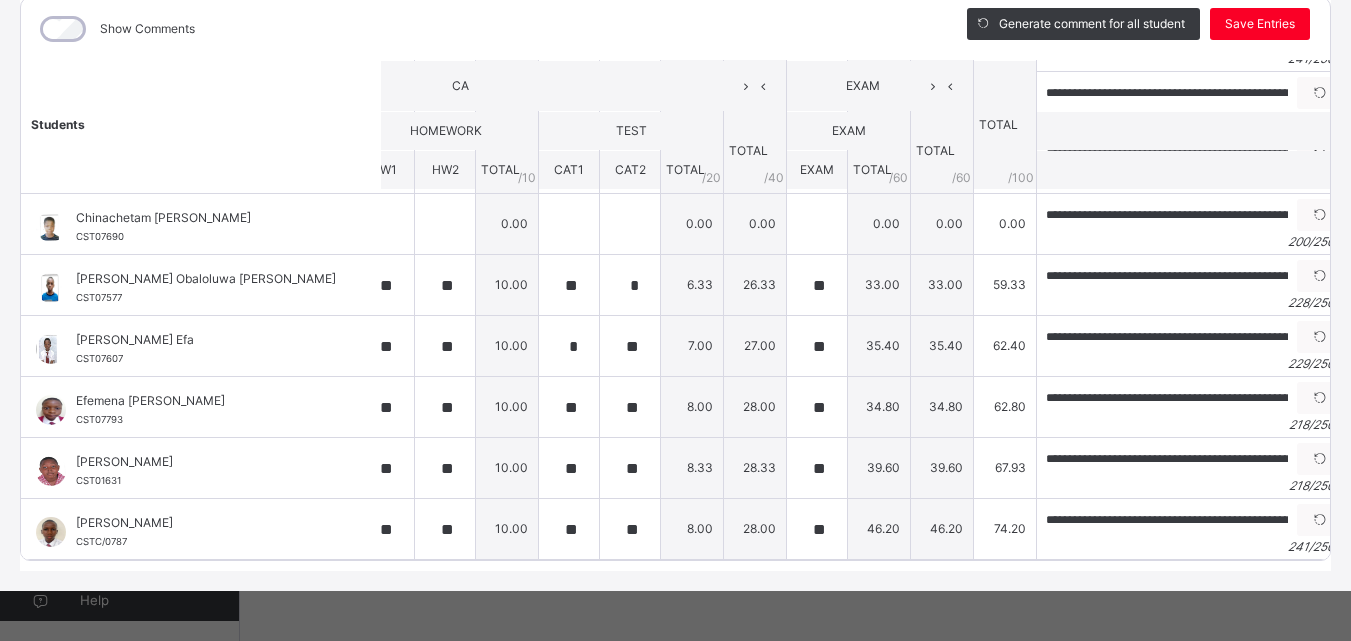 scroll, scrollTop: 0, scrollLeft: 213, axis: horizontal 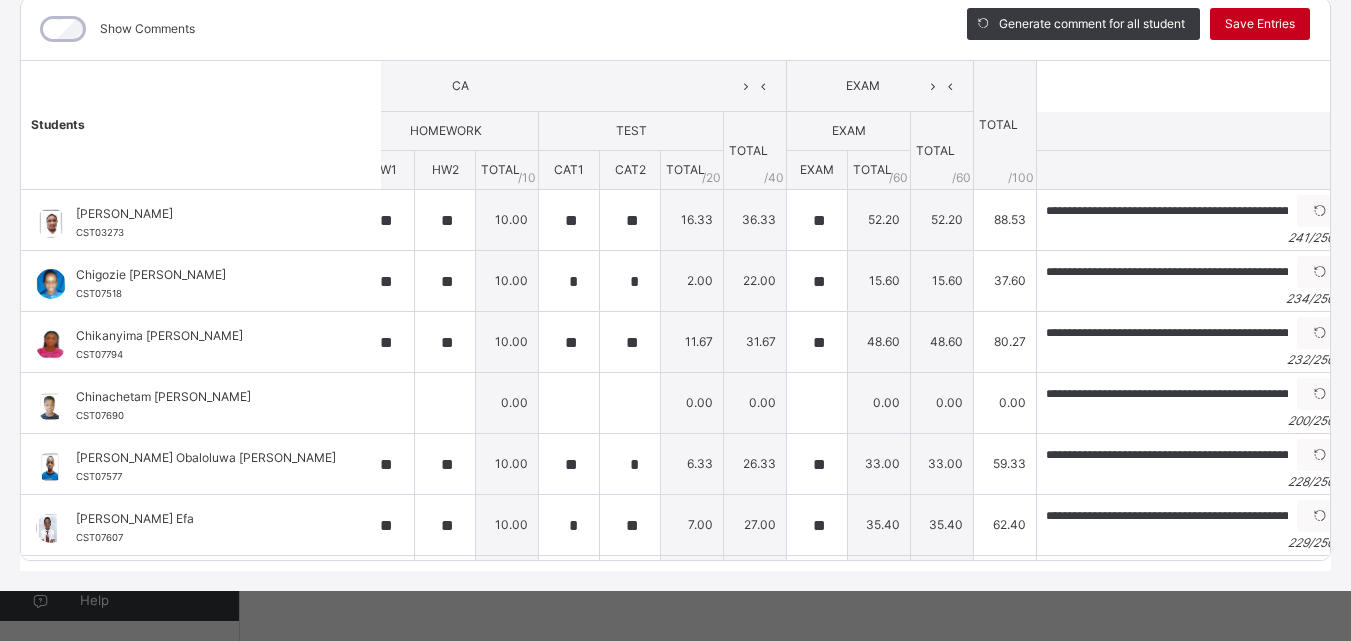 type 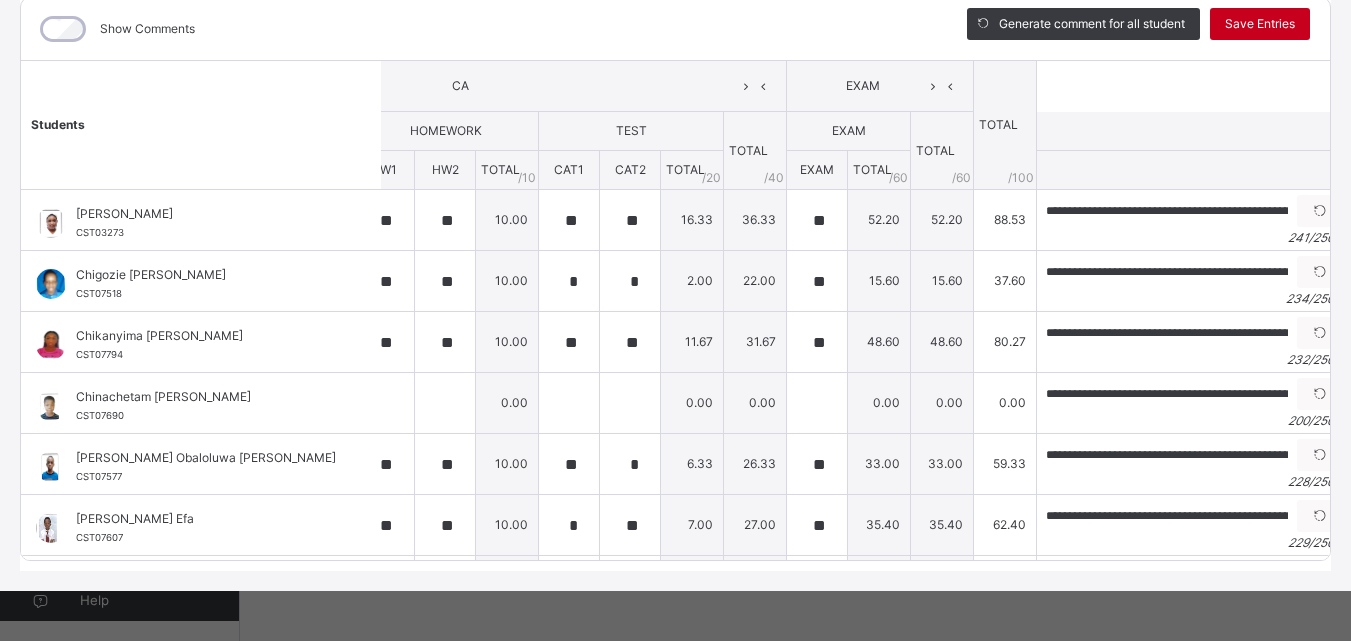 click on "Save Entries" at bounding box center [1260, 24] 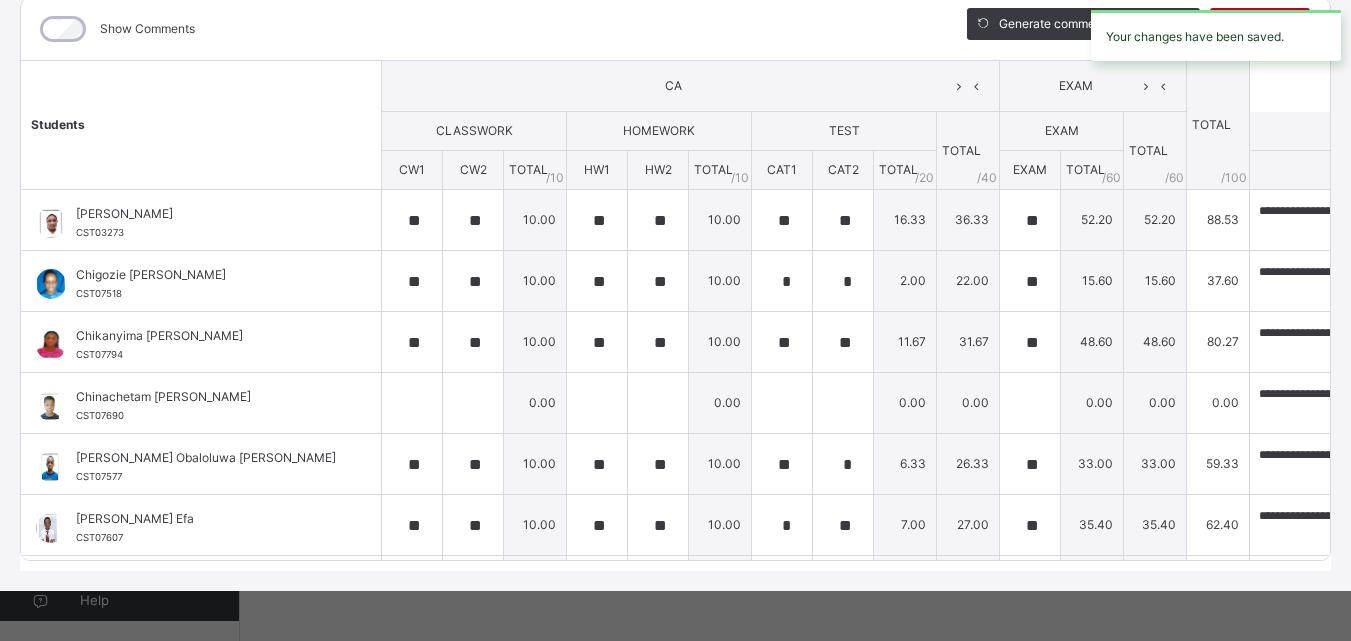 type on "**" 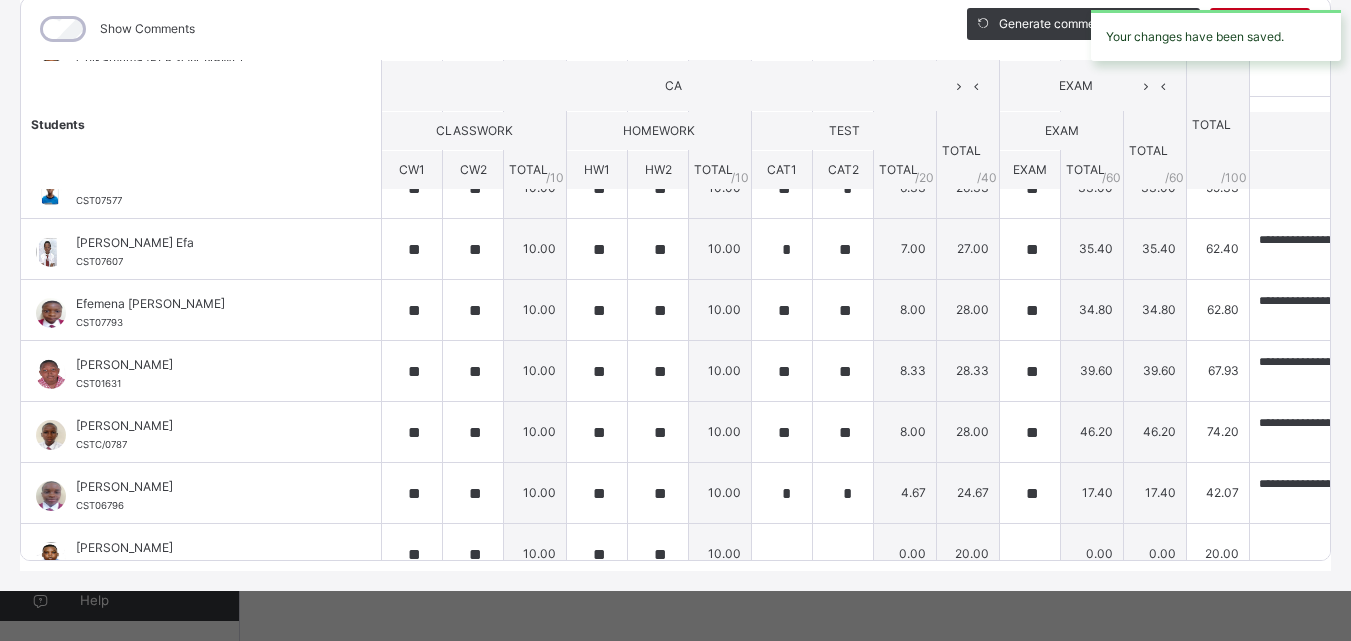 scroll, scrollTop: 0, scrollLeft: 0, axis: both 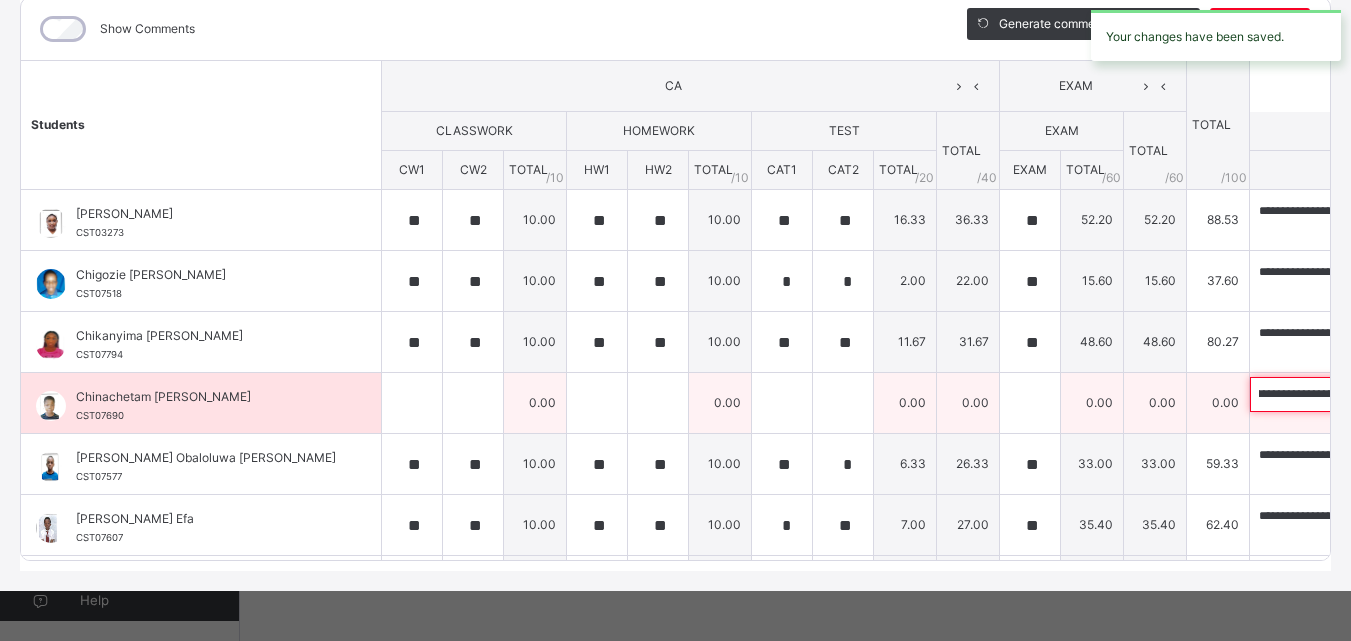 click on "**********" at bounding box center [1380, 394] 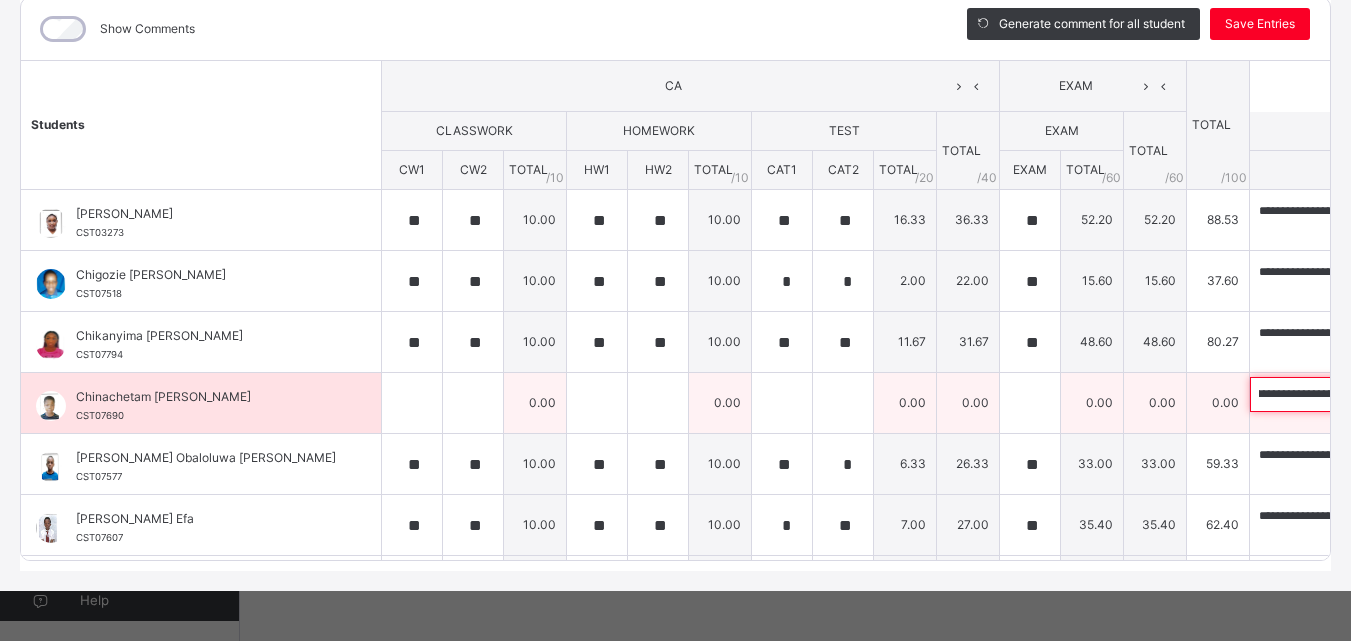 click on "**********" at bounding box center (1380, 394) 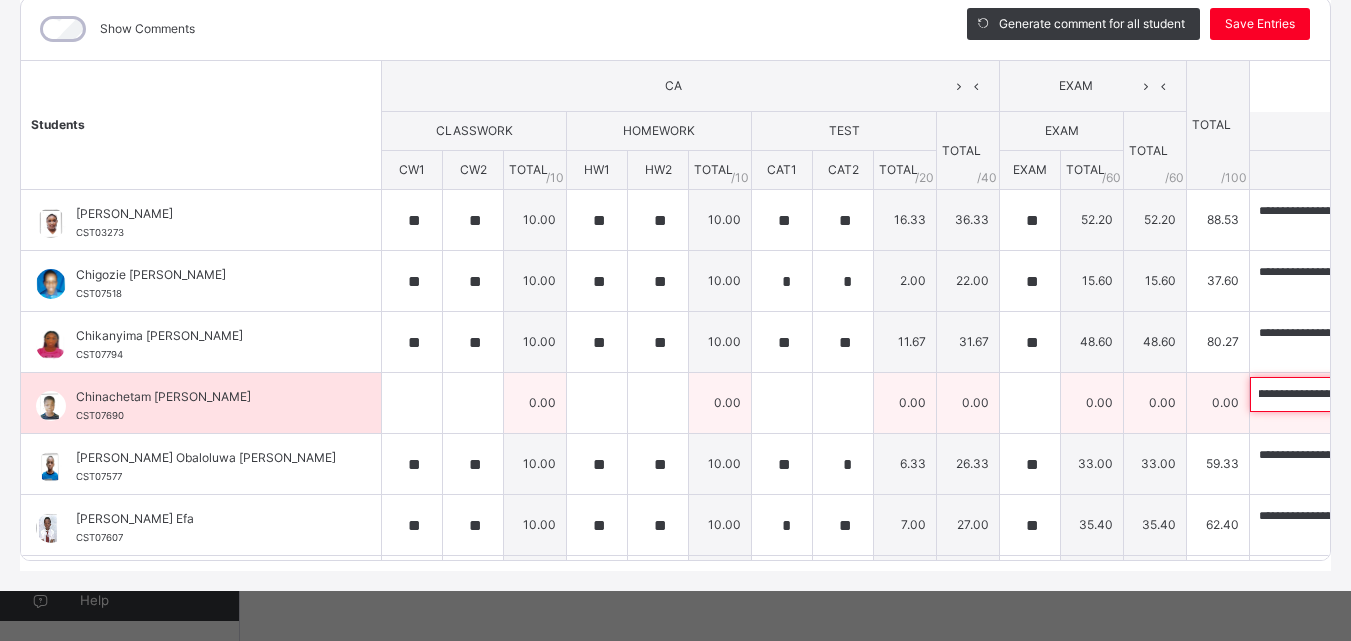 click on "**********" at bounding box center (1380, 394) 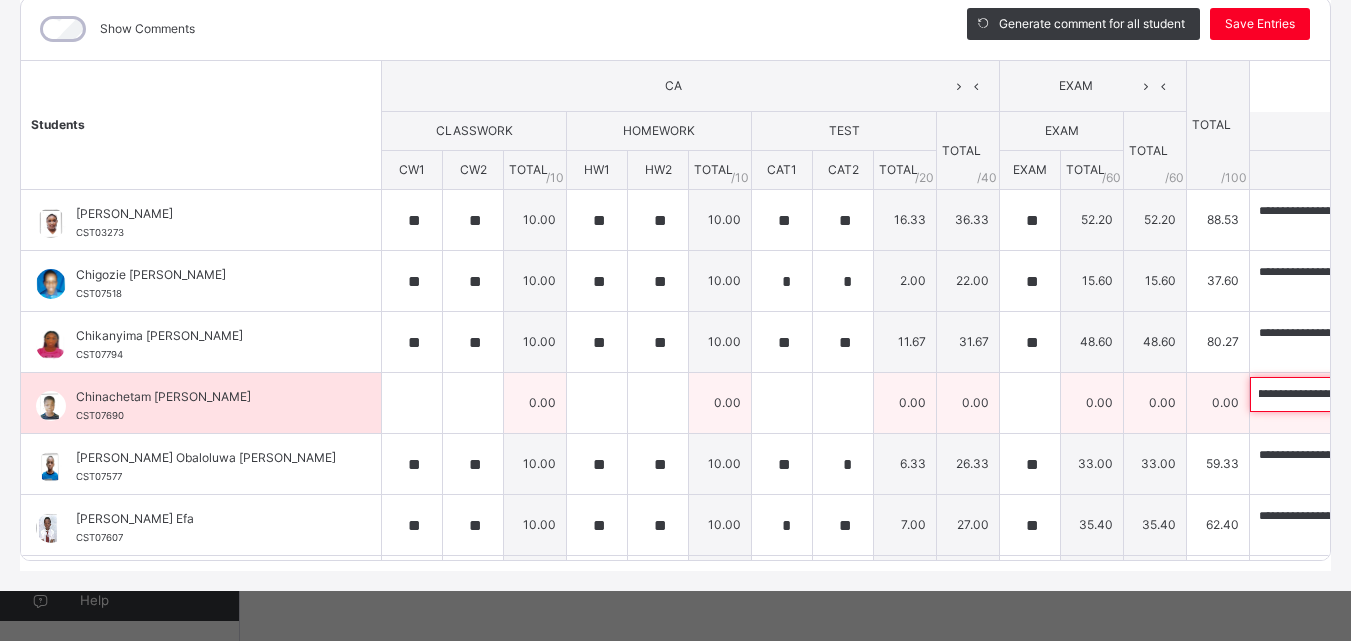 click on "**********" at bounding box center (1380, 394) 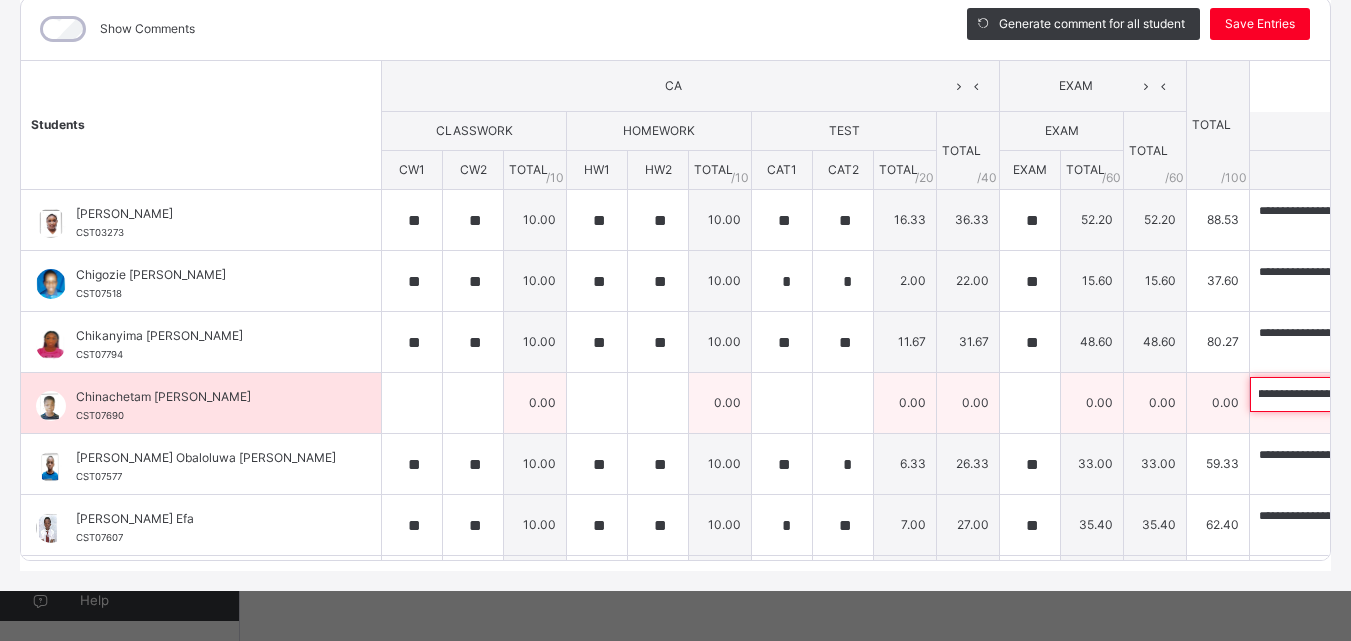 scroll, scrollTop: 0, scrollLeft: 229, axis: horizontal 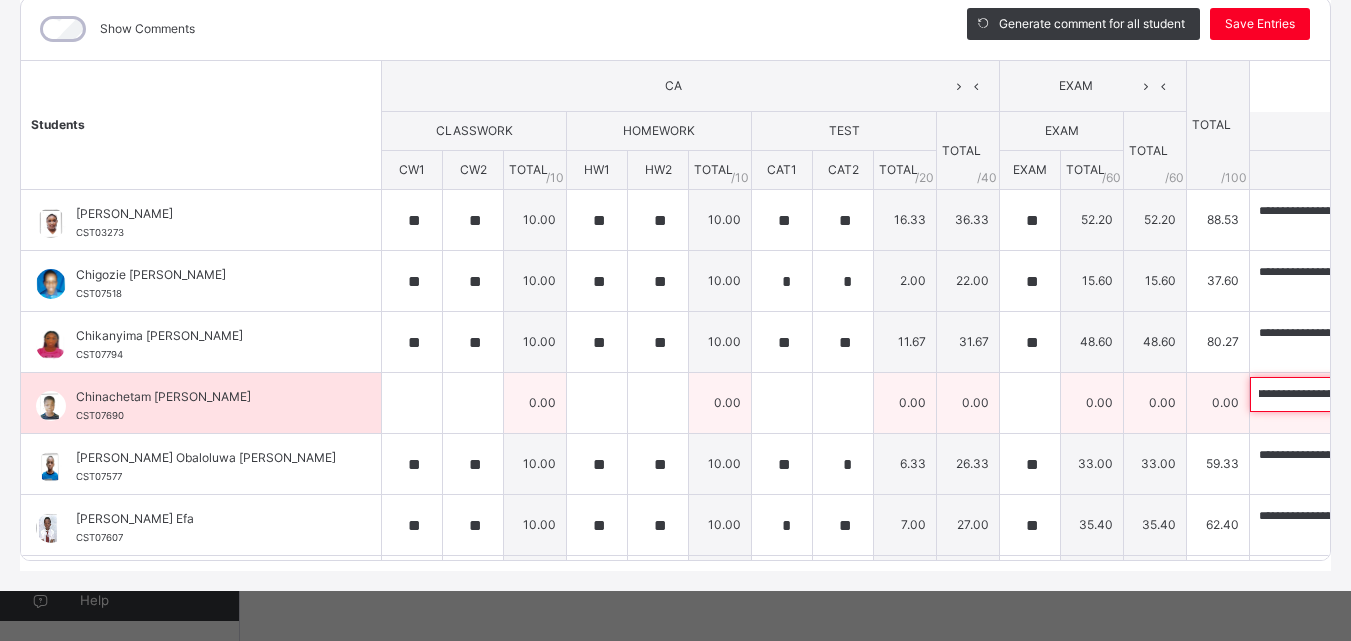 click on "**********" at bounding box center [1380, 394] 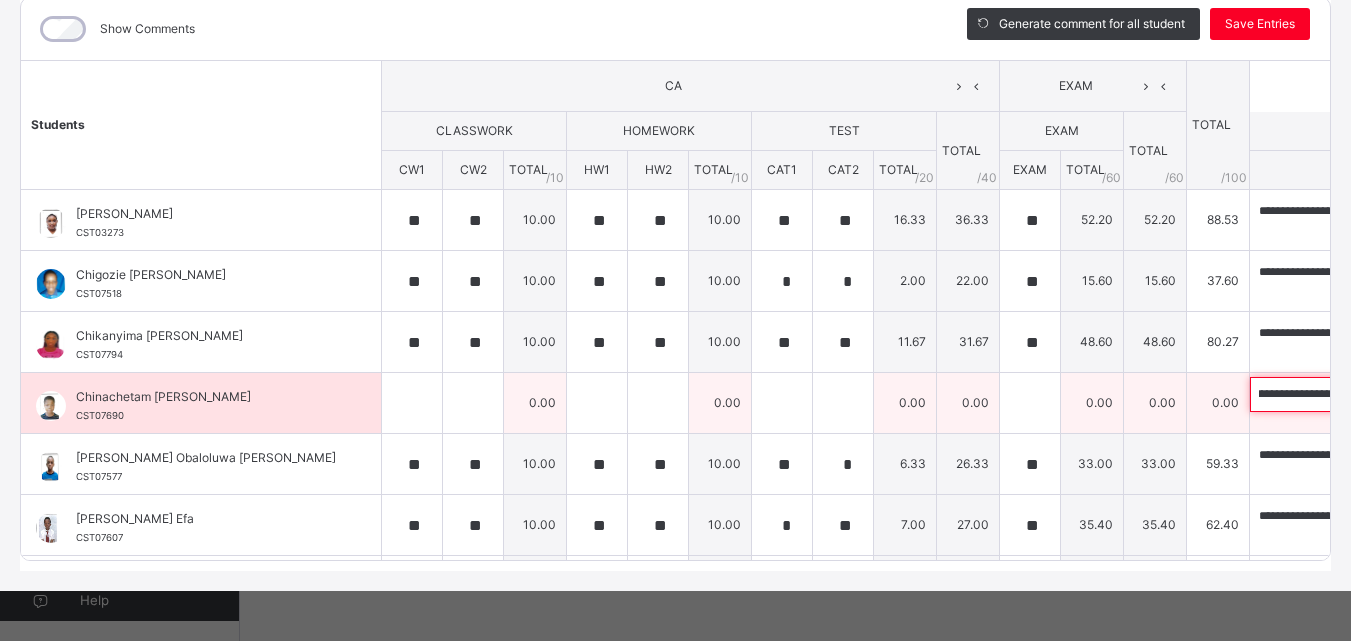 scroll, scrollTop: 0, scrollLeft: 216, axis: horizontal 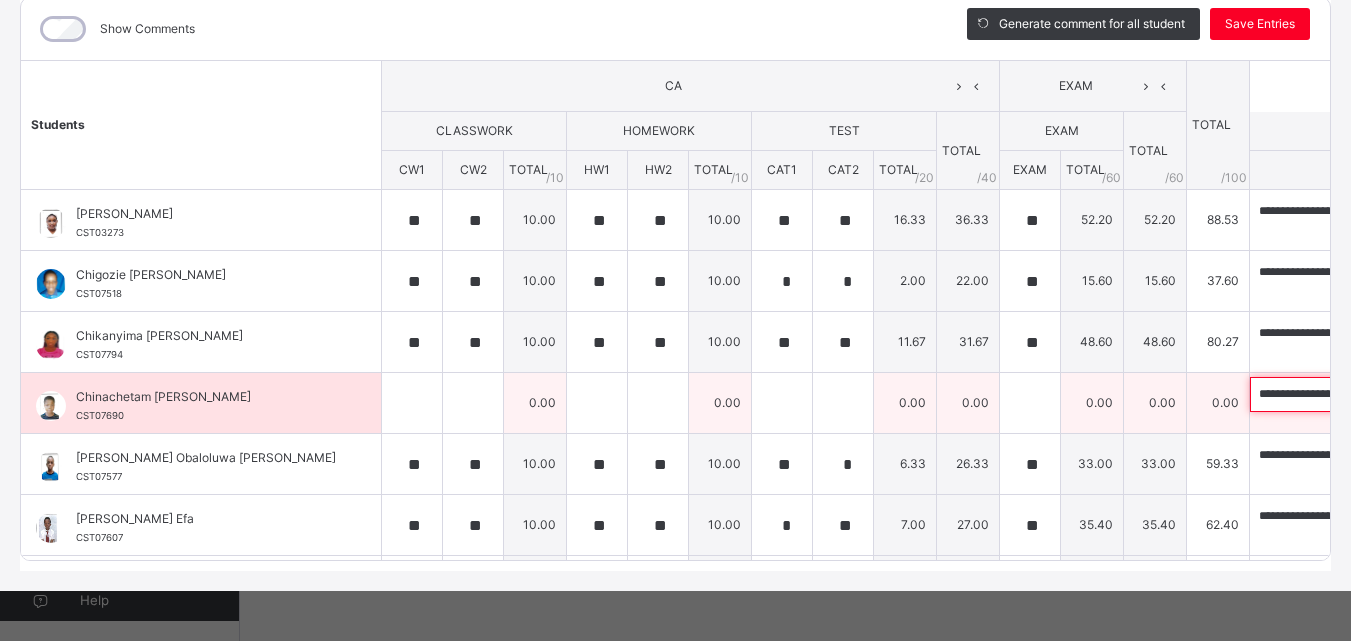 click on "**********" at bounding box center [1380, 394] 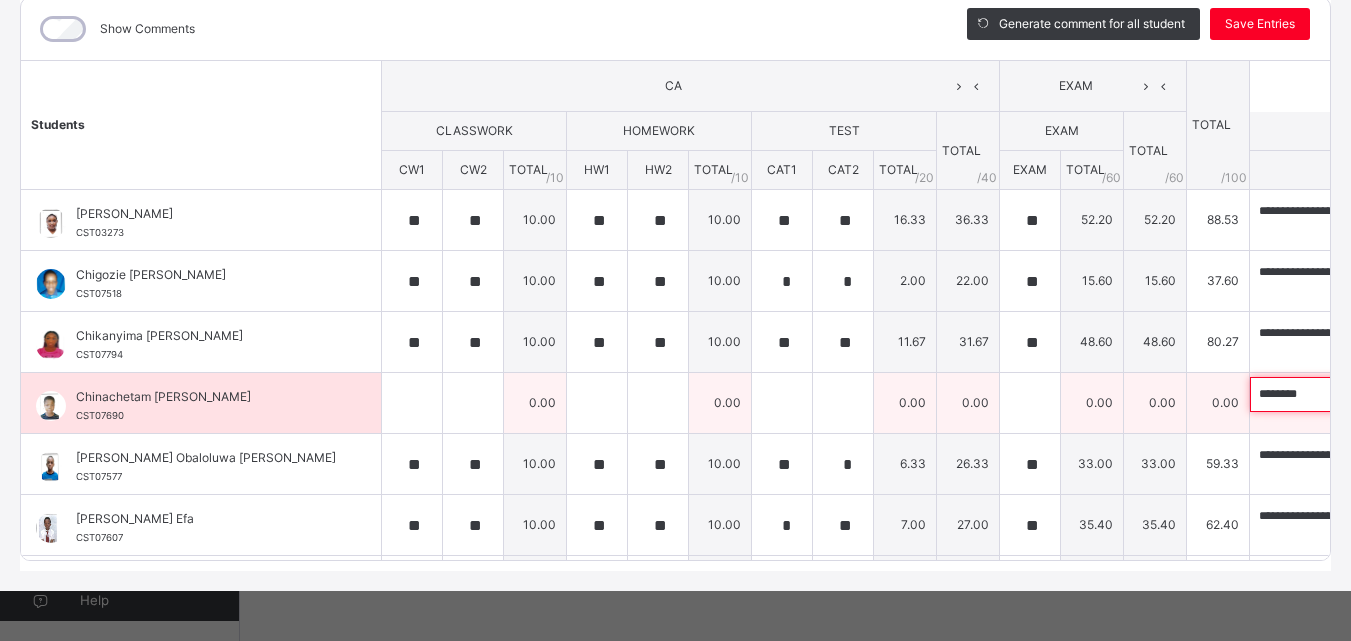 click on "********" at bounding box center [1380, 394] 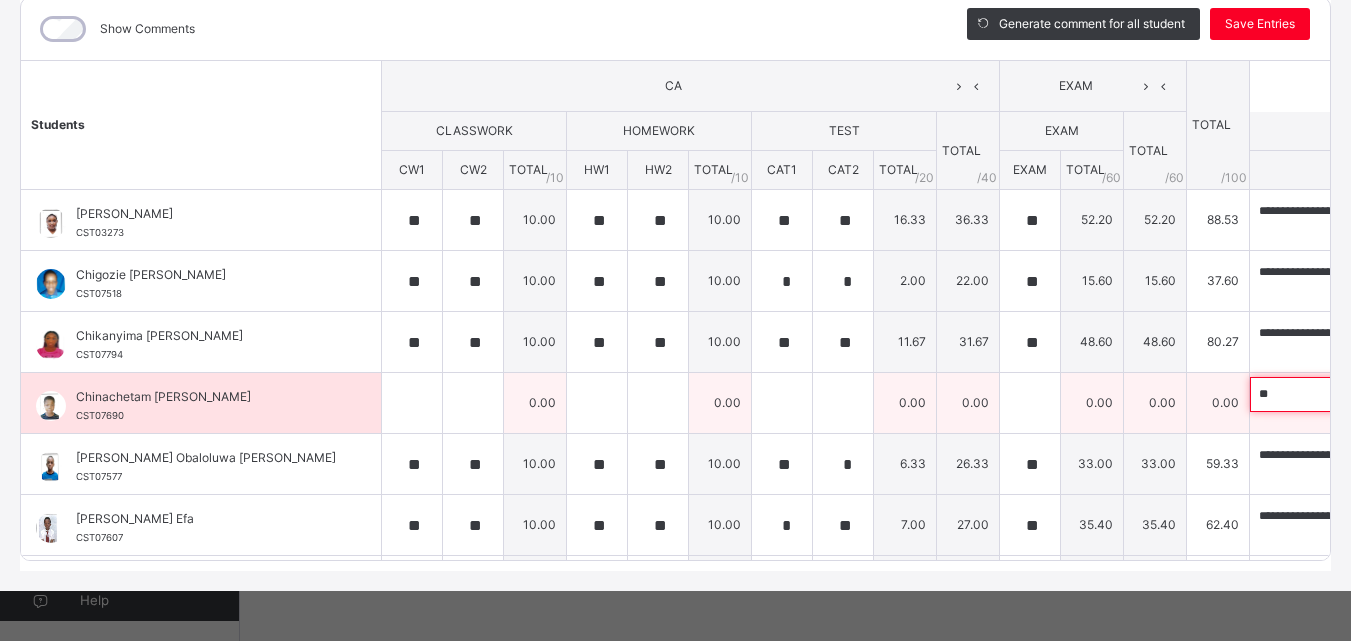 type on "*" 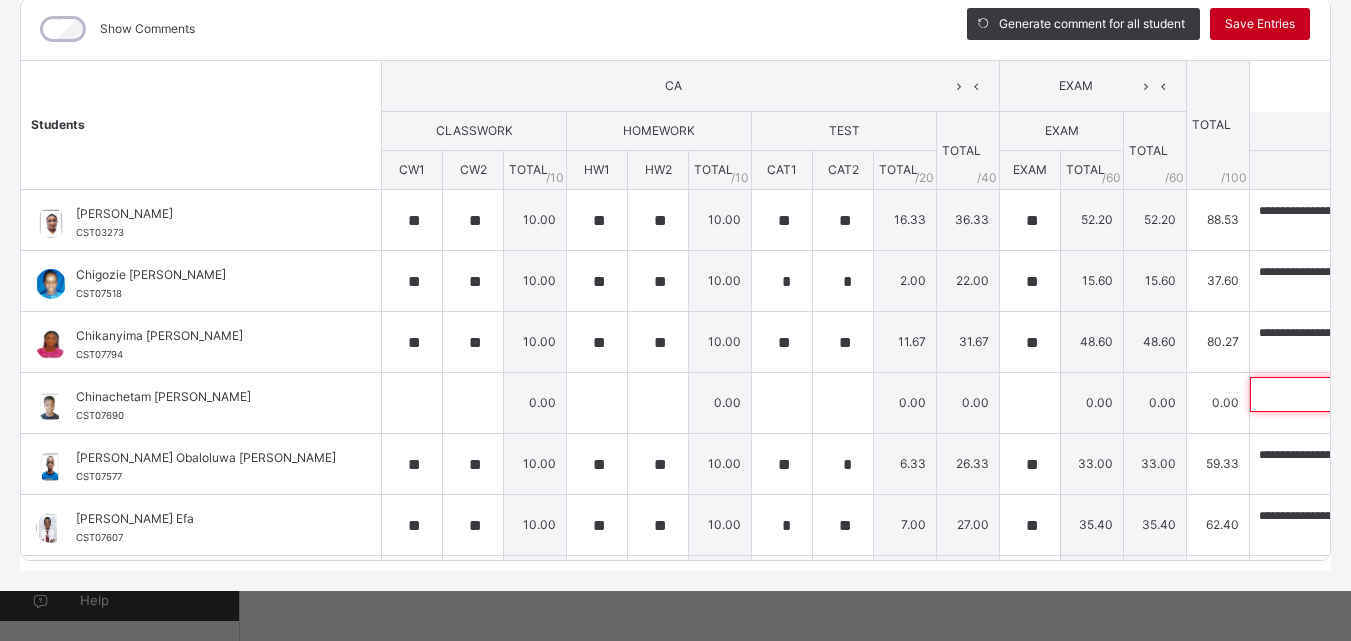 type 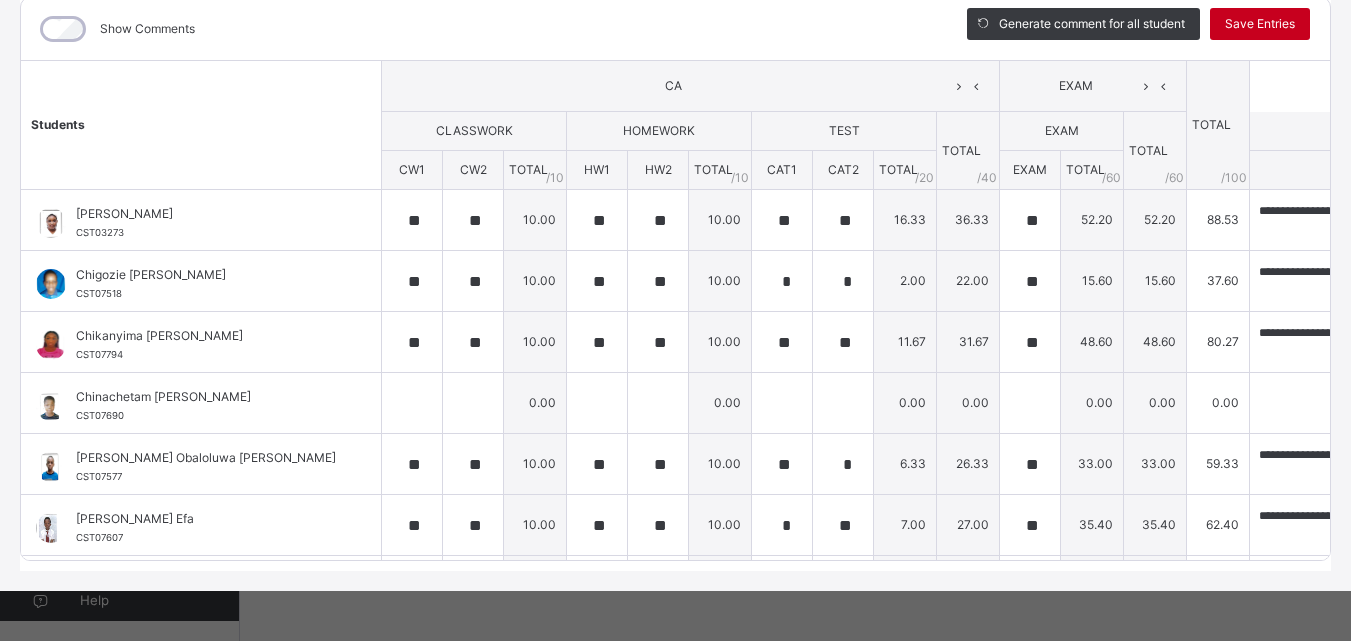 click on "Save Entries" at bounding box center [1260, 24] 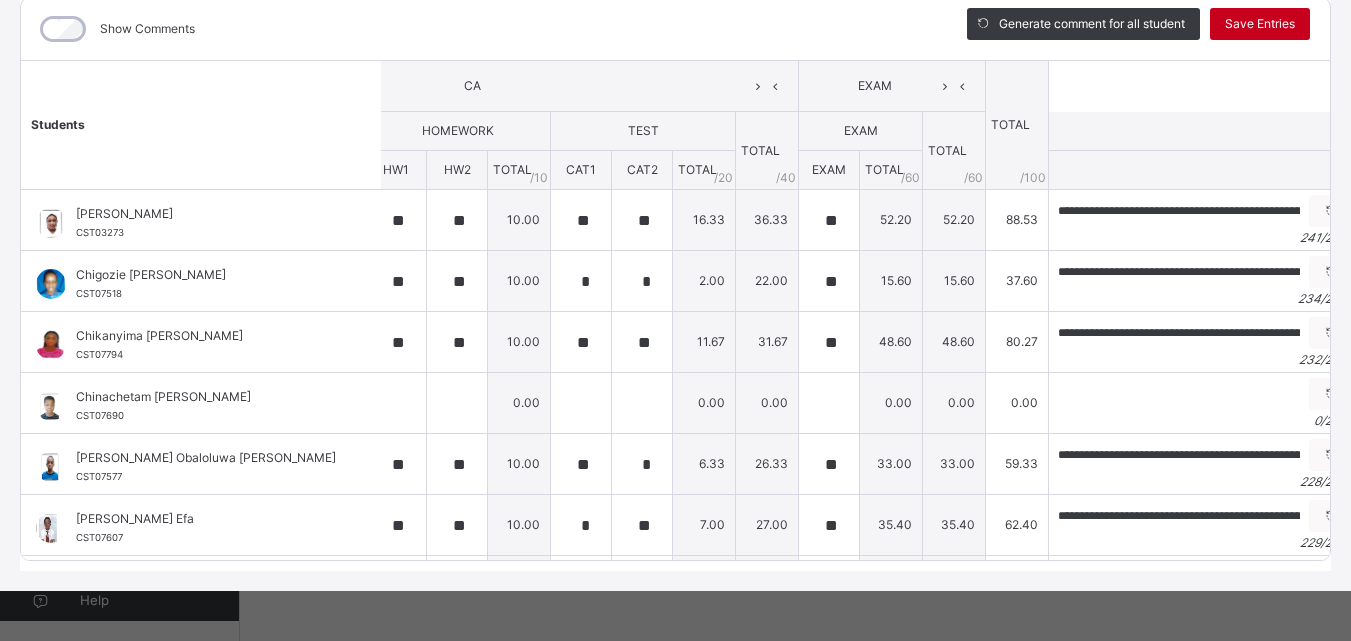 scroll, scrollTop: 0, scrollLeft: 215, axis: horizontal 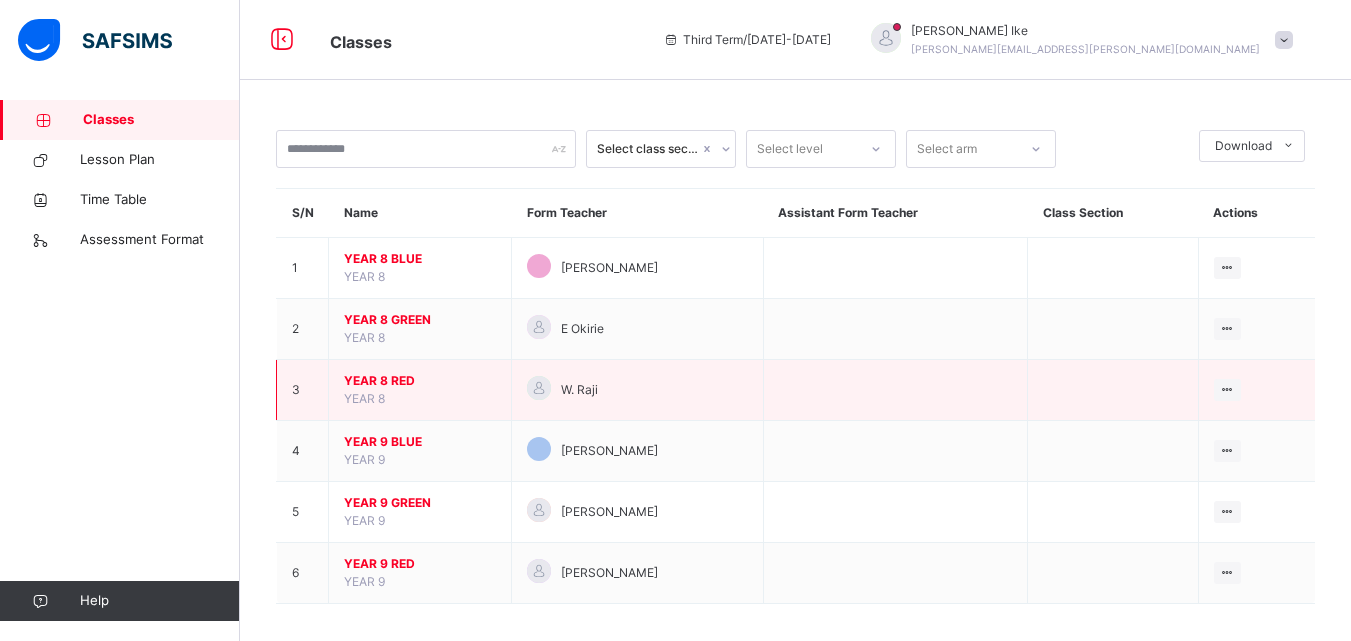 click on "YEAR 8   RED" at bounding box center (420, 381) 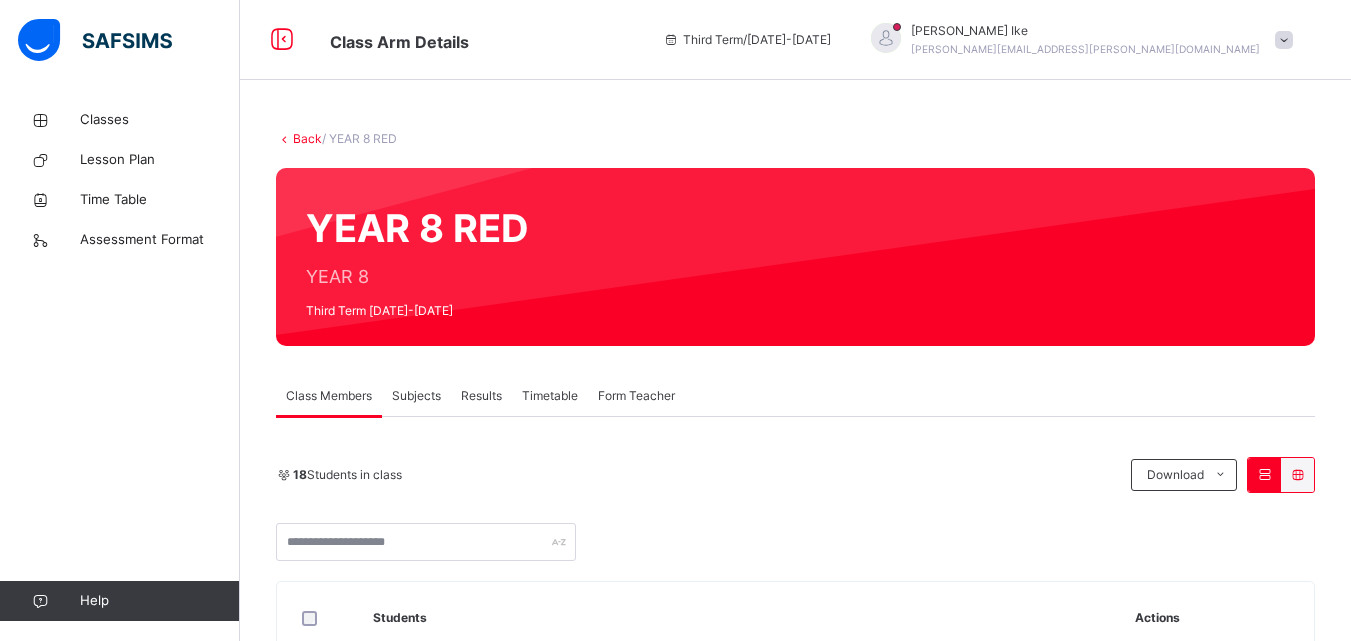click on "Subjects" at bounding box center (416, 396) 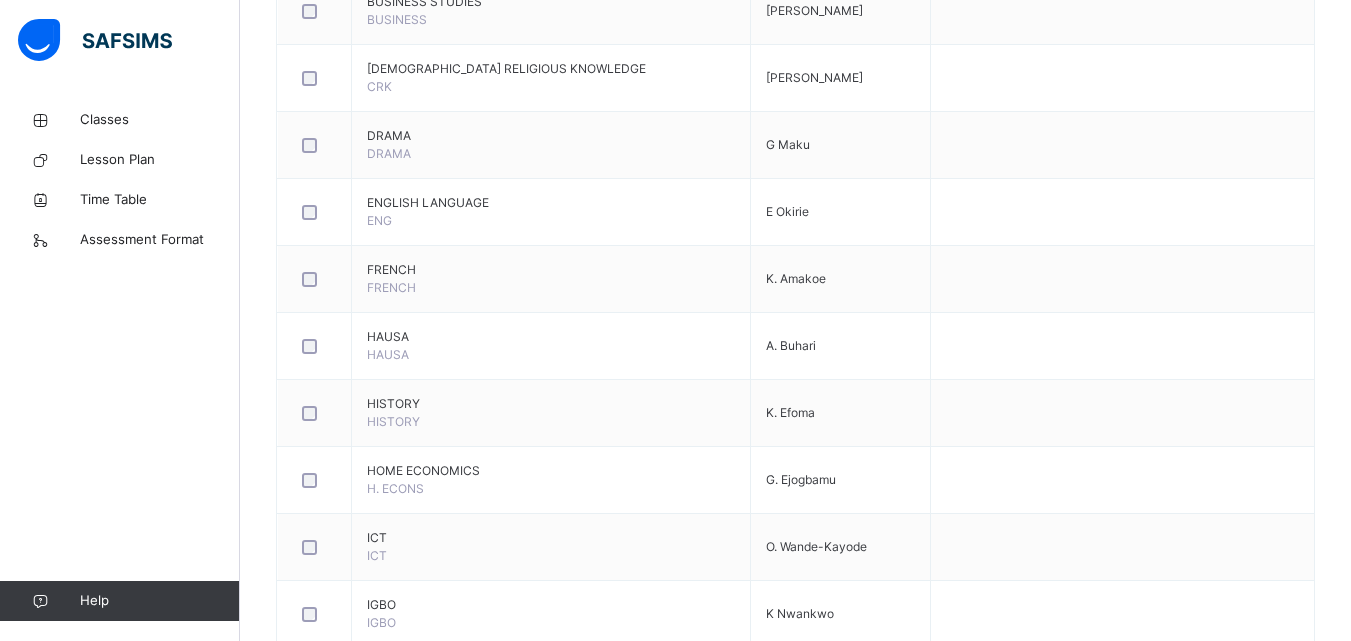 scroll, scrollTop: 900, scrollLeft: 0, axis: vertical 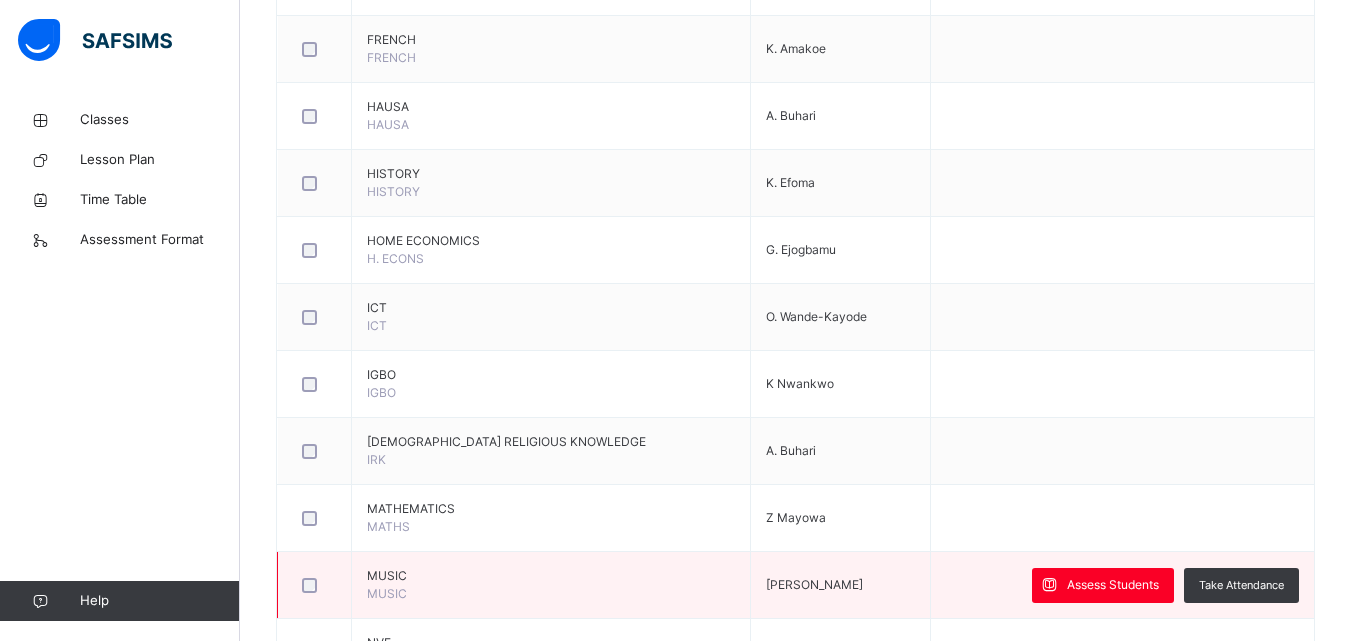 click at bounding box center (314, 585) 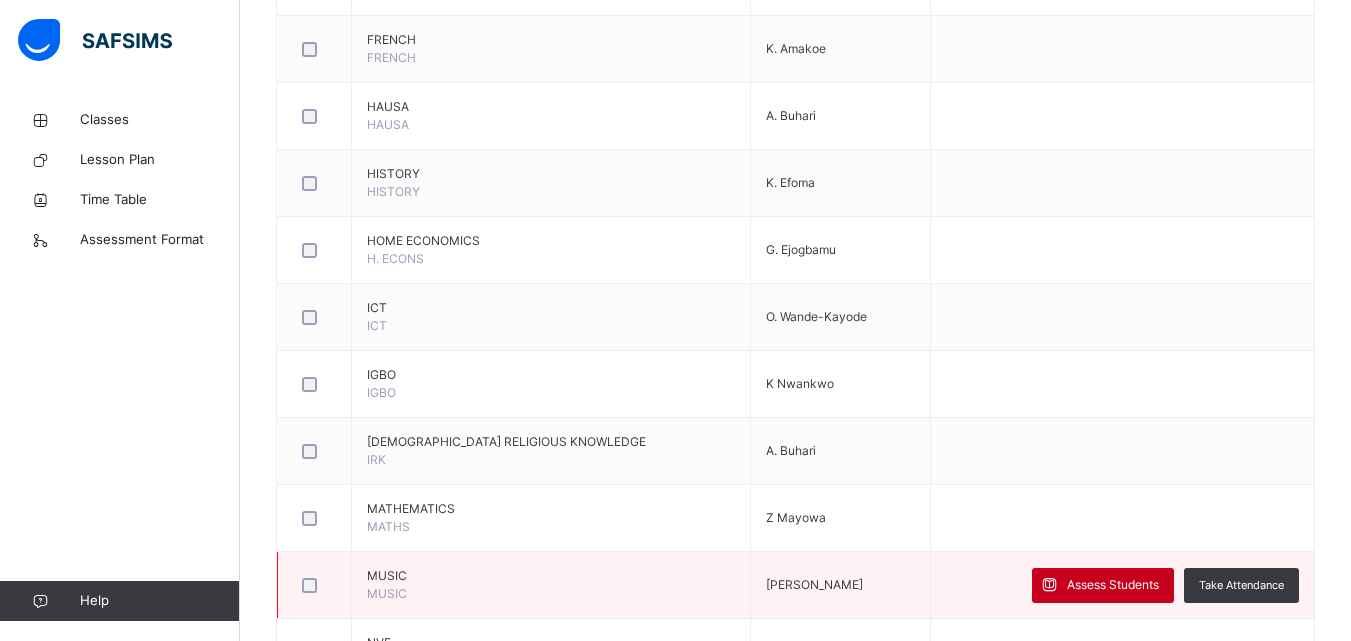 click on "Assess Students" at bounding box center [1113, 585] 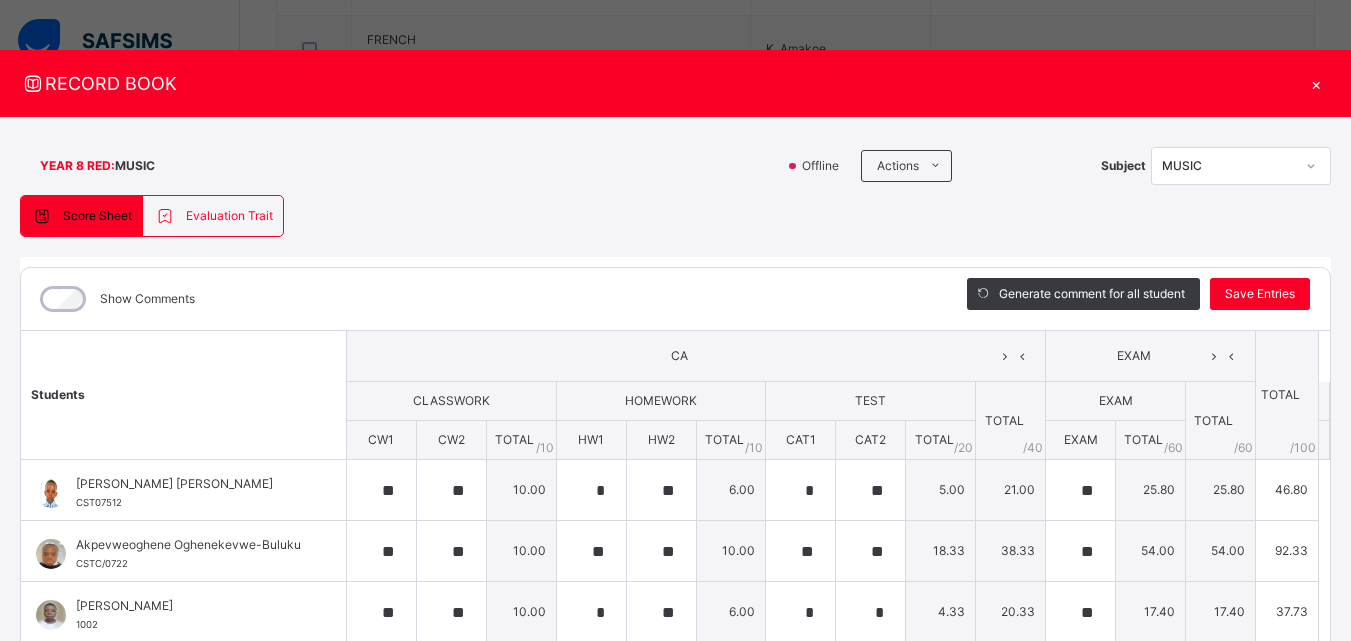 type on "**" 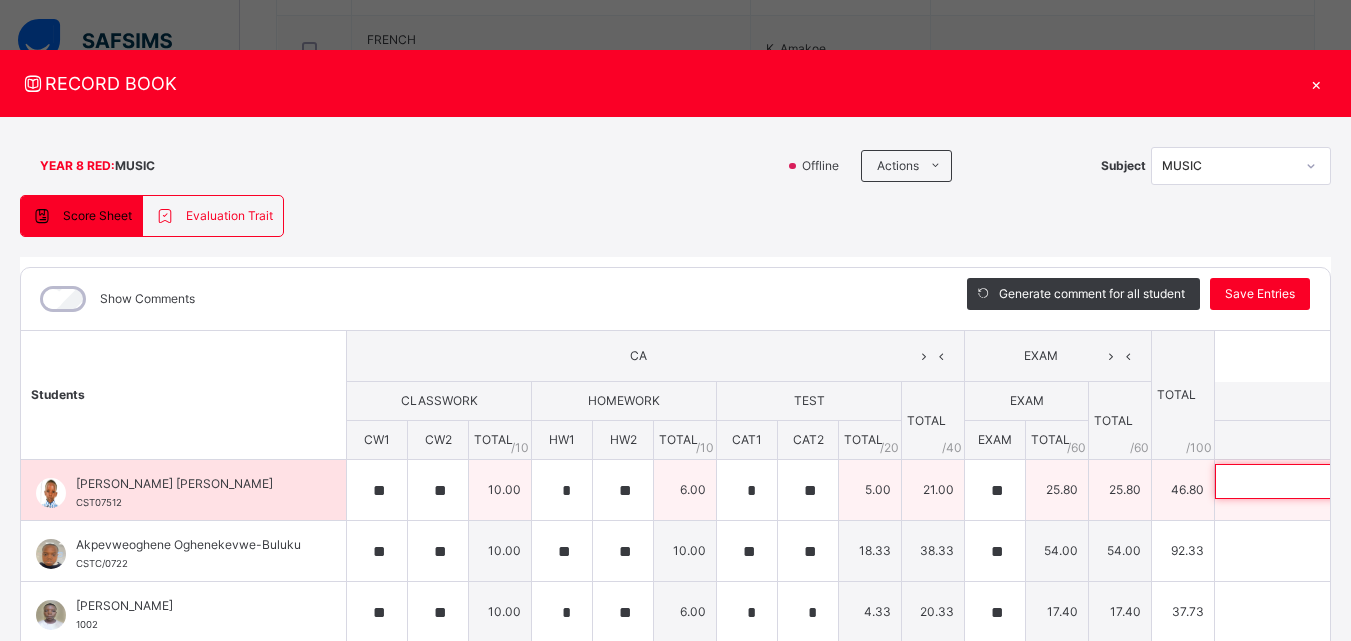 click at bounding box center [1345, 481] 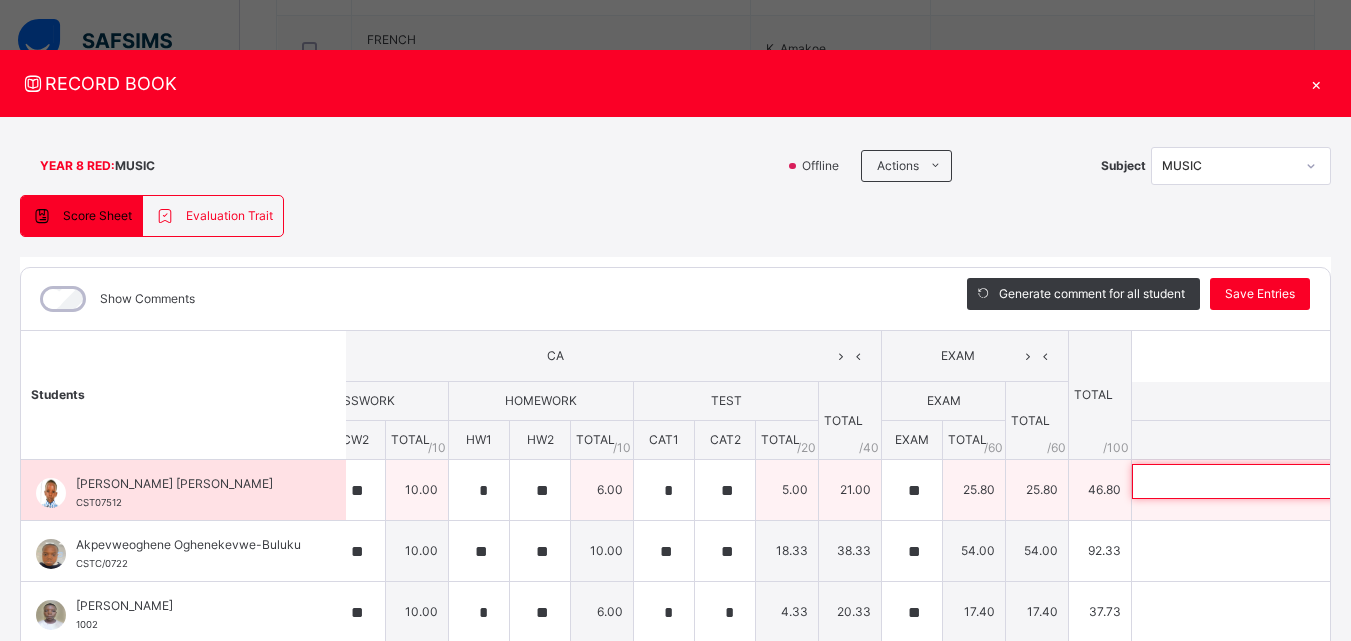 scroll, scrollTop: 0, scrollLeft: 216, axis: horizontal 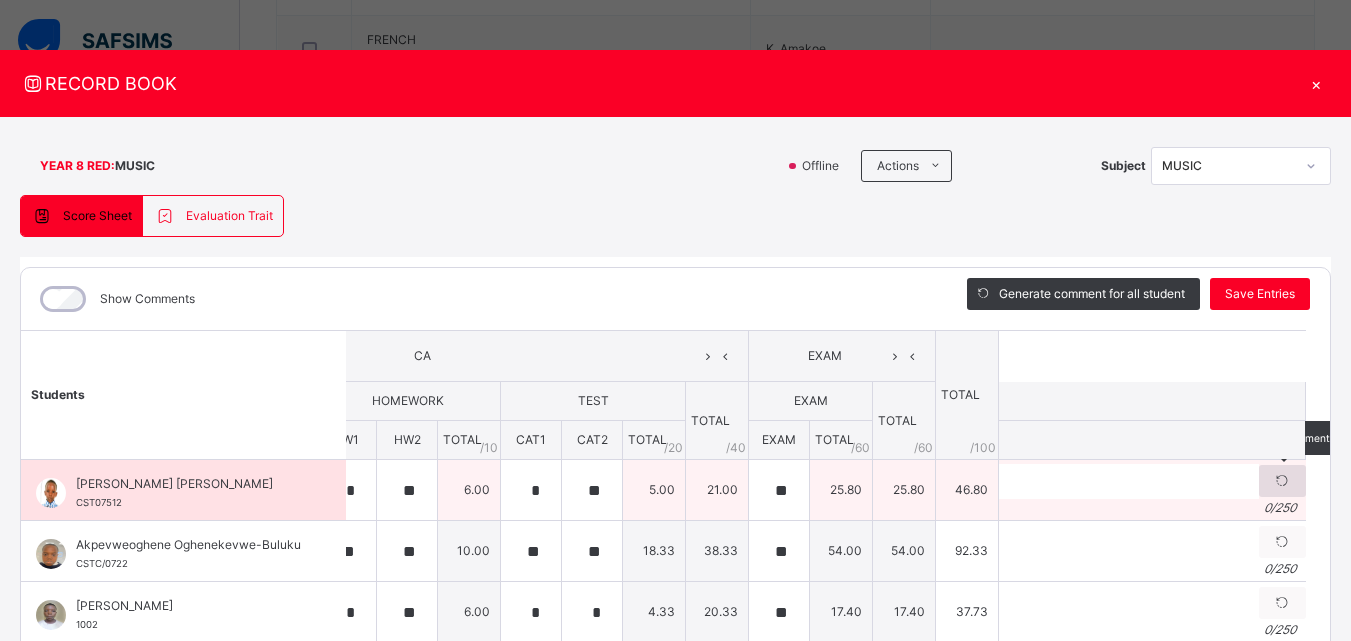 click at bounding box center [1282, 481] 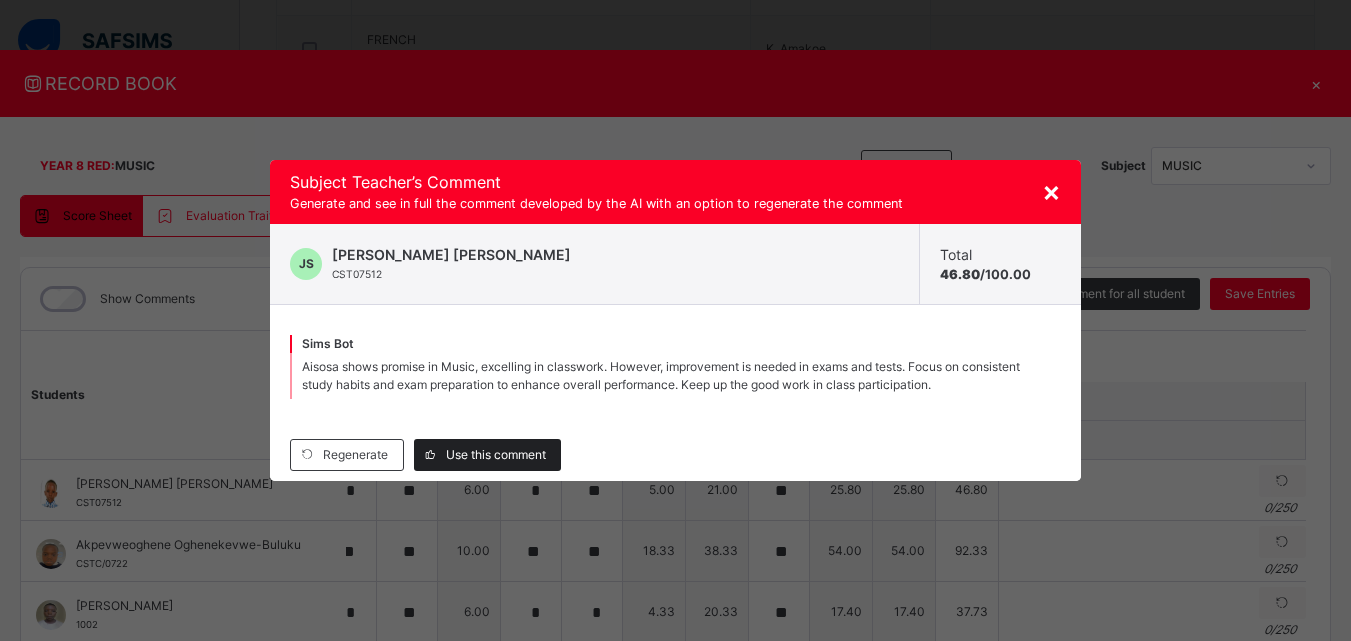 click on "Use this comment" at bounding box center (496, 455) 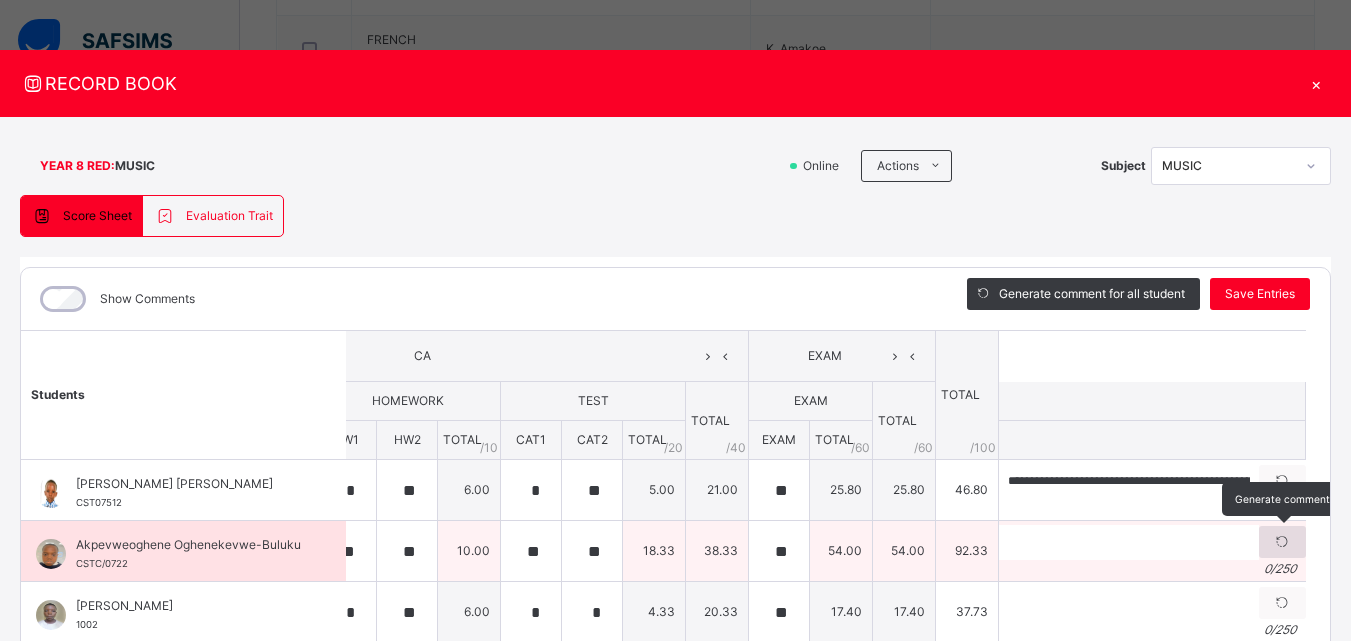 click at bounding box center [1282, 542] 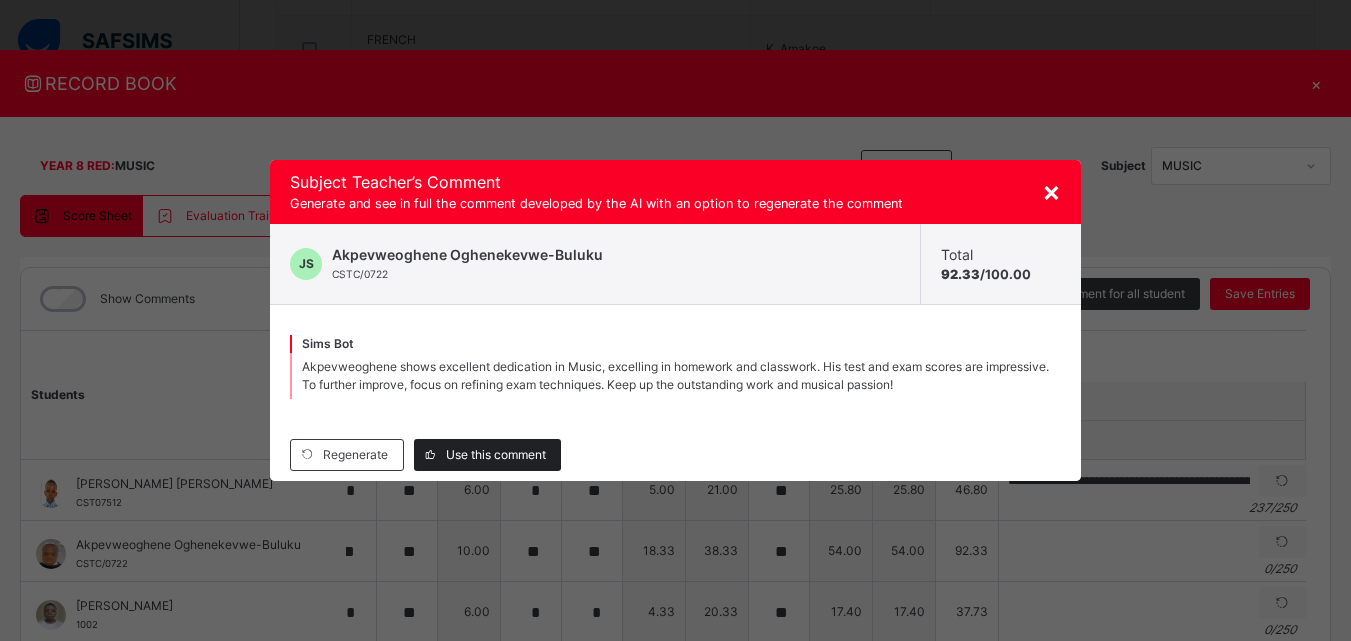 click on "Use this comment" at bounding box center [496, 455] 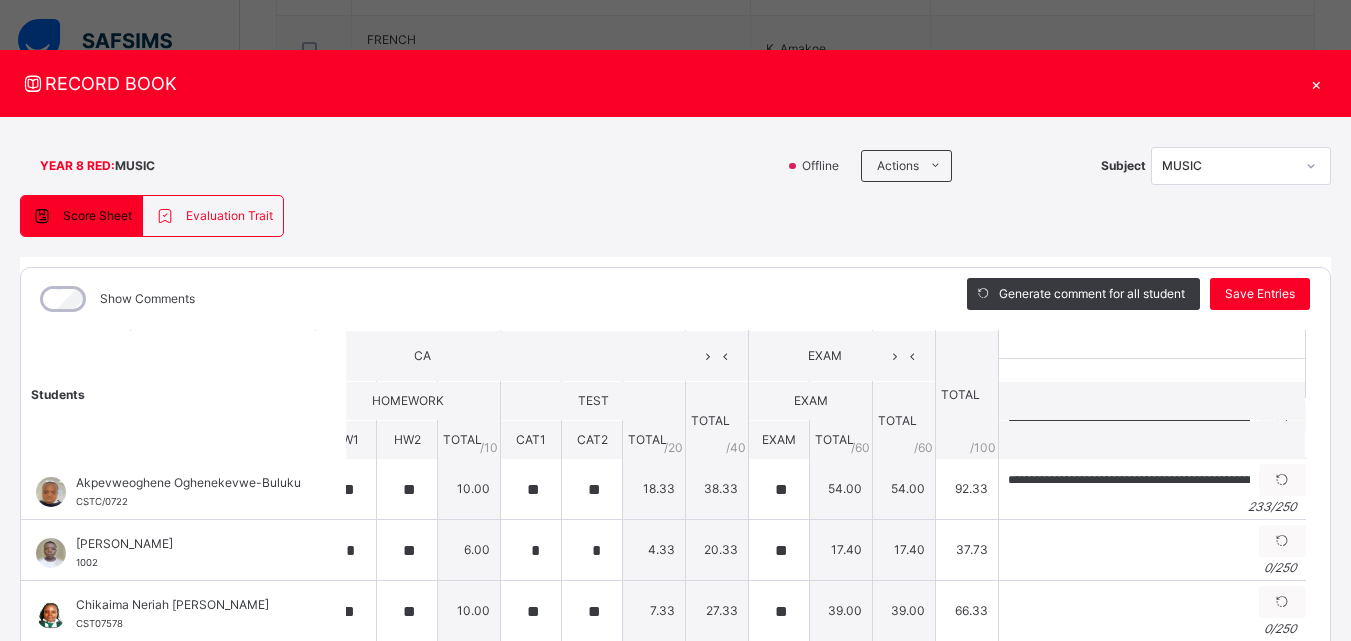 scroll, scrollTop: 75, scrollLeft: 216, axis: both 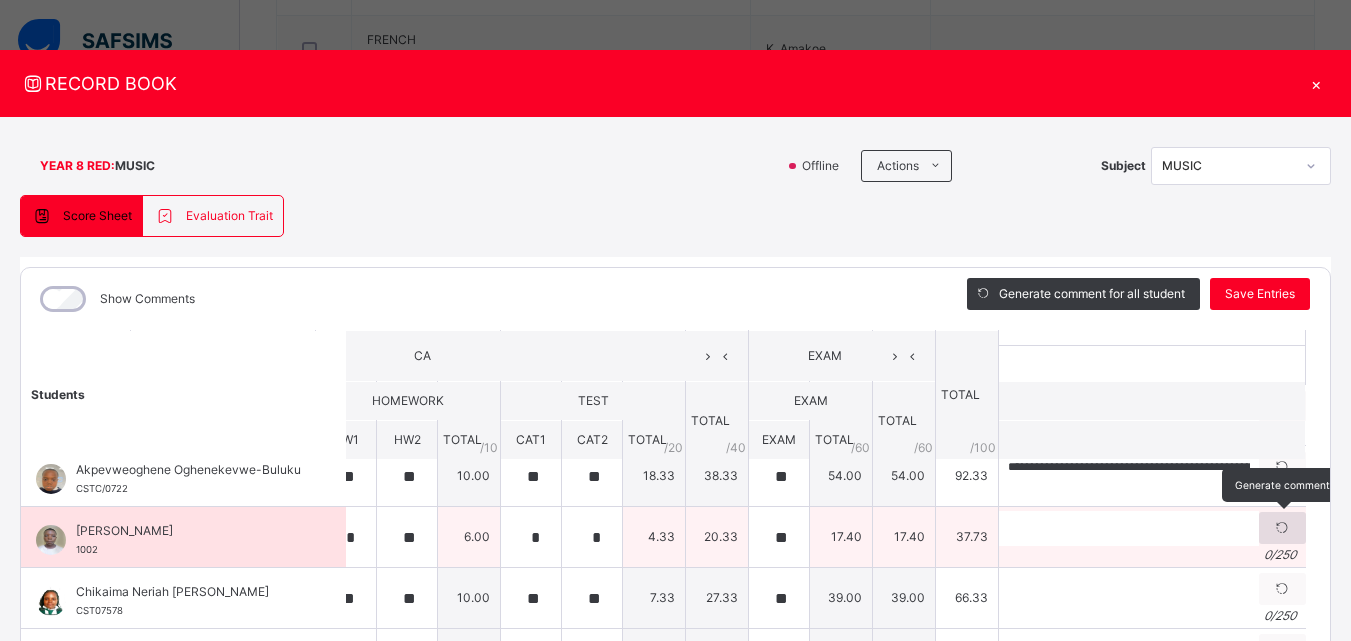 click at bounding box center (1282, 528) 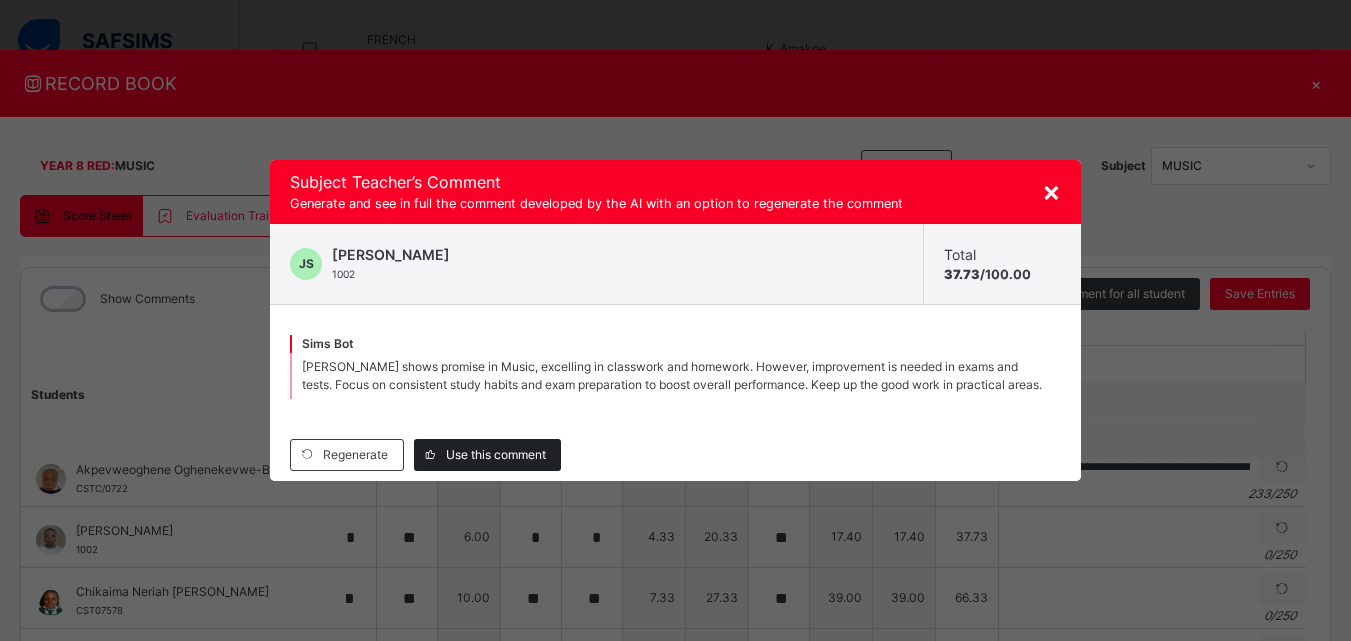 click on "Use this comment" at bounding box center (496, 455) 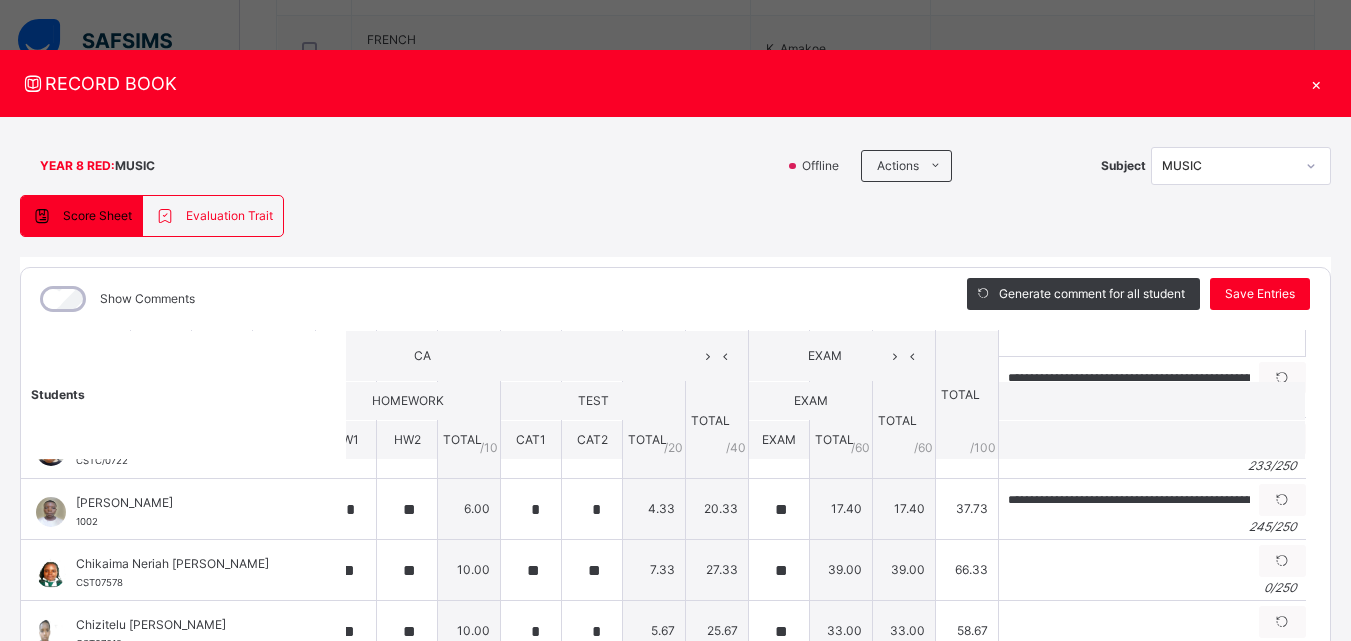 scroll, scrollTop: 114, scrollLeft: 216, axis: both 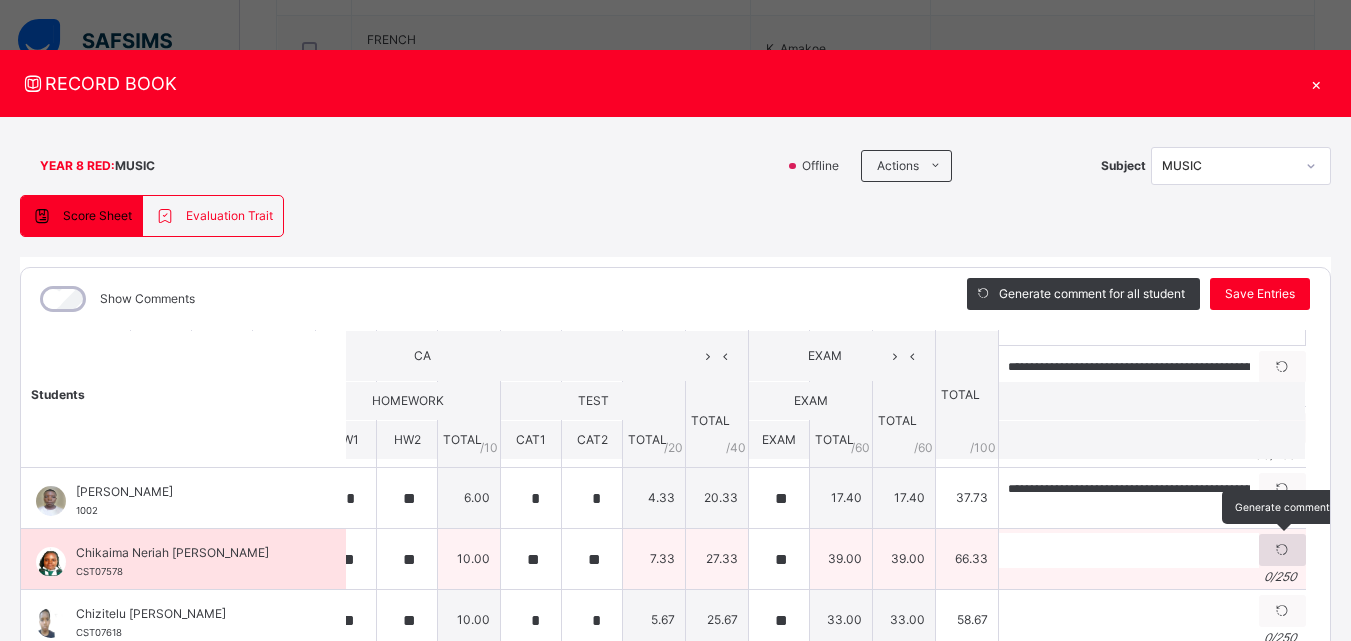 click at bounding box center (1282, 550) 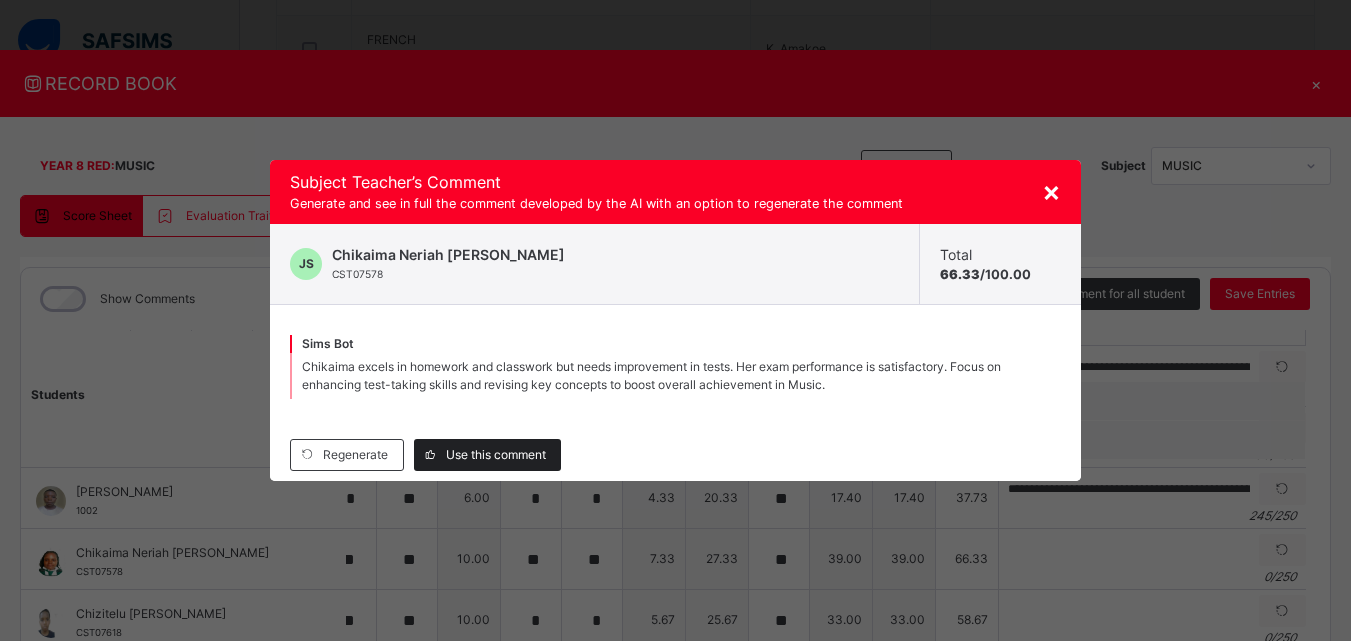 click on "Use this comment" at bounding box center [496, 455] 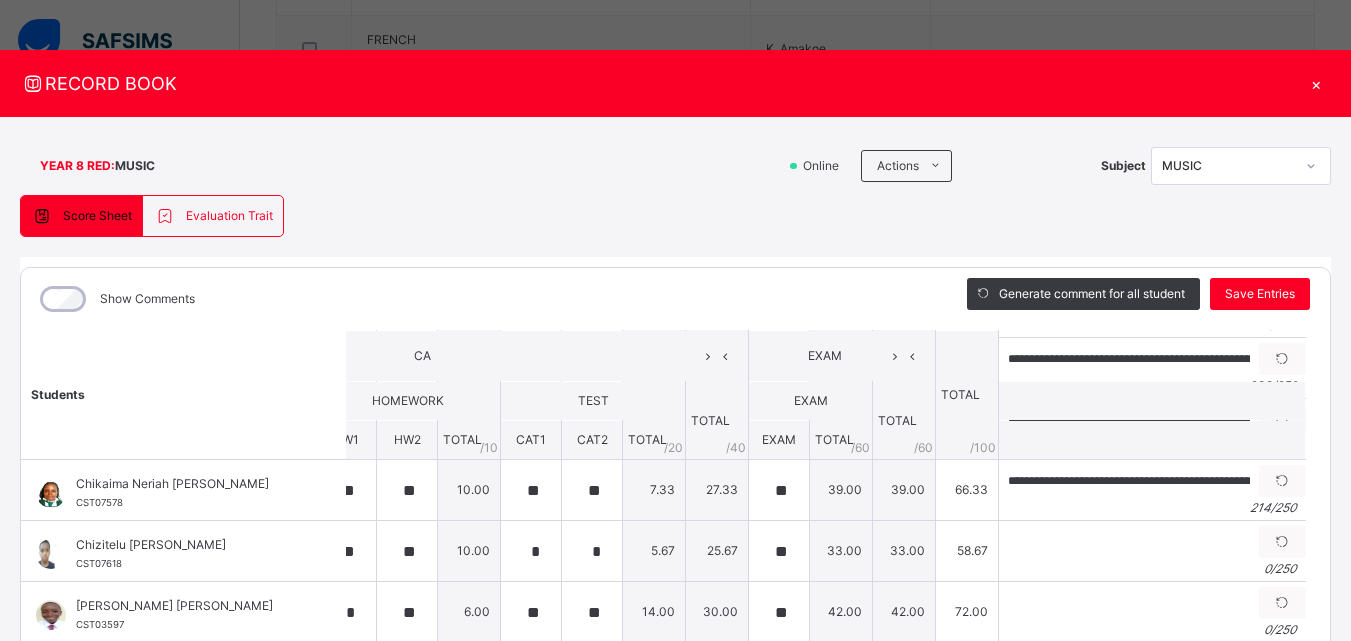 scroll, scrollTop: 184, scrollLeft: 216, axis: both 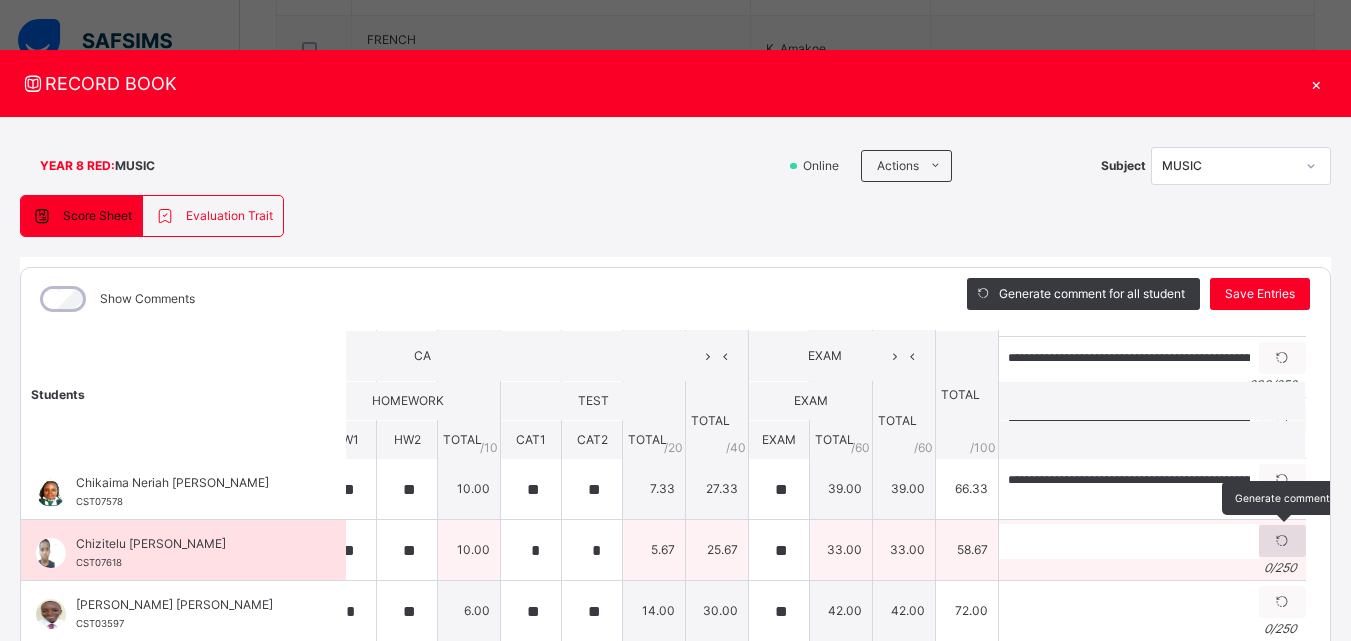 click at bounding box center [1282, 541] 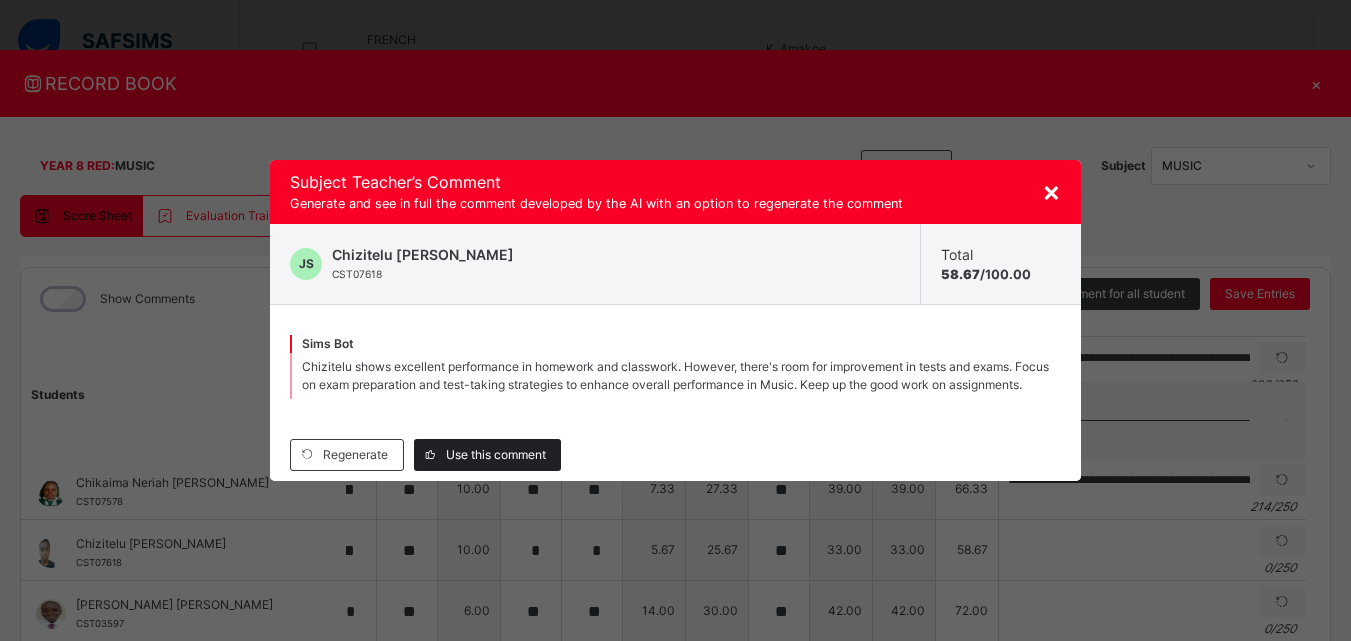 click on "Use this comment" at bounding box center [487, 455] 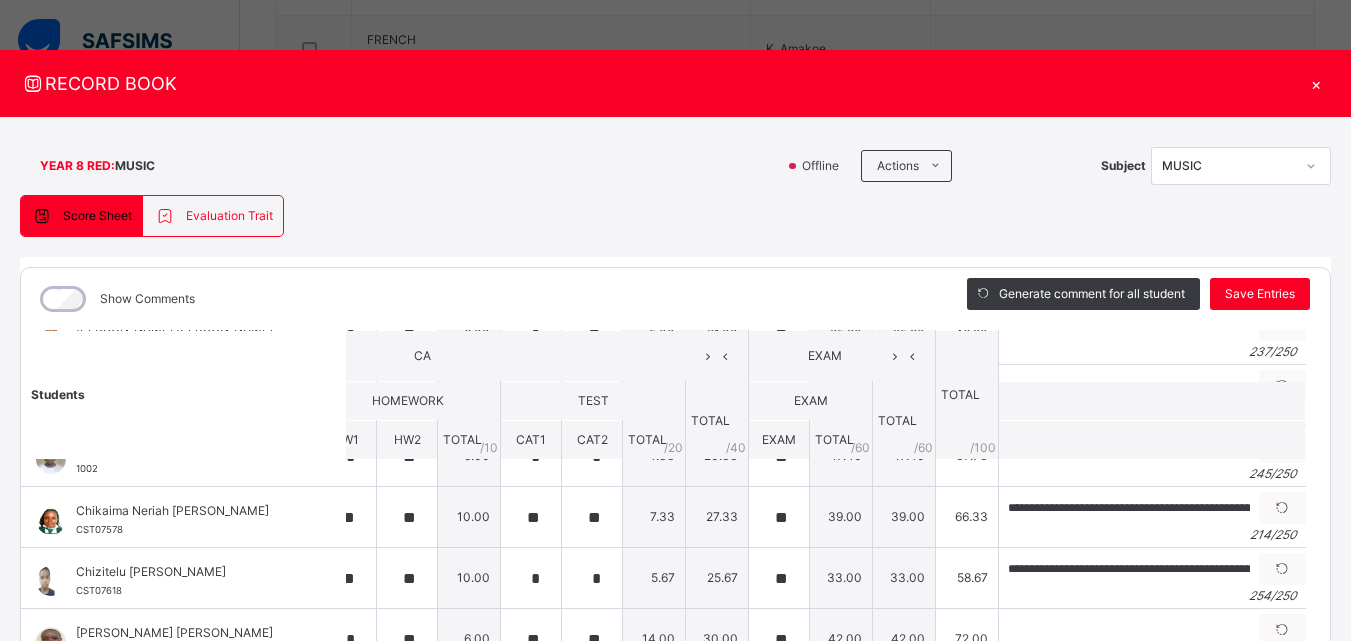 scroll, scrollTop: 150, scrollLeft: 216, axis: both 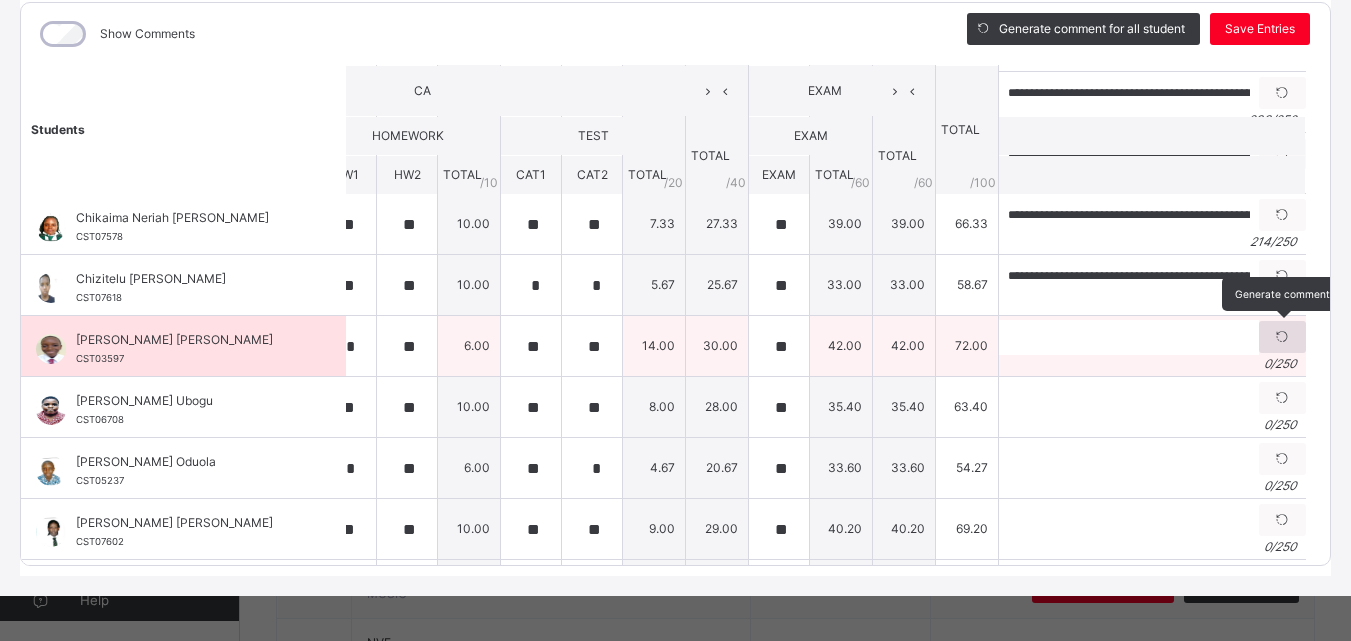 click at bounding box center [1282, 337] 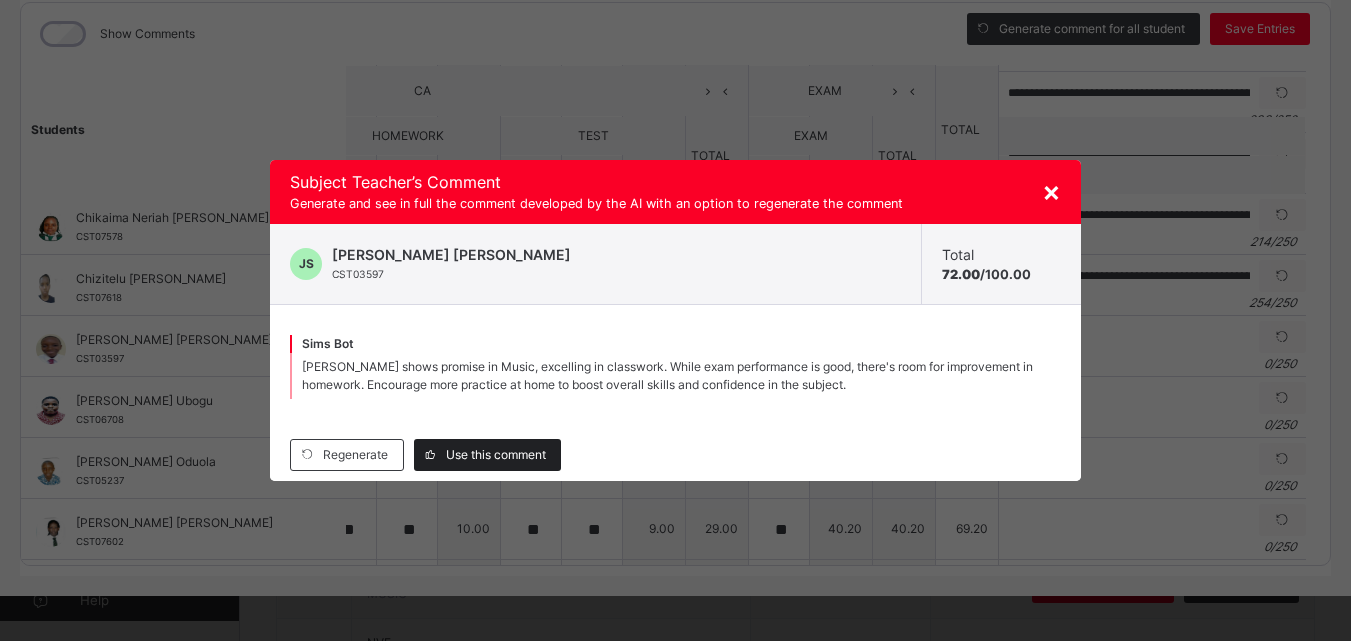 click on "Use this comment" at bounding box center (496, 455) 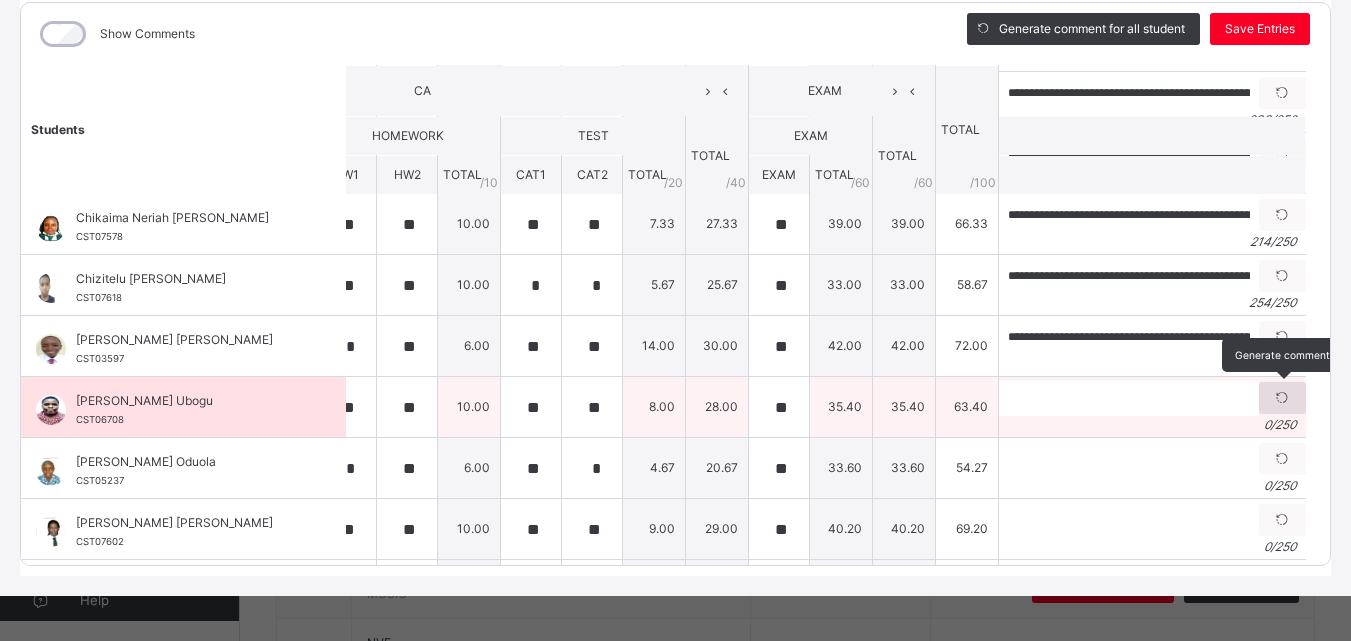 click at bounding box center [1282, 398] 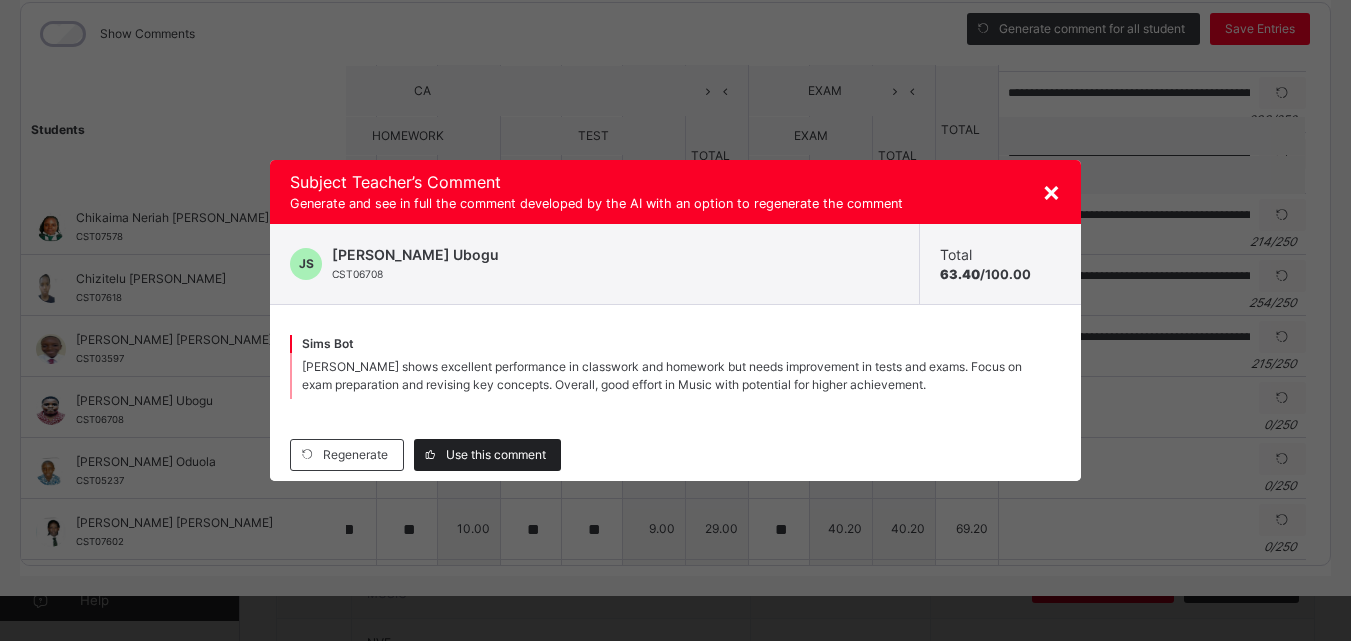 click on "Use this comment" at bounding box center [496, 455] 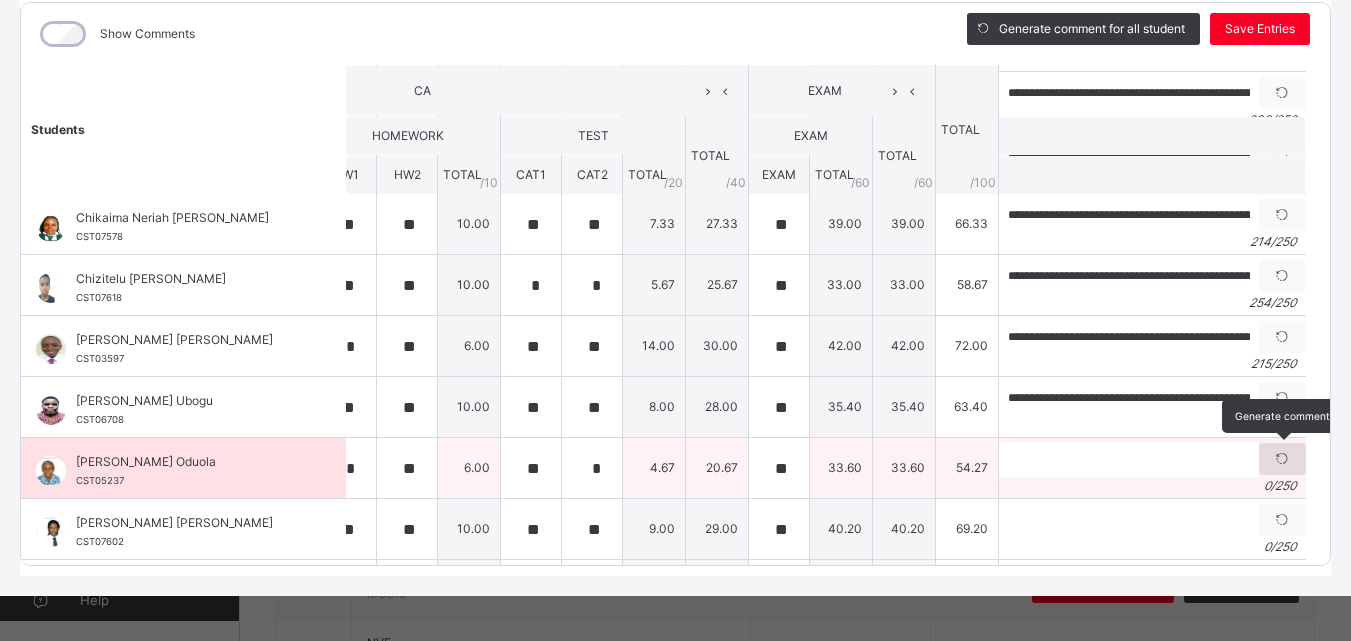 click at bounding box center (1282, 459) 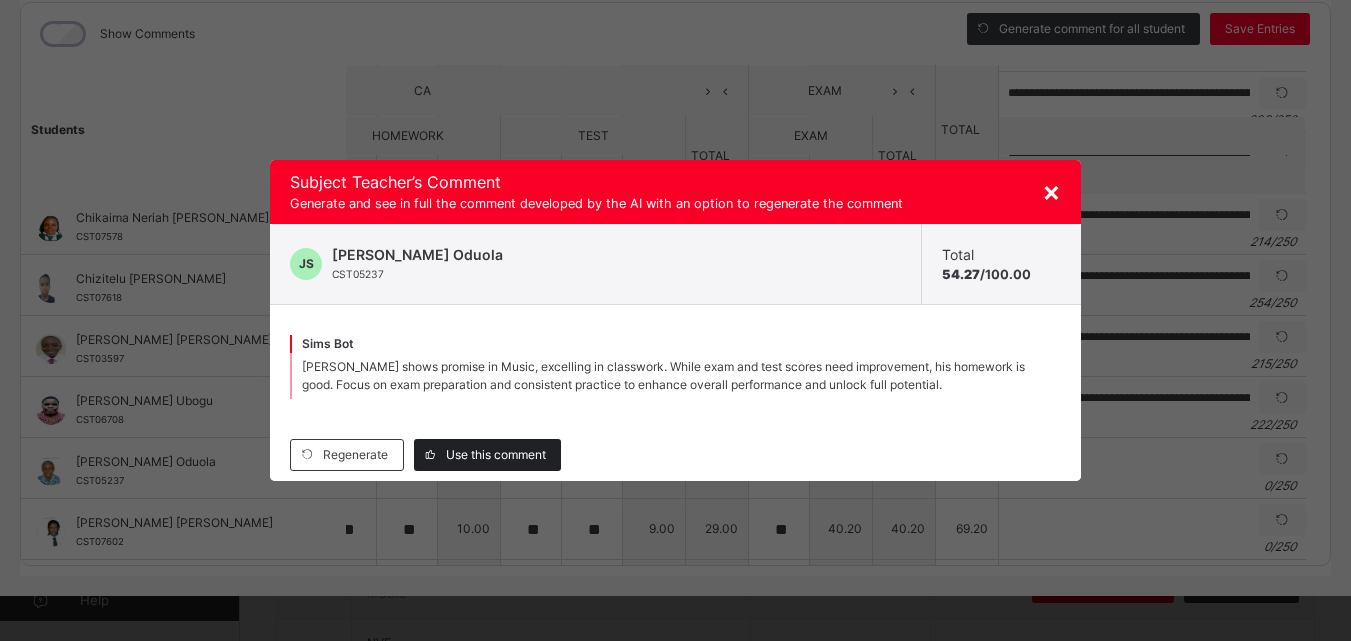 click on "Use this comment" at bounding box center [496, 455] 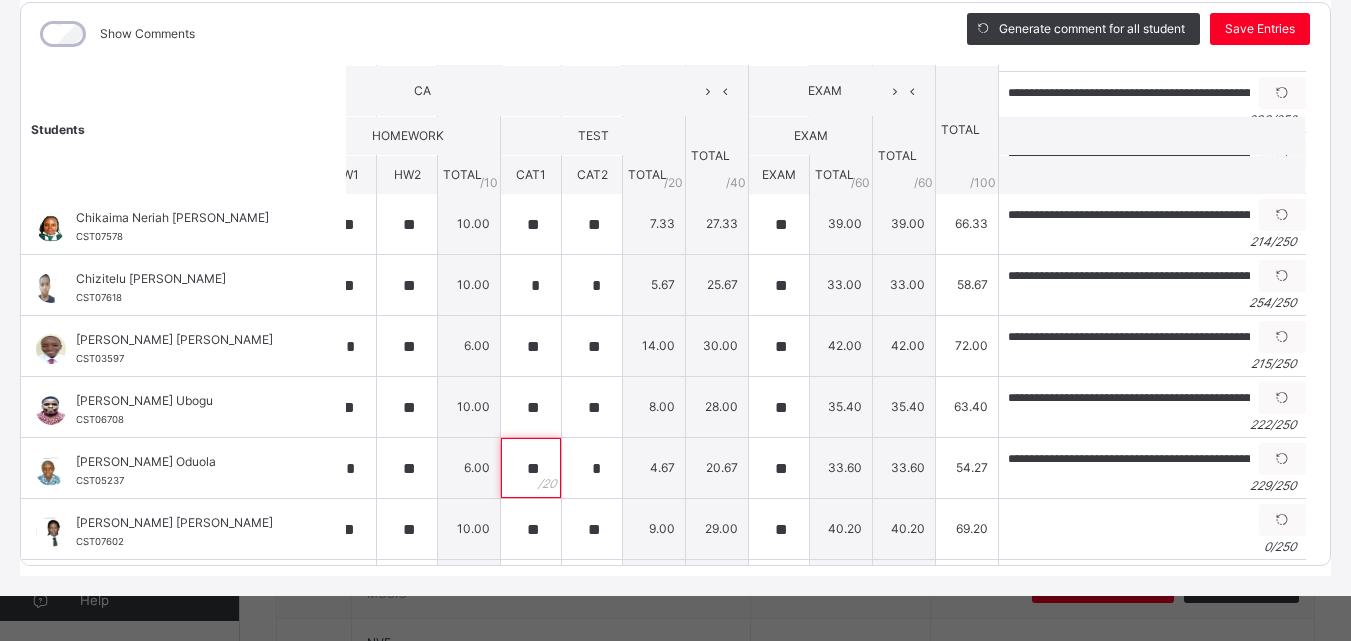 click on "**" at bounding box center (531, 468) 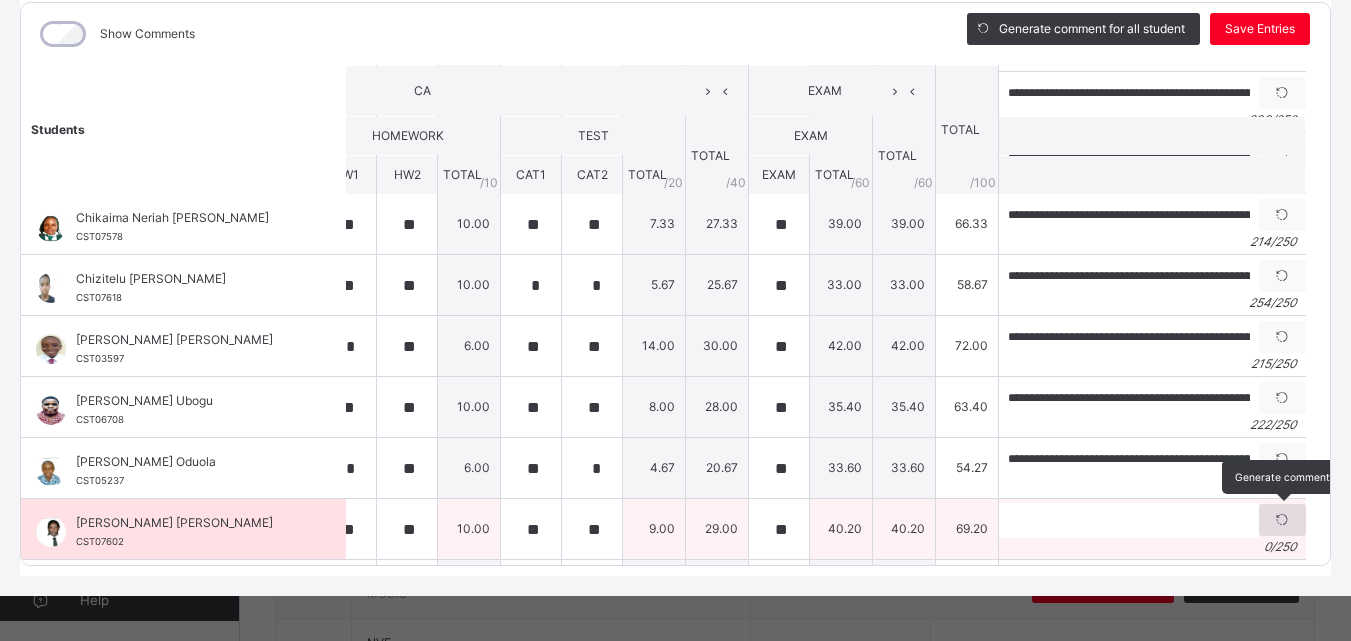 click at bounding box center [1282, 520] 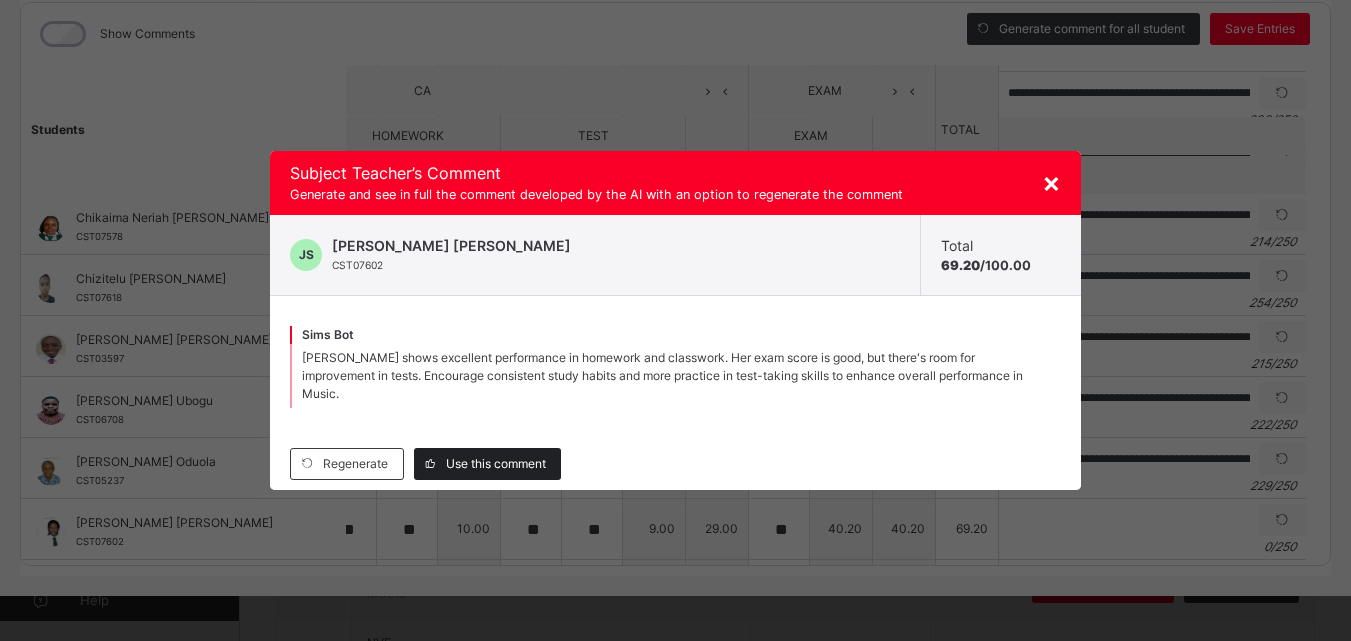 click on "Use this comment" at bounding box center (496, 464) 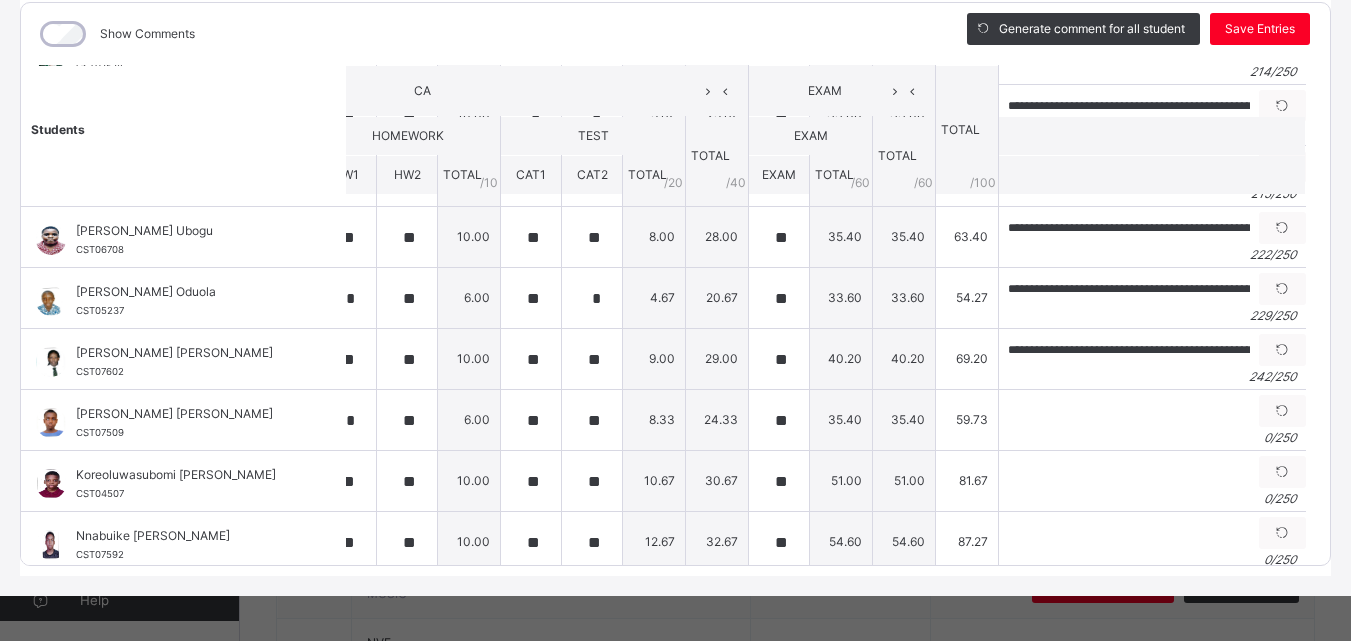 scroll, scrollTop: 346, scrollLeft: 216, axis: both 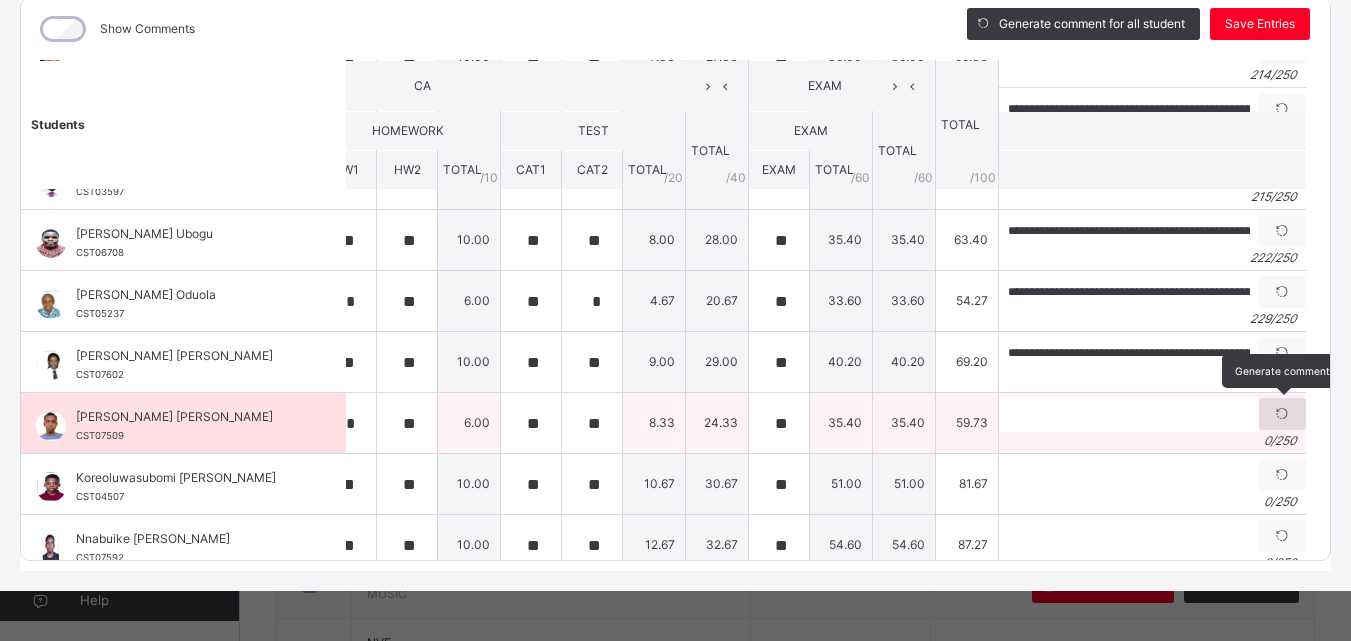 click at bounding box center [1282, 414] 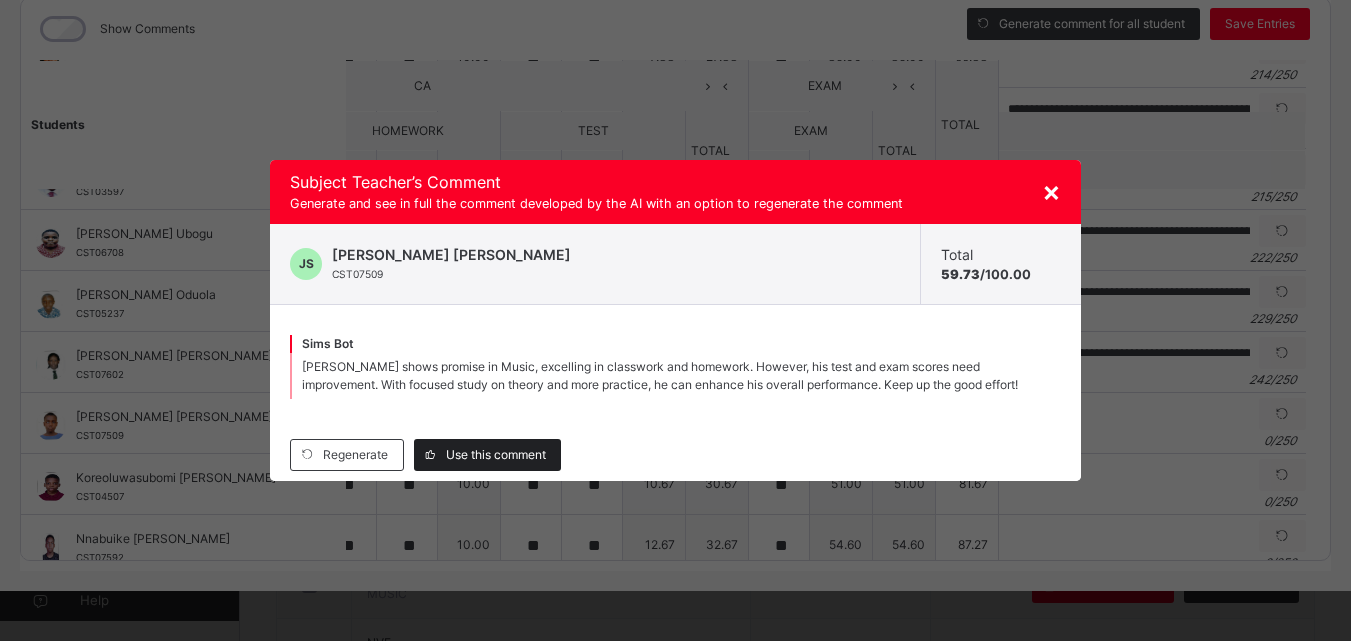click on "Use this comment" at bounding box center [496, 455] 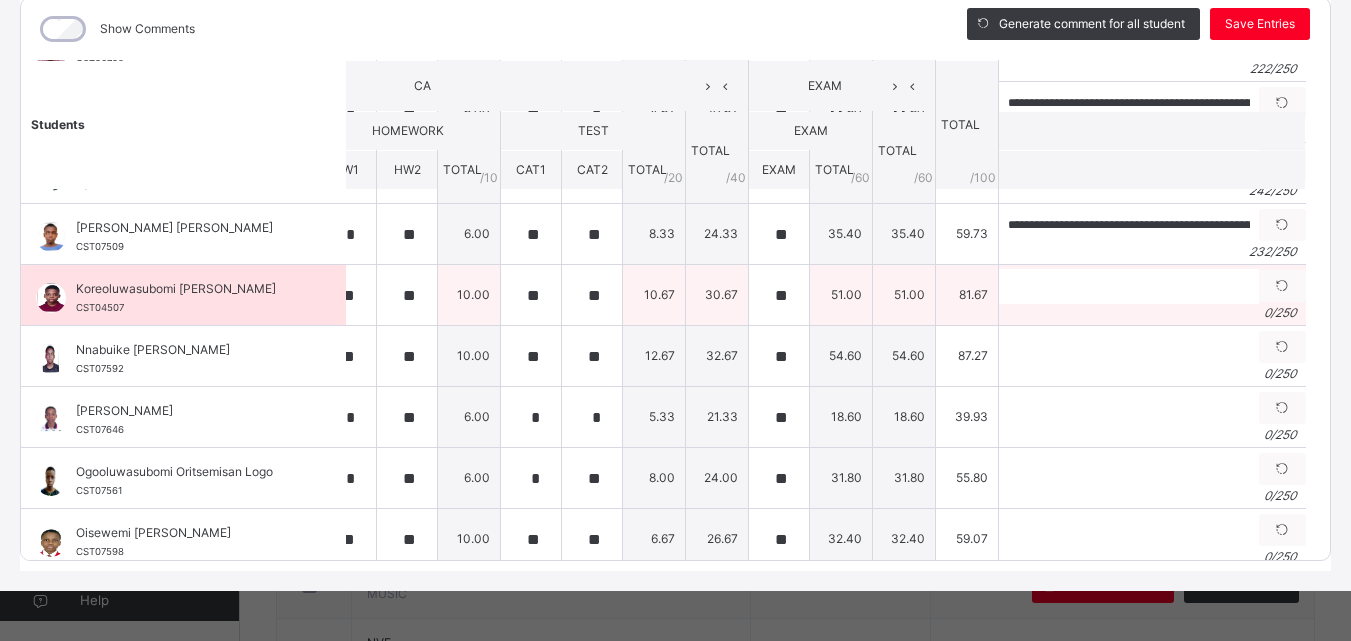 scroll, scrollTop: 556, scrollLeft: 216, axis: both 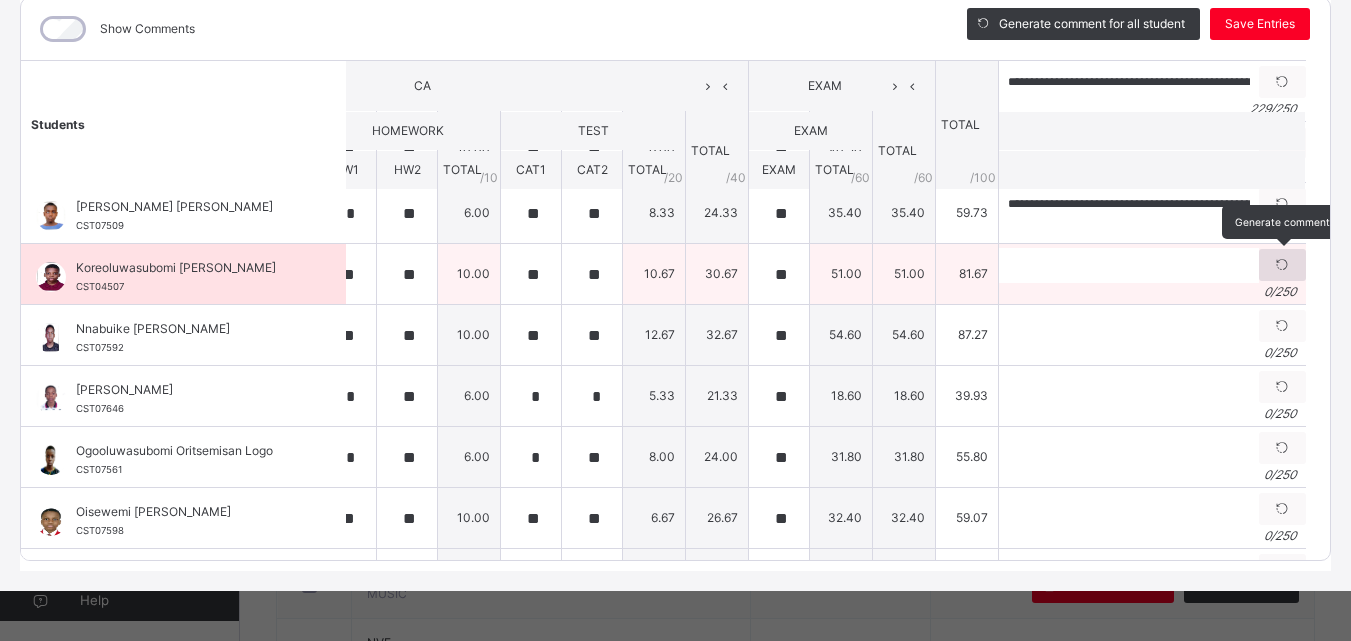 click at bounding box center (1282, 265) 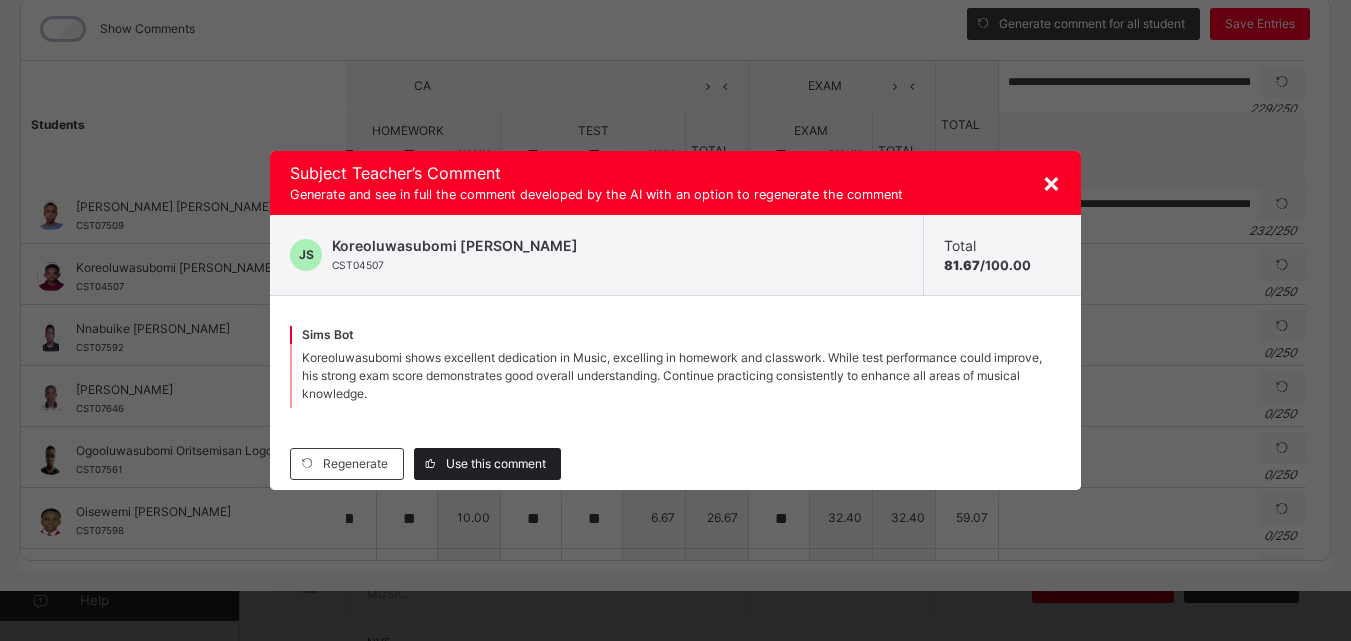 click on "Use this comment" at bounding box center (496, 464) 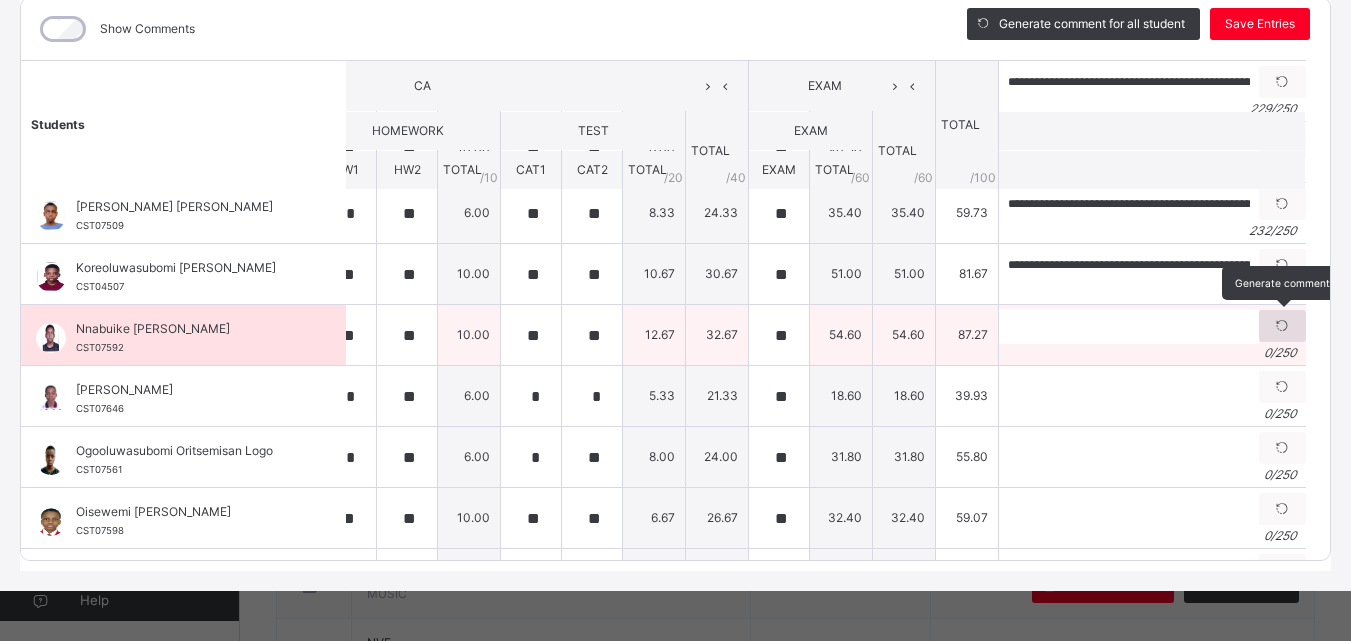 click at bounding box center (1282, 326) 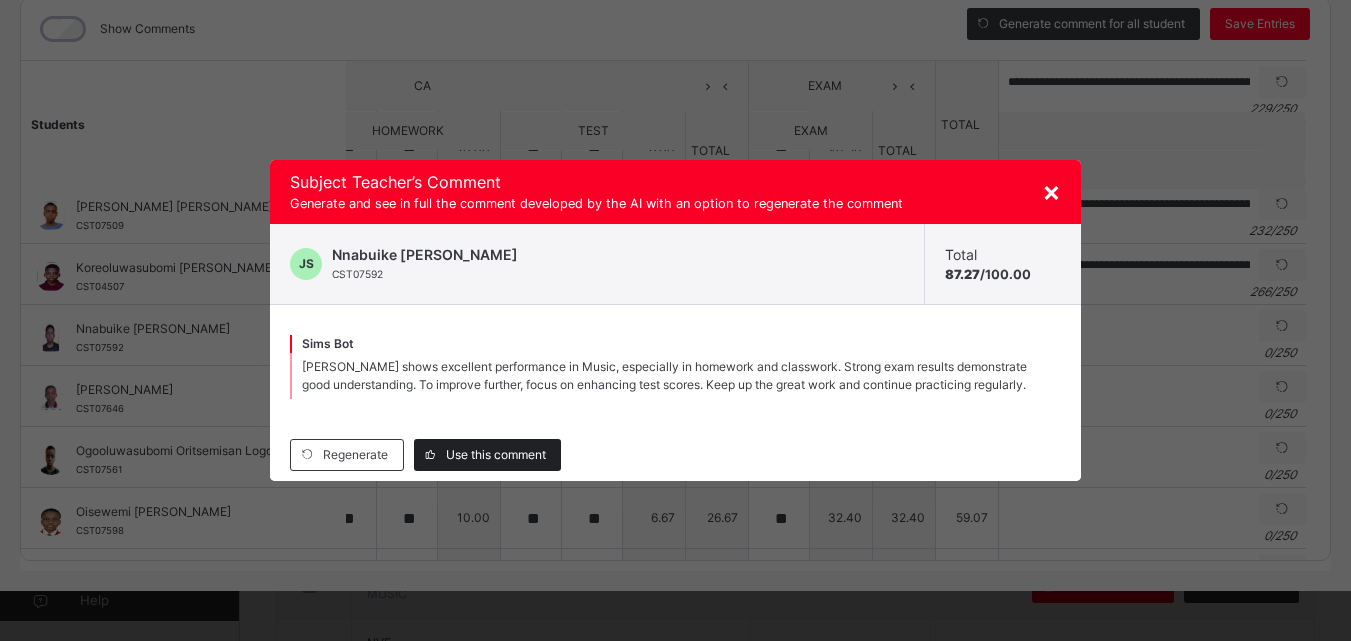 click on "Use this comment" at bounding box center [496, 455] 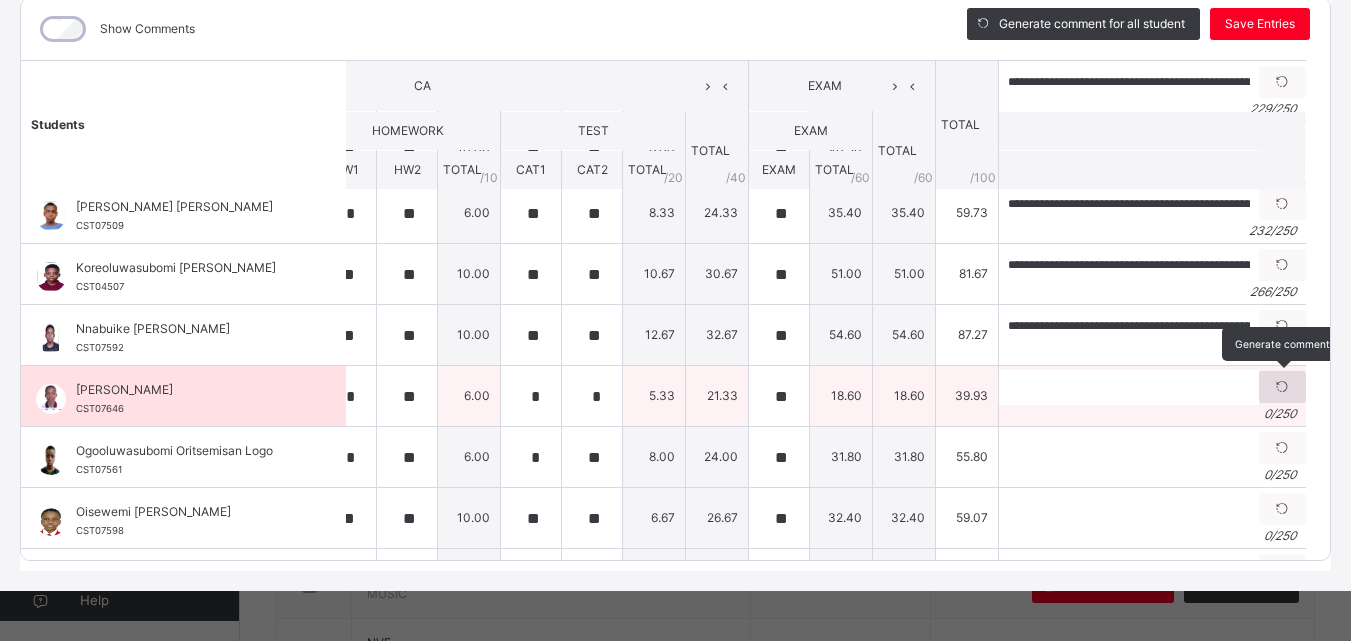 click at bounding box center [1282, 387] 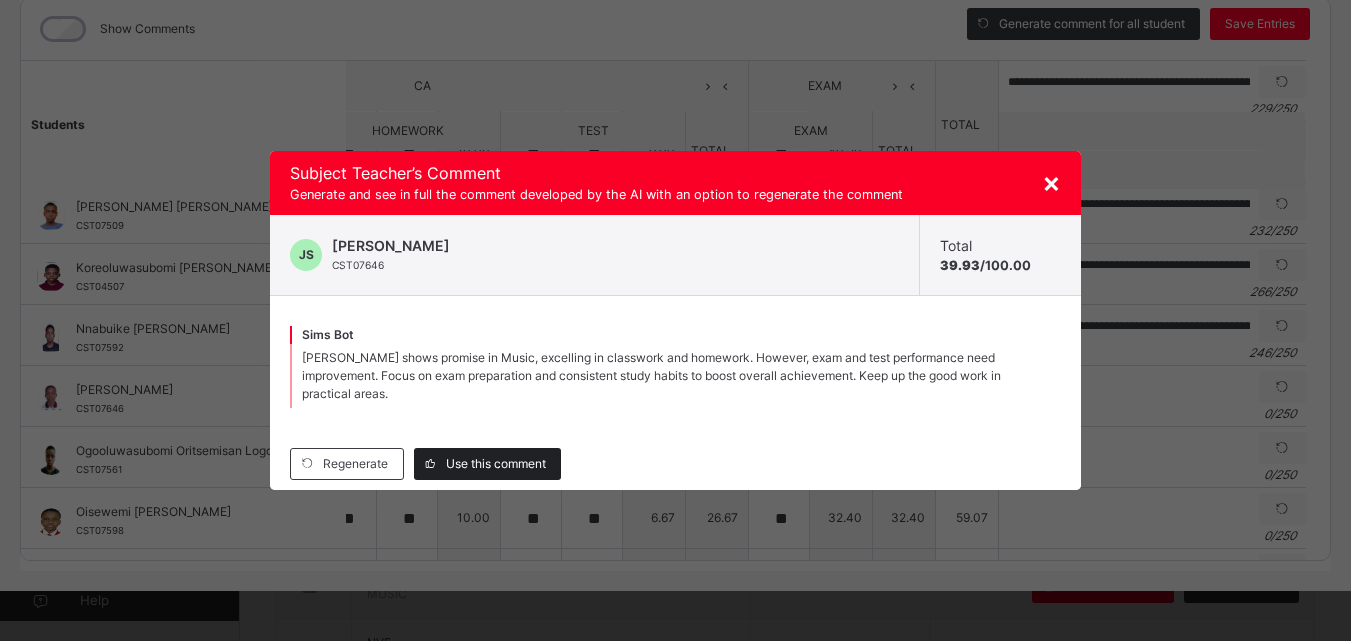 click on "Use this comment" at bounding box center [496, 464] 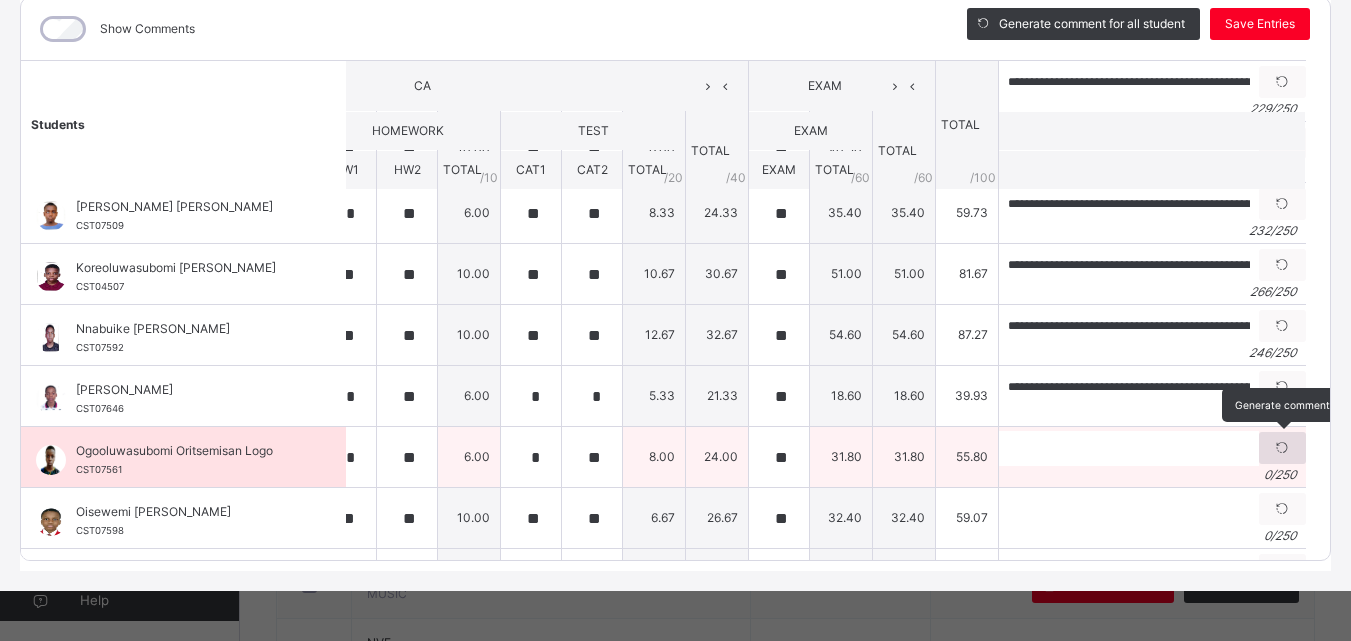 click at bounding box center [1282, 448] 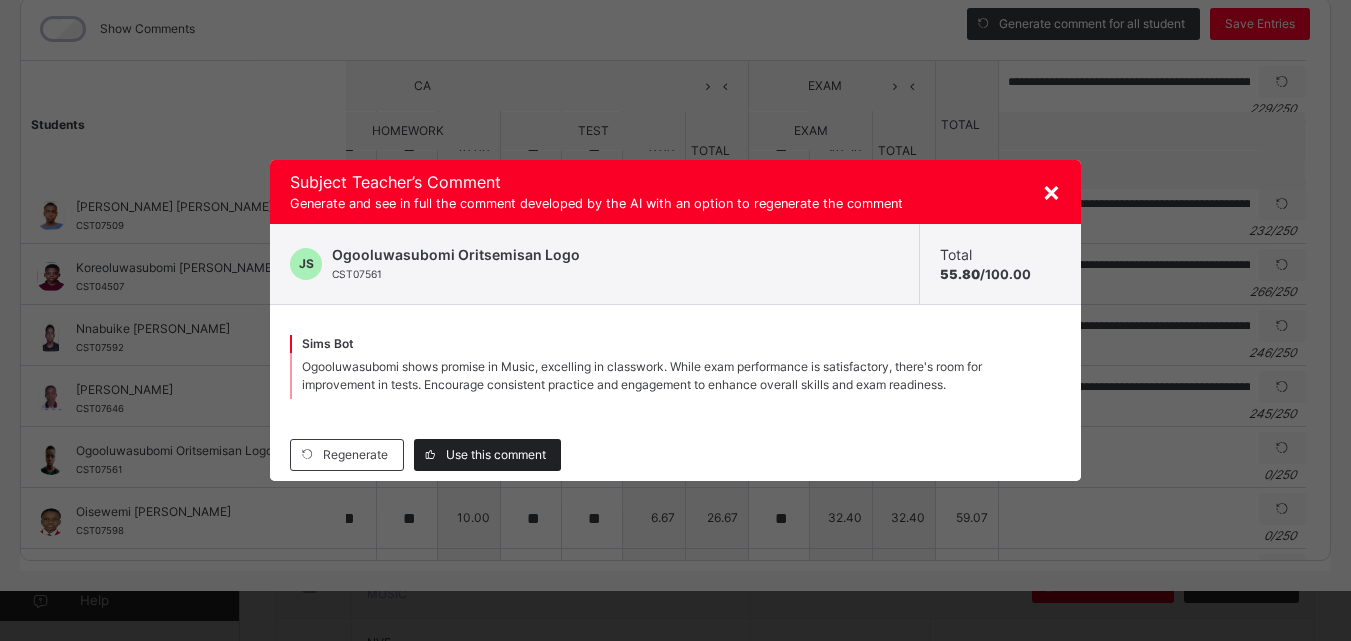 click on "Use this comment" at bounding box center (496, 455) 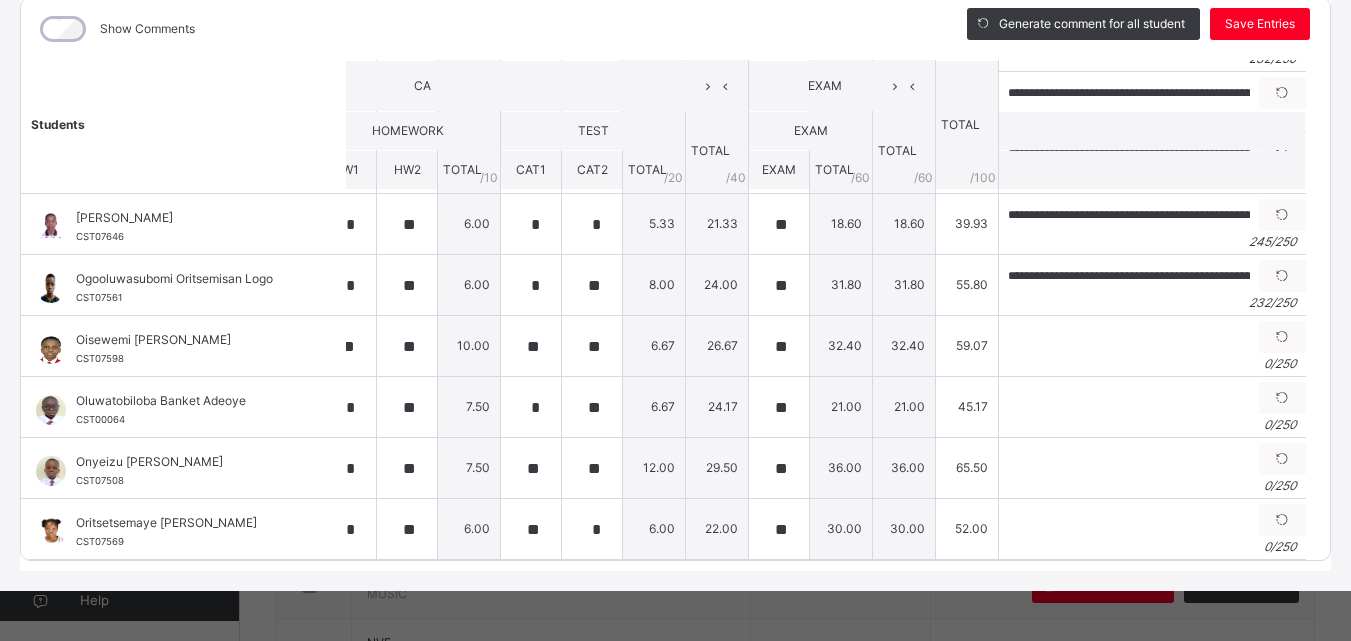 scroll, scrollTop: 743, scrollLeft: 216, axis: both 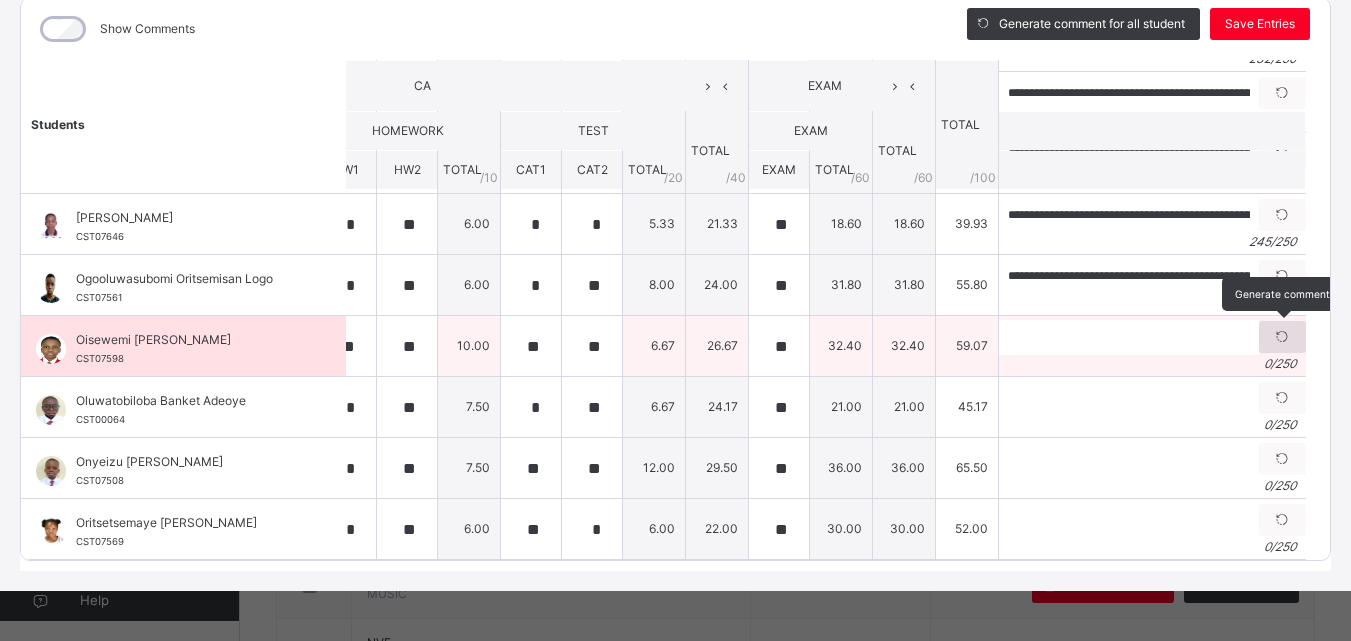 click at bounding box center [1282, 337] 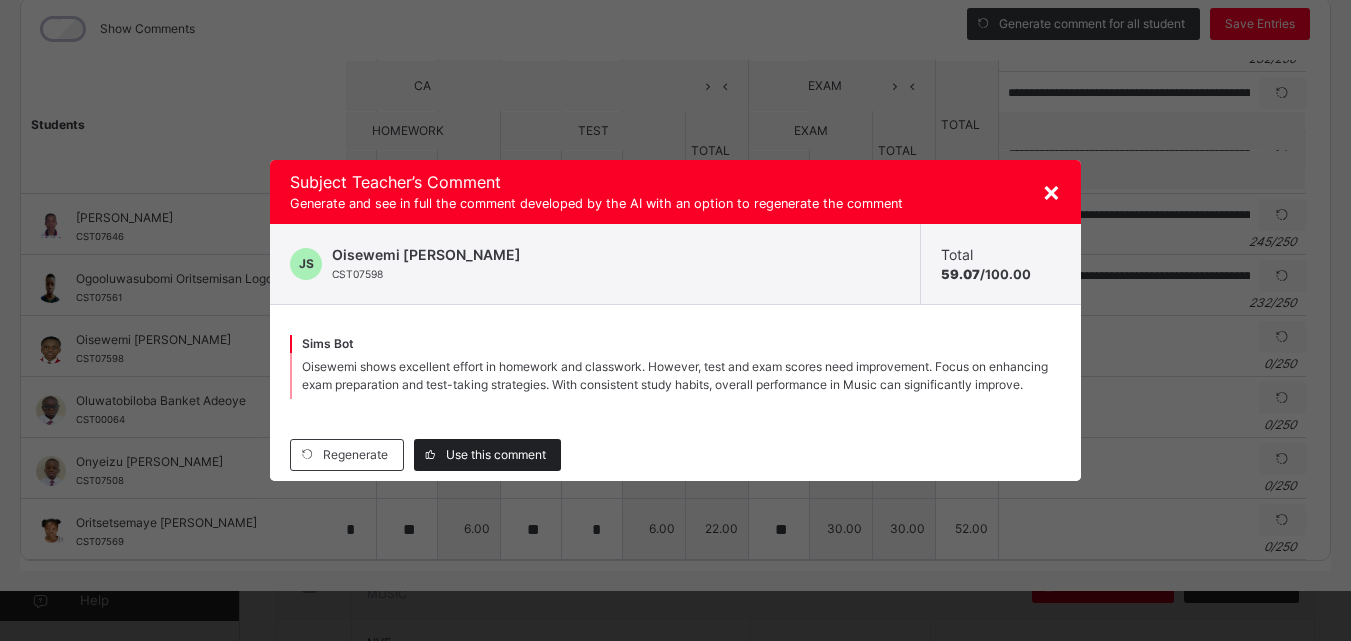 click on "Use this comment" at bounding box center [496, 455] 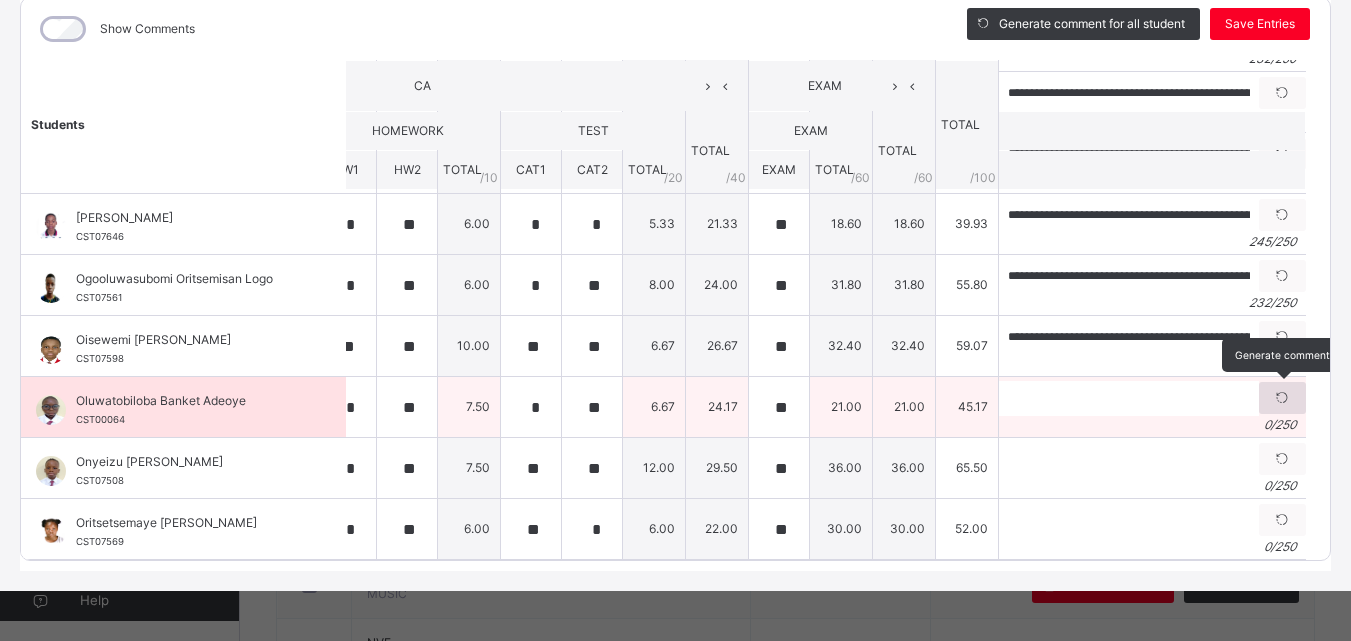 click at bounding box center [1282, 398] 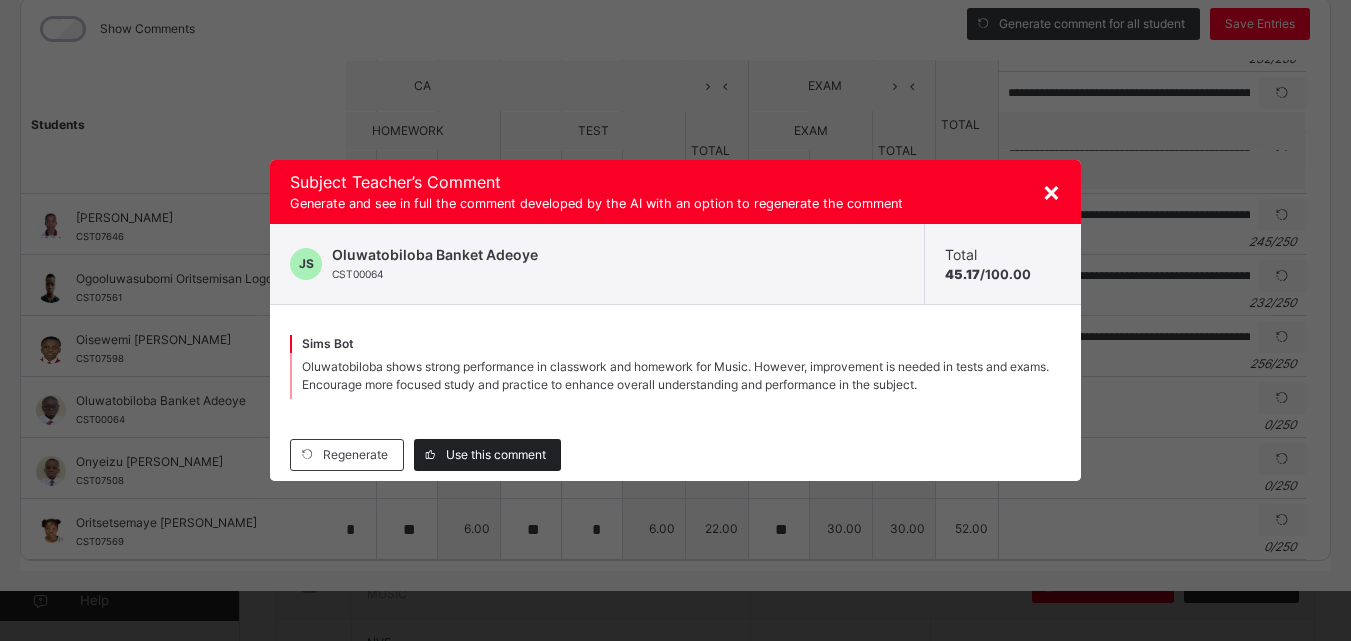 click on "Use this comment" at bounding box center [496, 455] 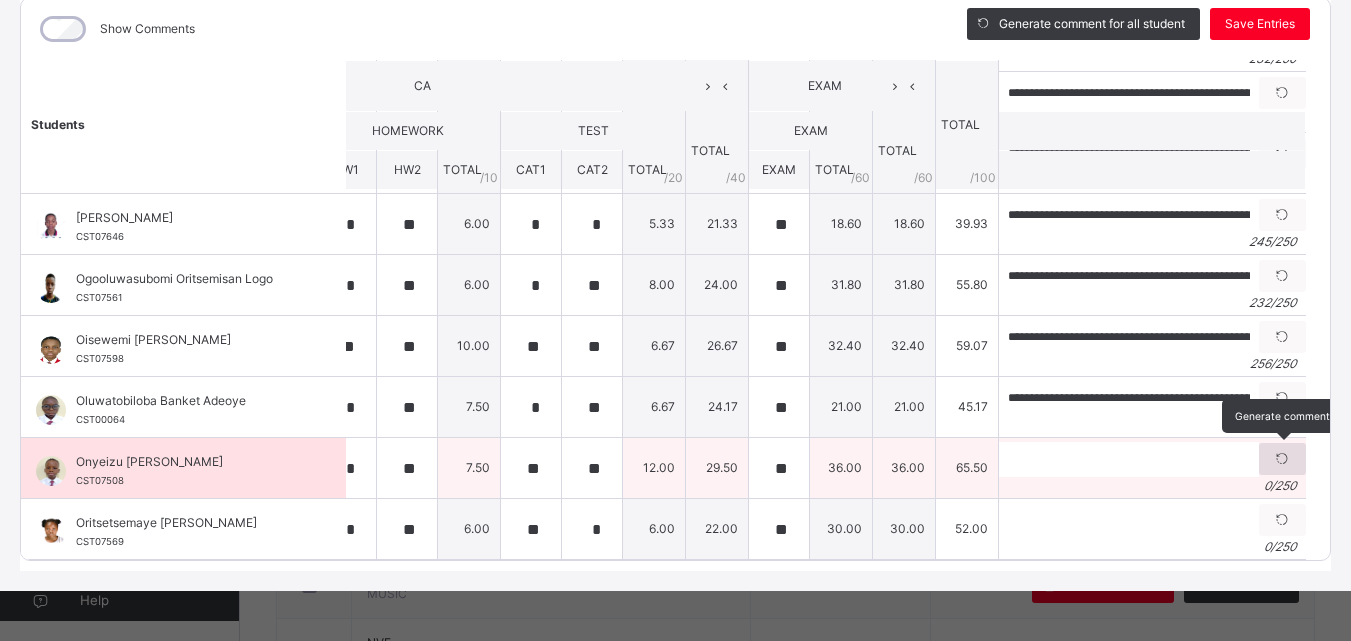 click at bounding box center (1282, 459) 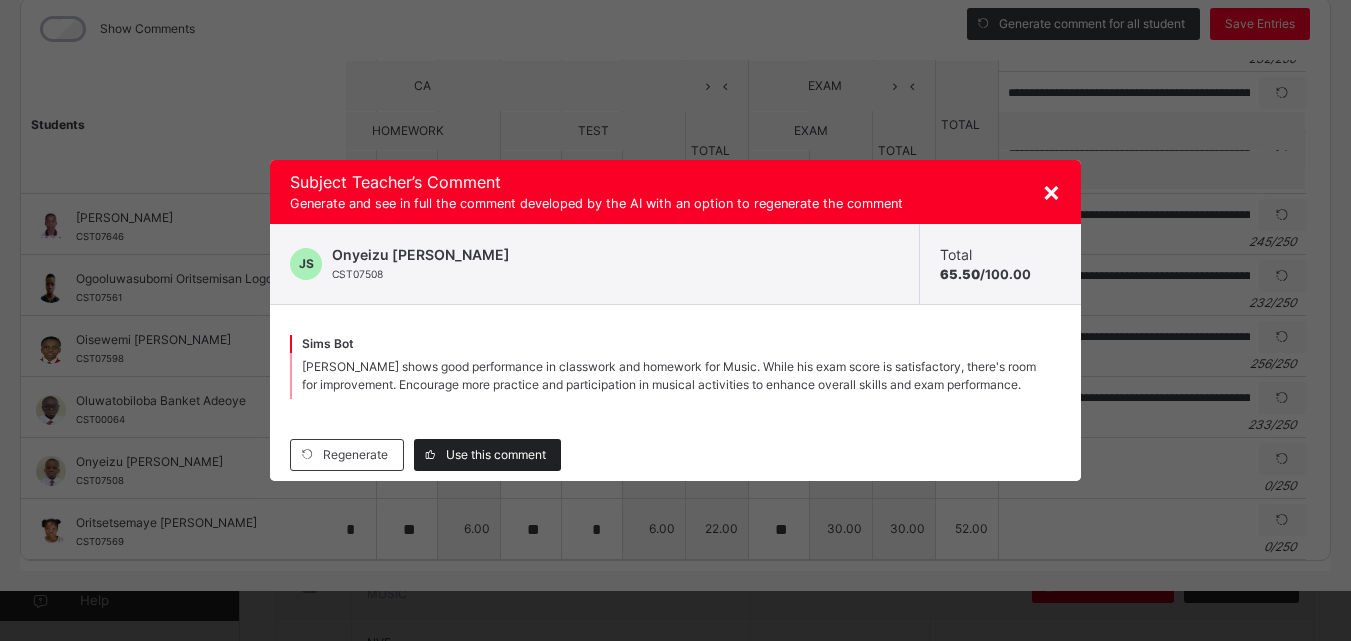 click on "Regenerate     Use this comment" at bounding box center [675, 455] 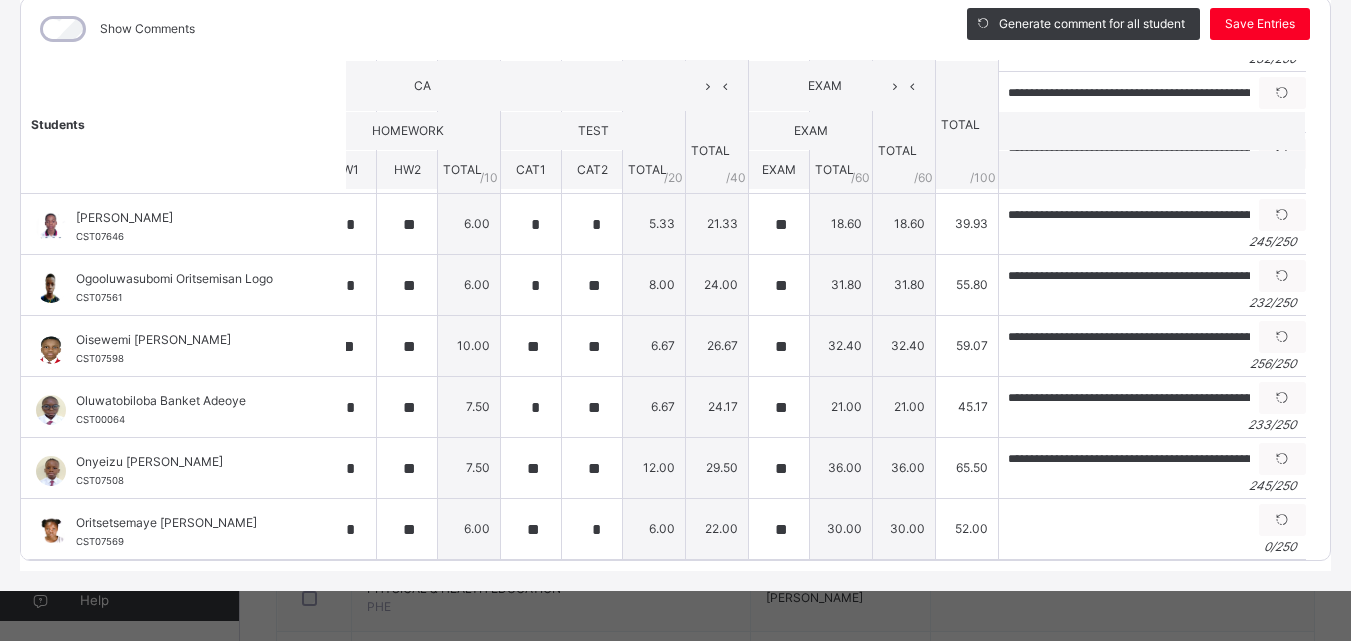 scroll, scrollTop: 1151, scrollLeft: 0, axis: vertical 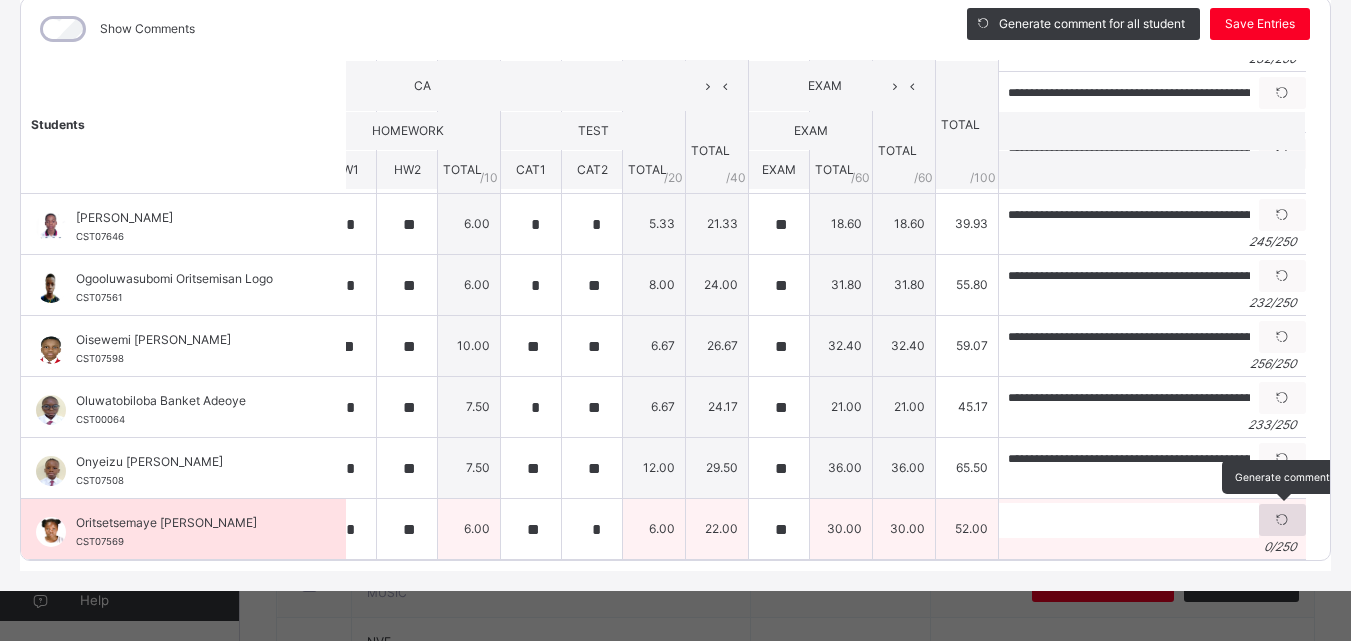 click at bounding box center [1282, 520] 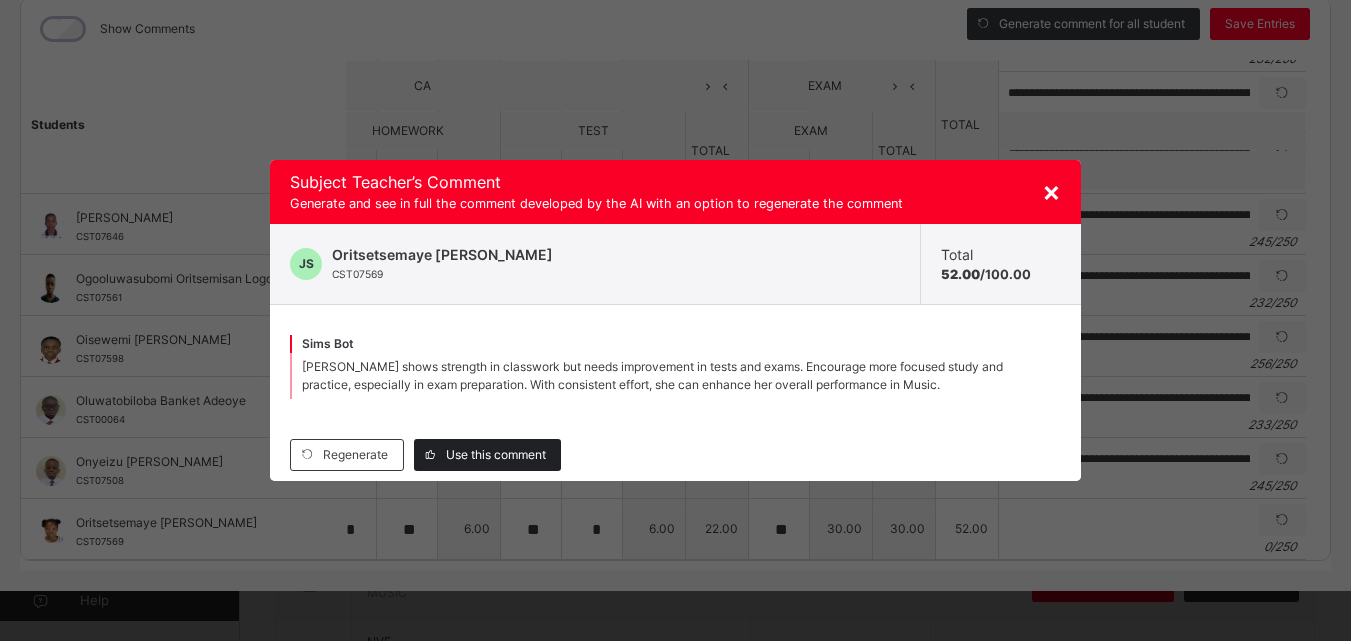 click on "Use this comment" at bounding box center (496, 455) 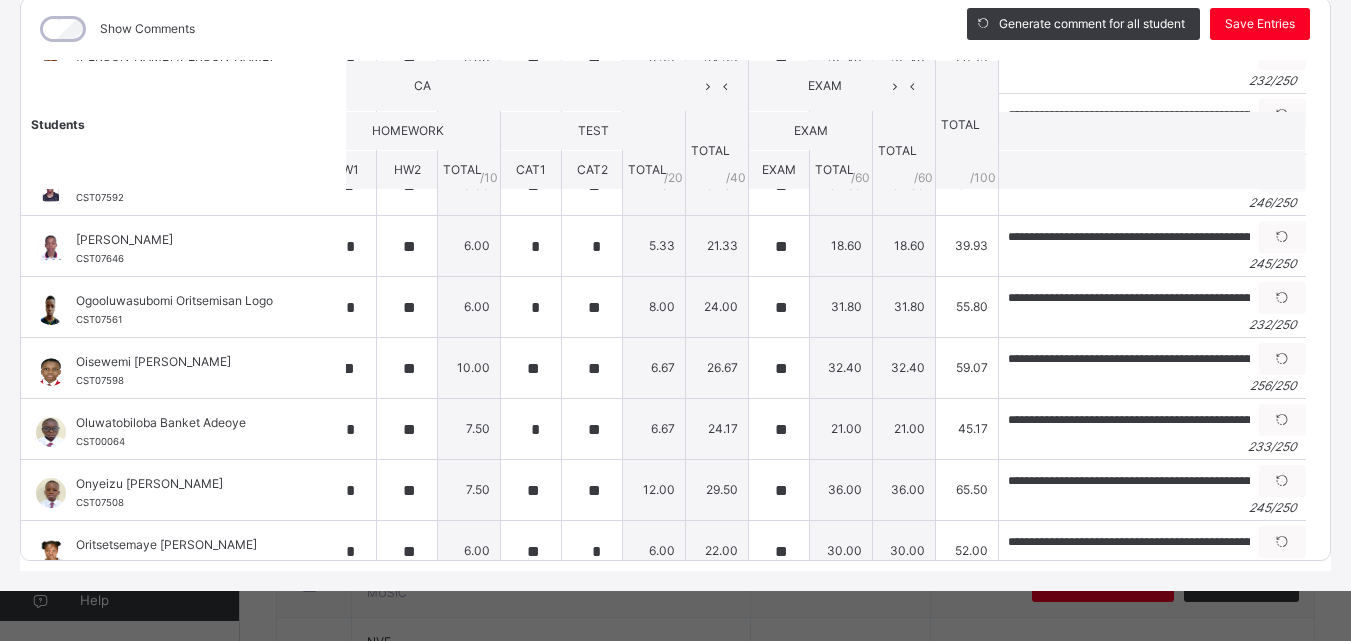 scroll, scrollTop: 743, scrollLeft: 216, axis: both 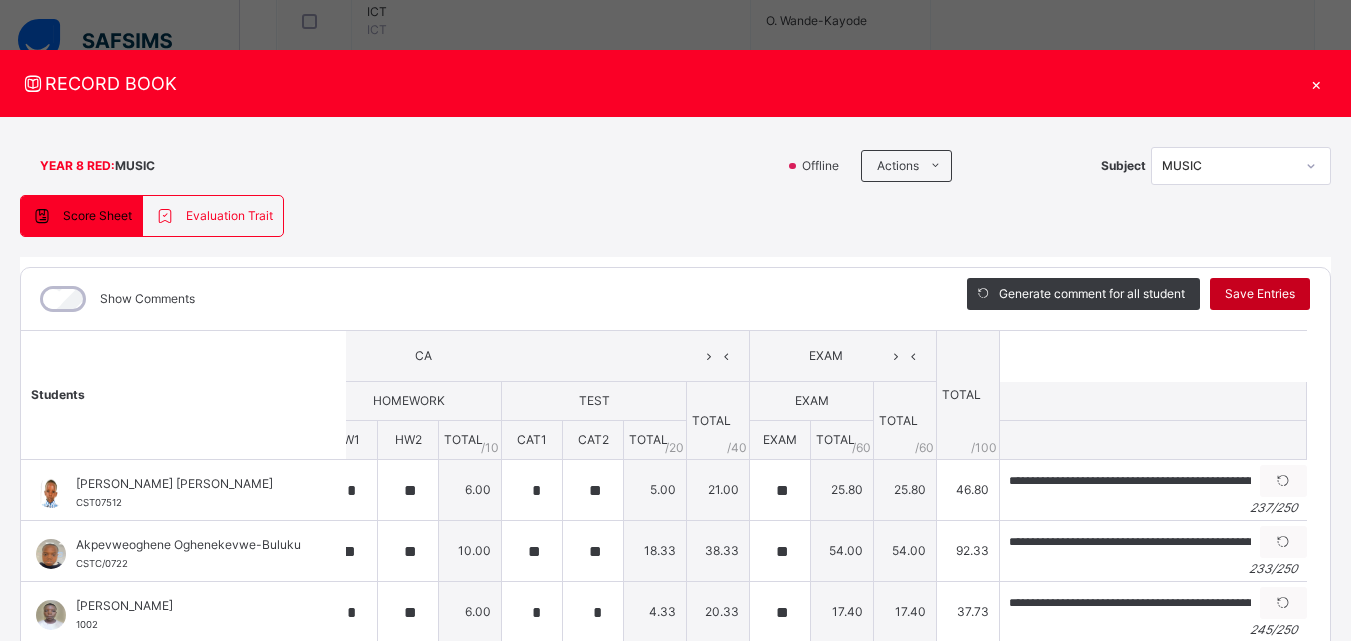 click on "Save Entries" at bounding box center [1260, 294] 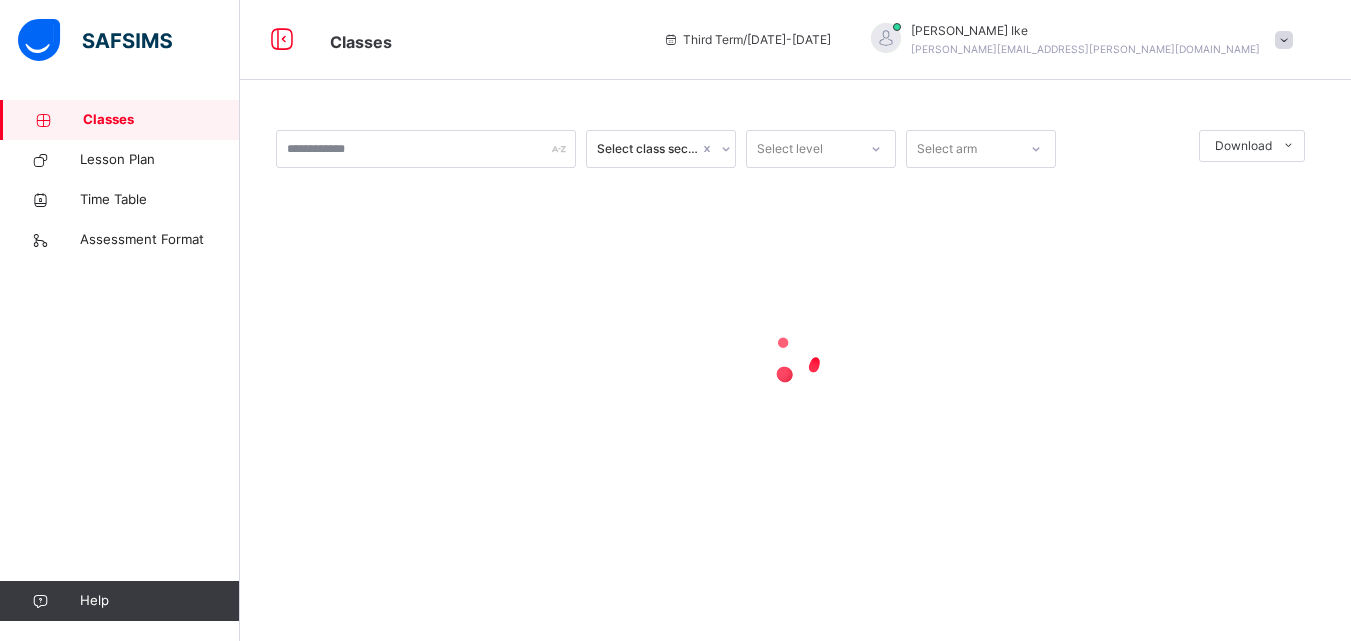 scroll, scrollTop: 0, scrollLeft: 0, axis: both 